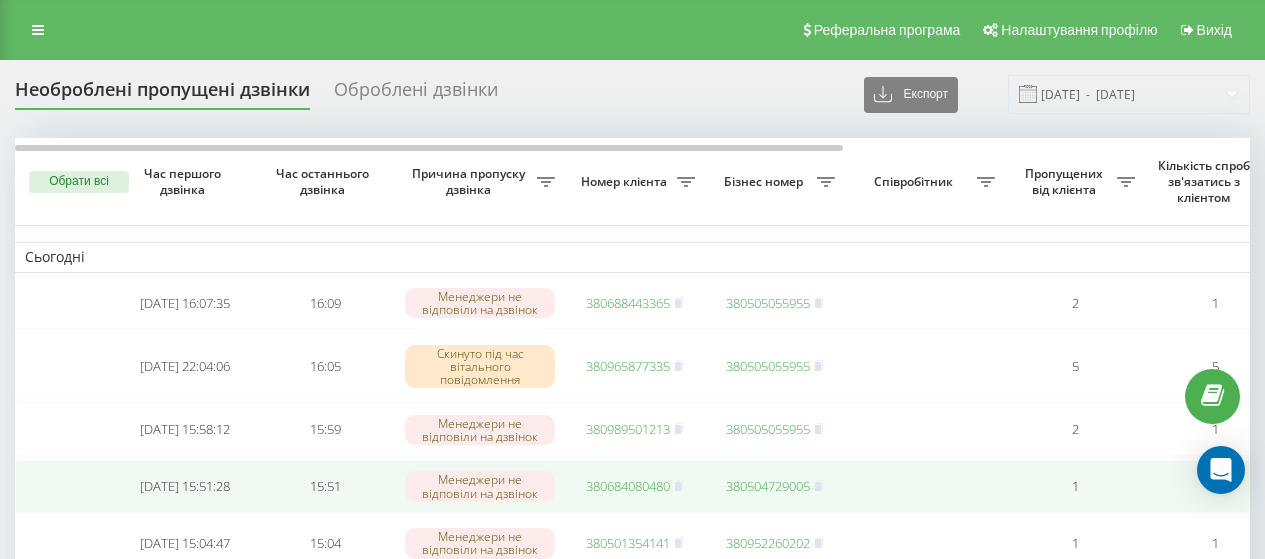 scroll, scrollTop: 0, scrollLeft: 0, axis: both 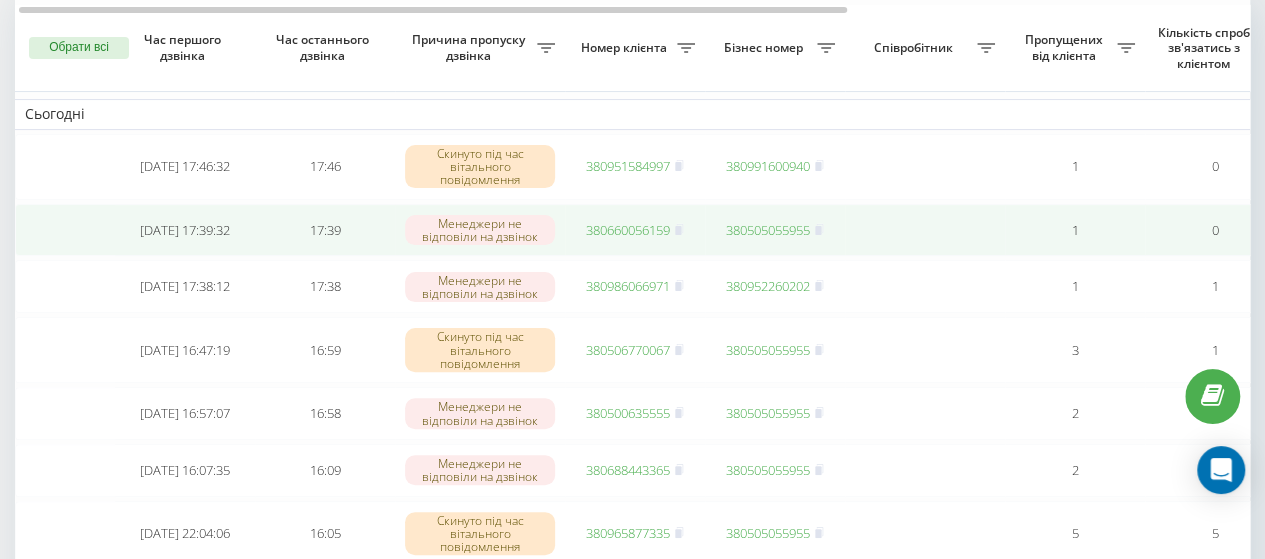 click on "380660056159" at bounding box center [628, 230] 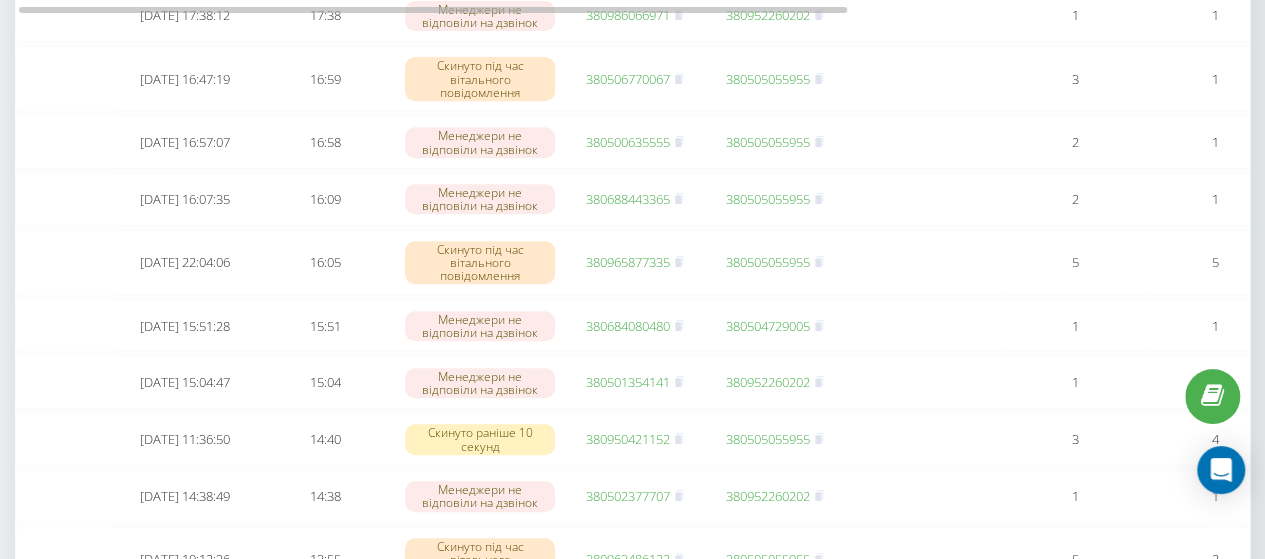 scroll, scrollTop: 632, scrollLeft: 0, axis: vertical 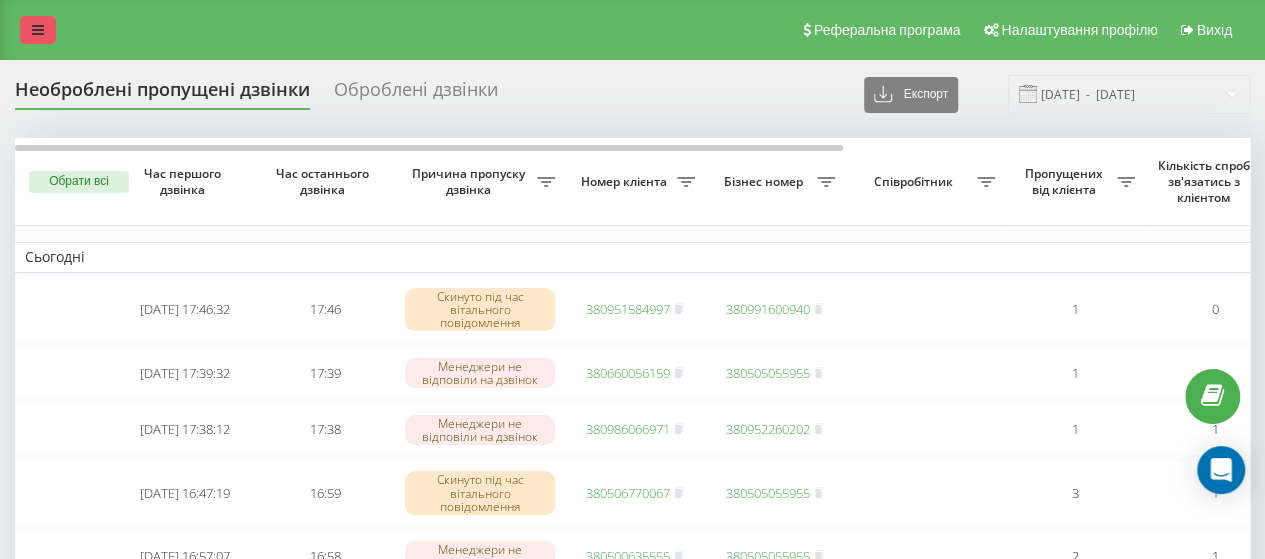 click on "Реферальна програма Налаштування профілю Вихід" at bounding box center (632, 30) 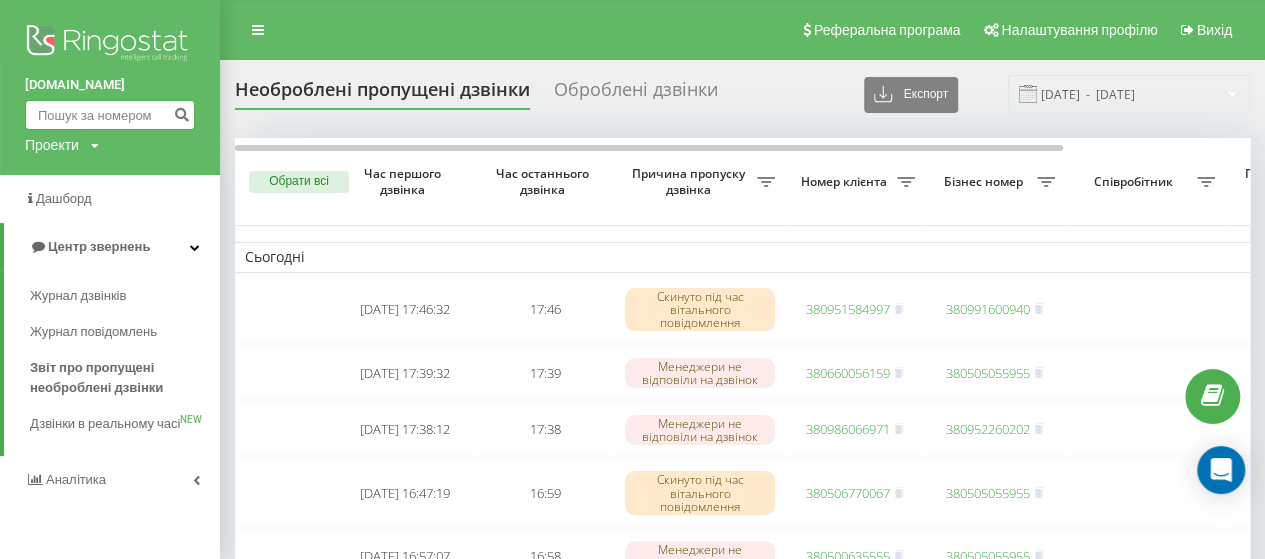 click at bounding box center (110, 115) 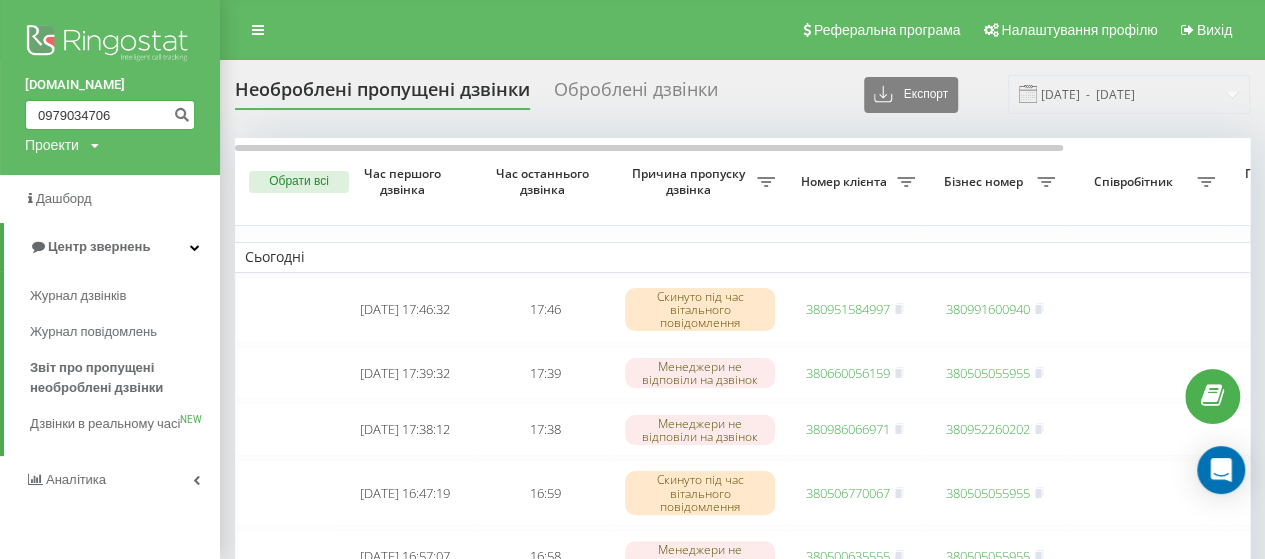 type on "0979034706" 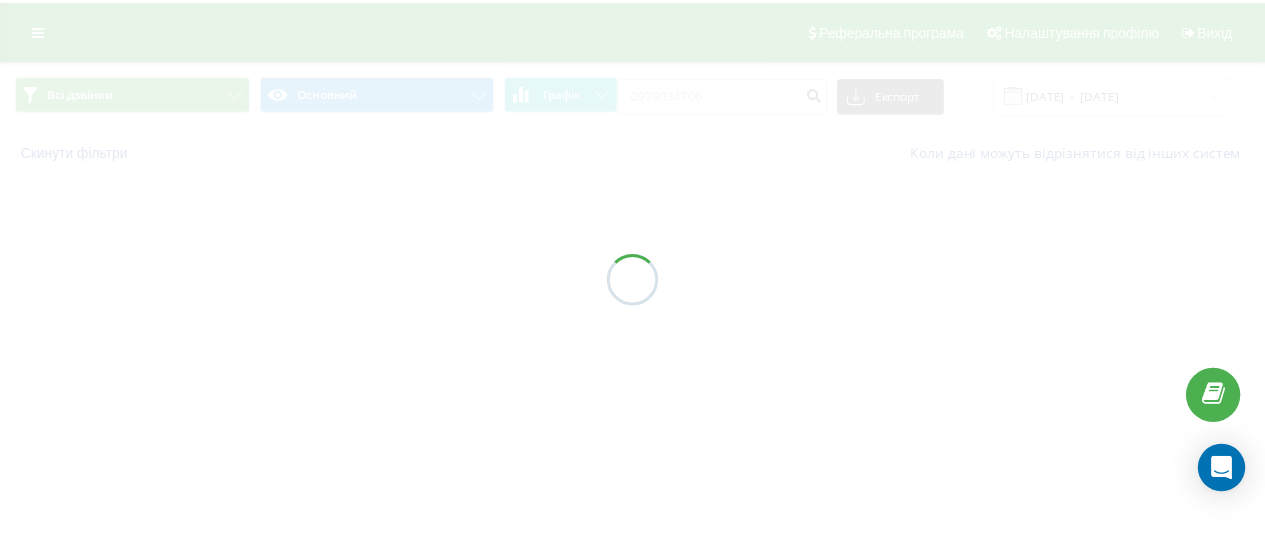 scroll, scrollTop: 0, scrollLeft: 0, axis: both 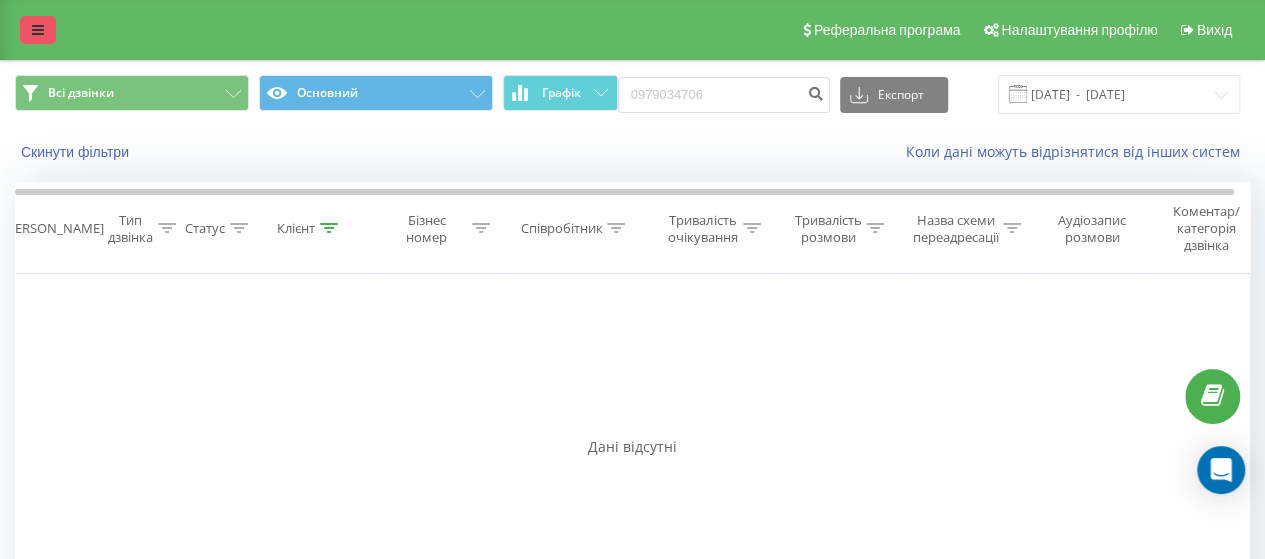 click at bounding box center (38, 30) 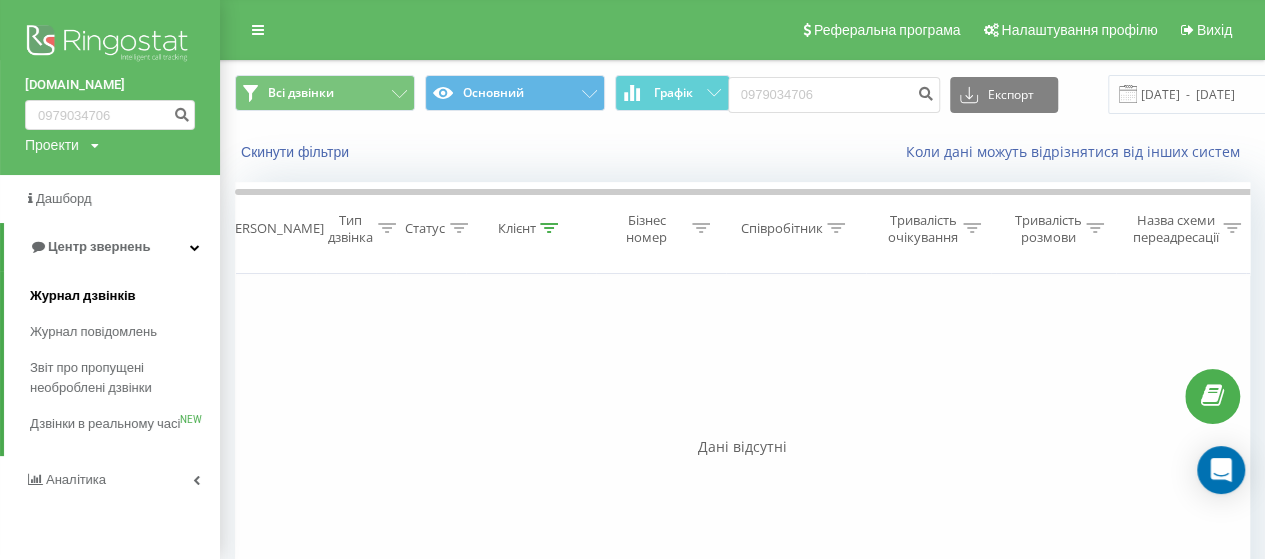 drag, startPoint x: 114, startPoint y: 285, endPoint x: 135, endPoint y: 291, distance: 21.84033 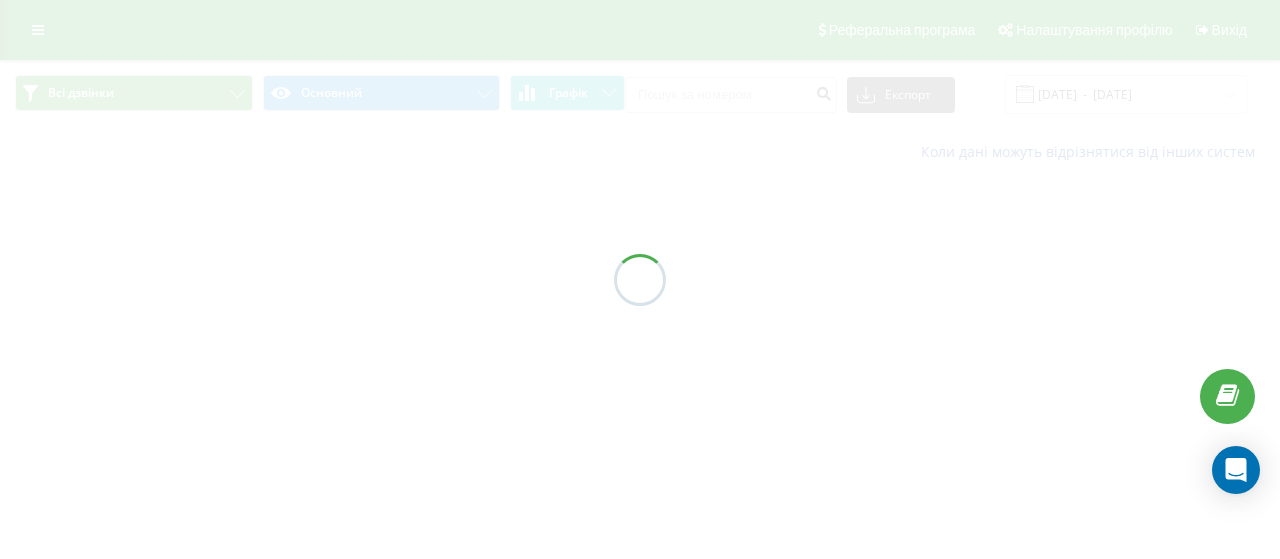scroll, scrollTop: 0, scrollLeft: 0, axis: both 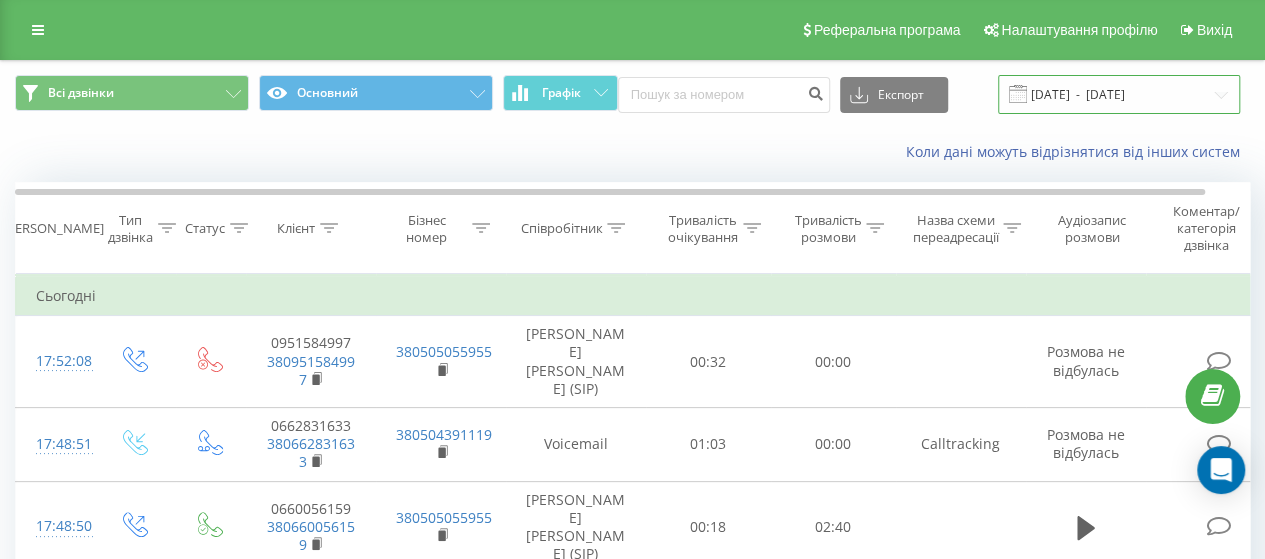 click on "[DATE]  -  [DATE]" at bounding box center [1119, 94] 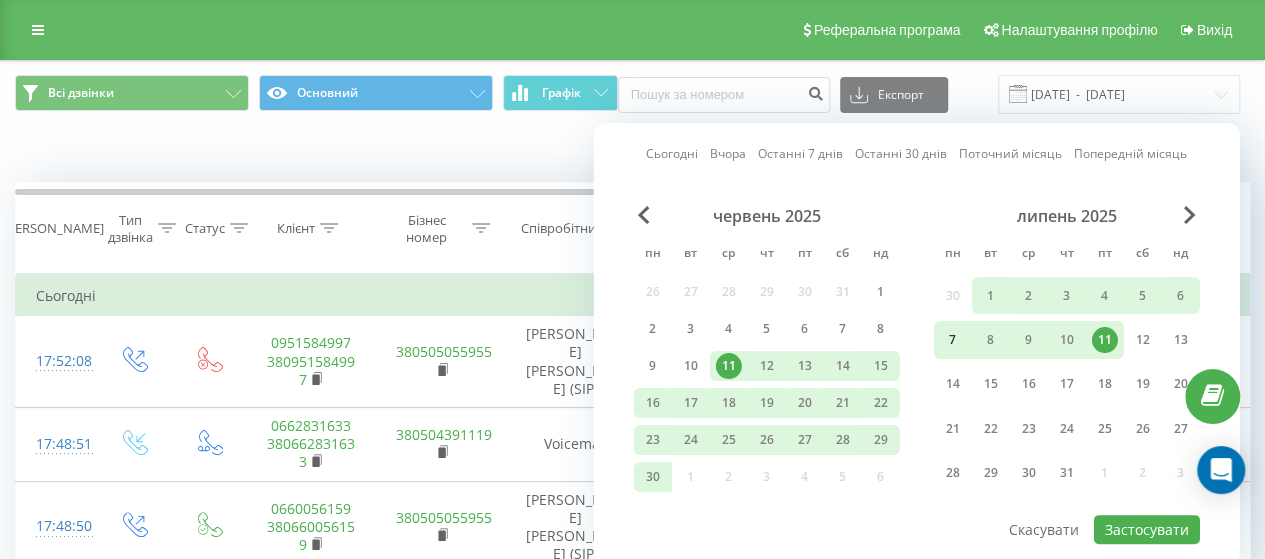 click on "7" at bounding box center [953, 340] 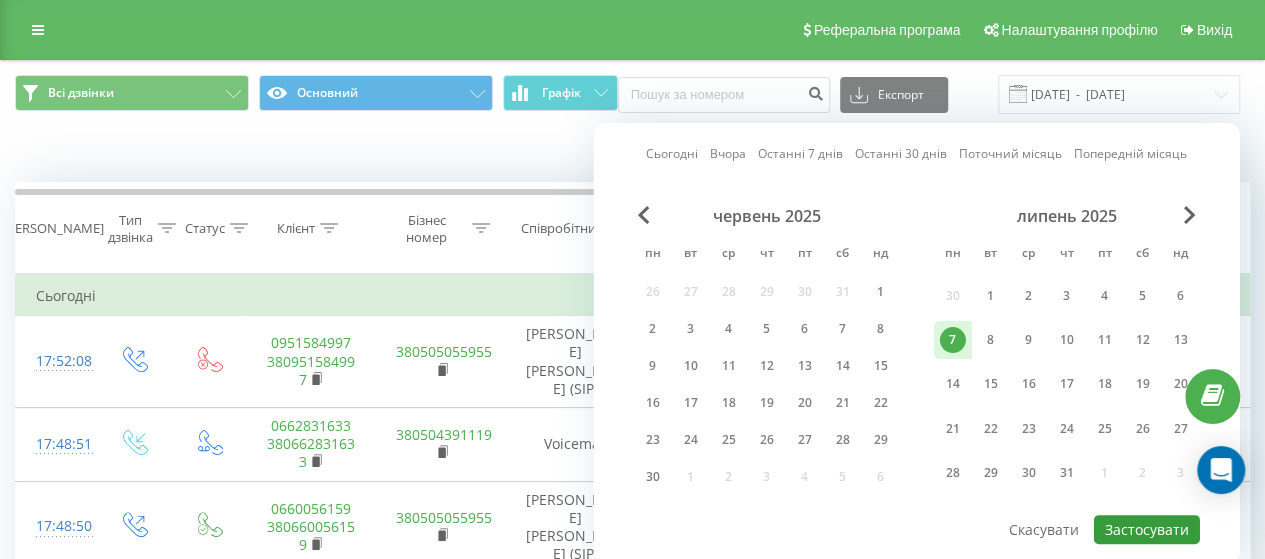 click on "Застосувати" at bounding box center [1147, 529] 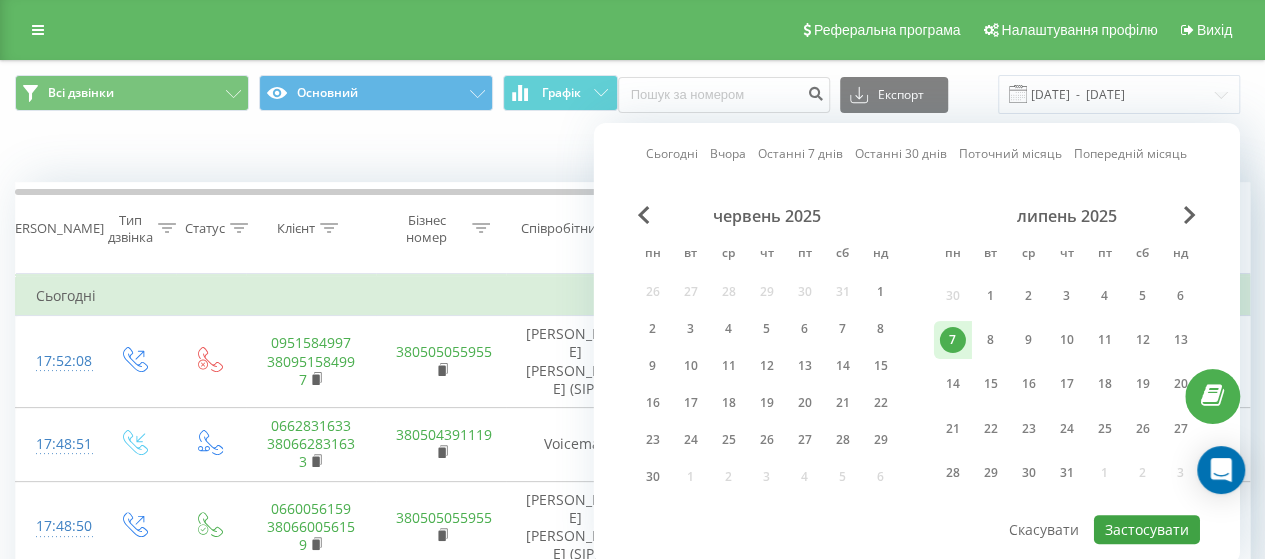 type on "07.07.2025  -  07.07.2025" 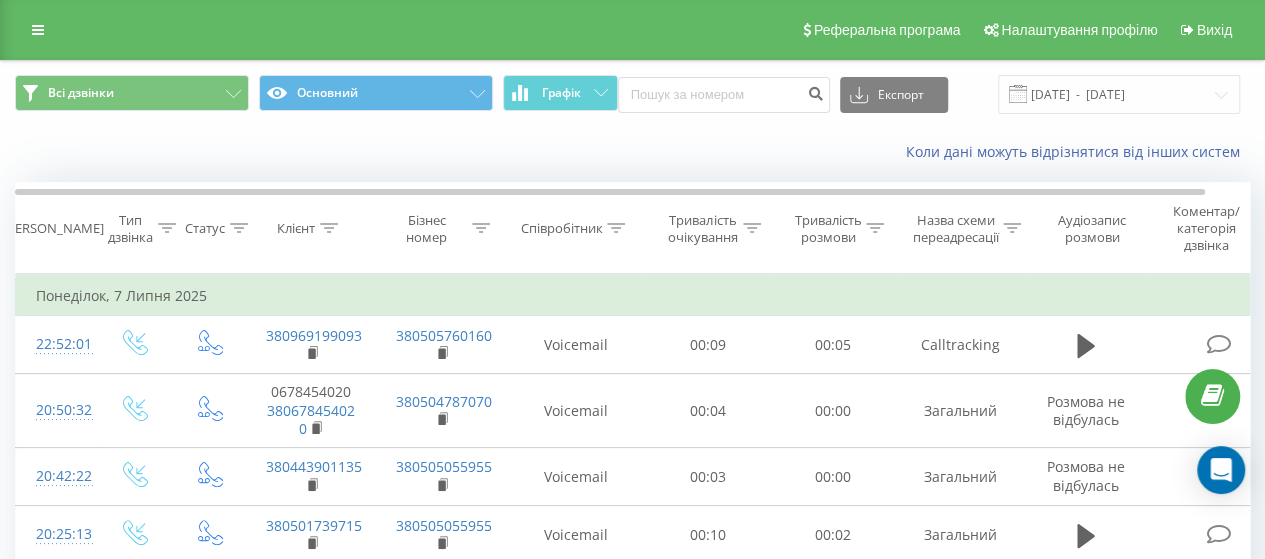 click on "Співробітник" at bounding box center (561, 228) 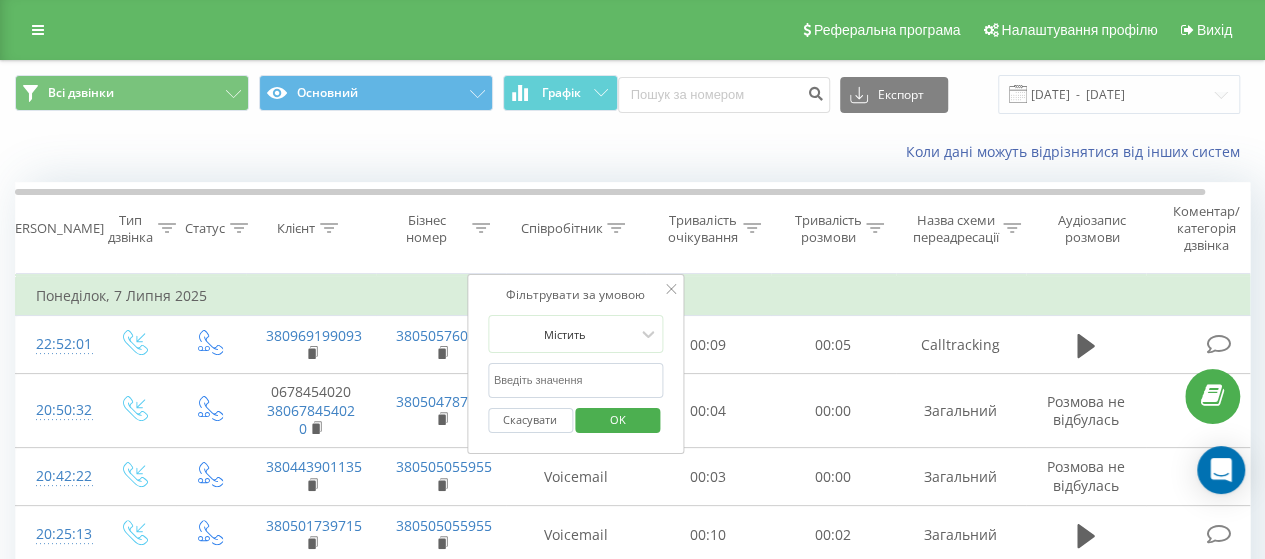 click at bounding box center (576, 380) 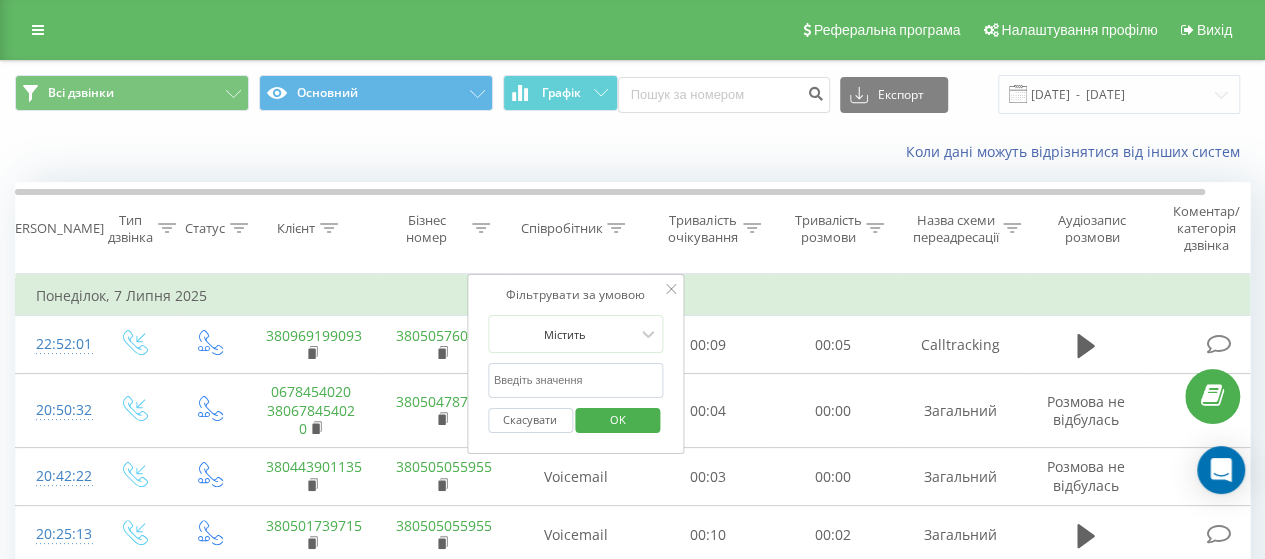 type on "цешинська" 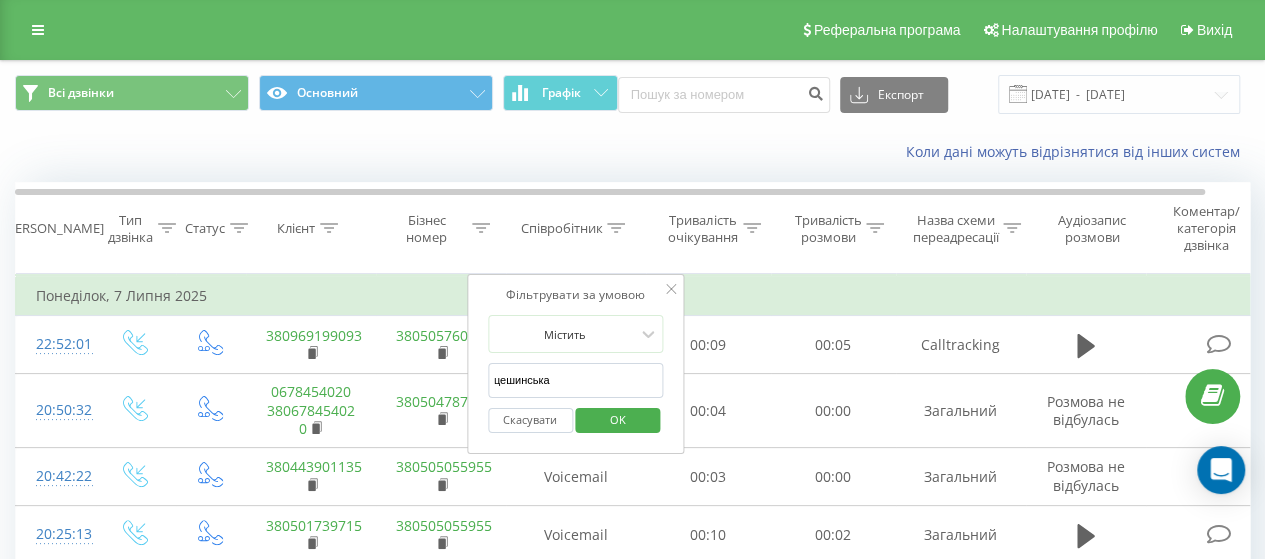 click on "OK" at bounding box center [618, 419] 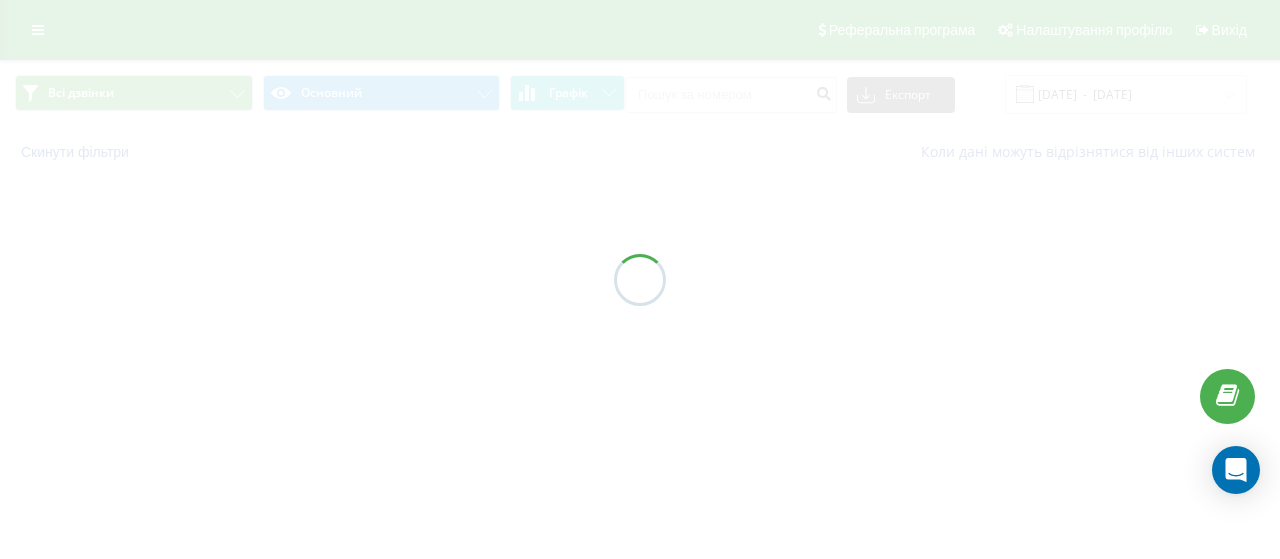 scroll, scrollTop: 0, scrollLeft: 0, axis: both 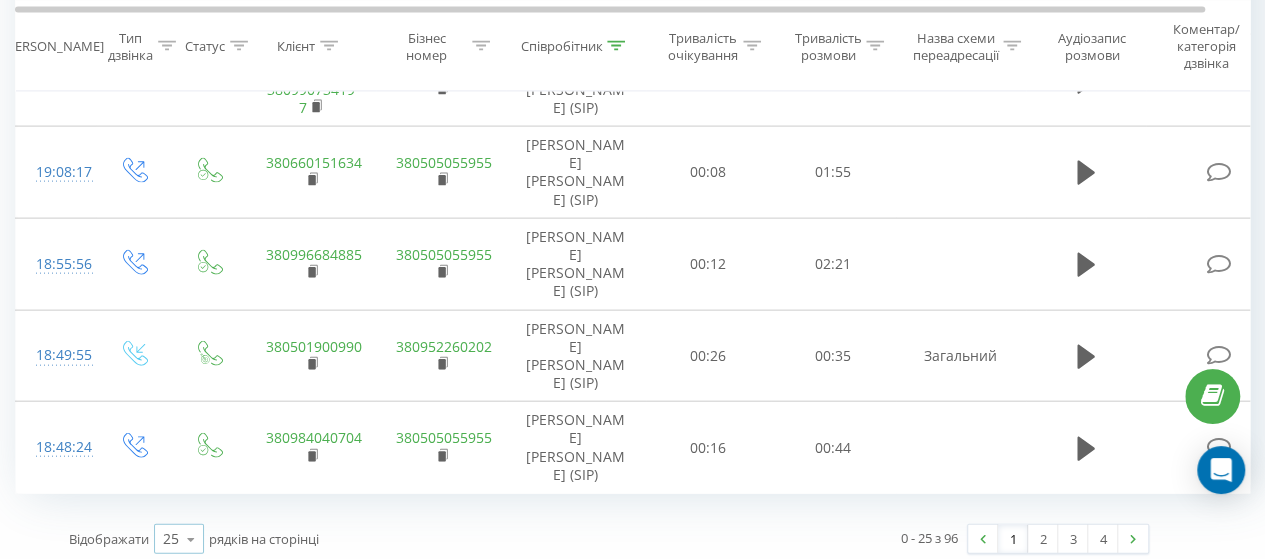 click at bounding box center (191, 539) 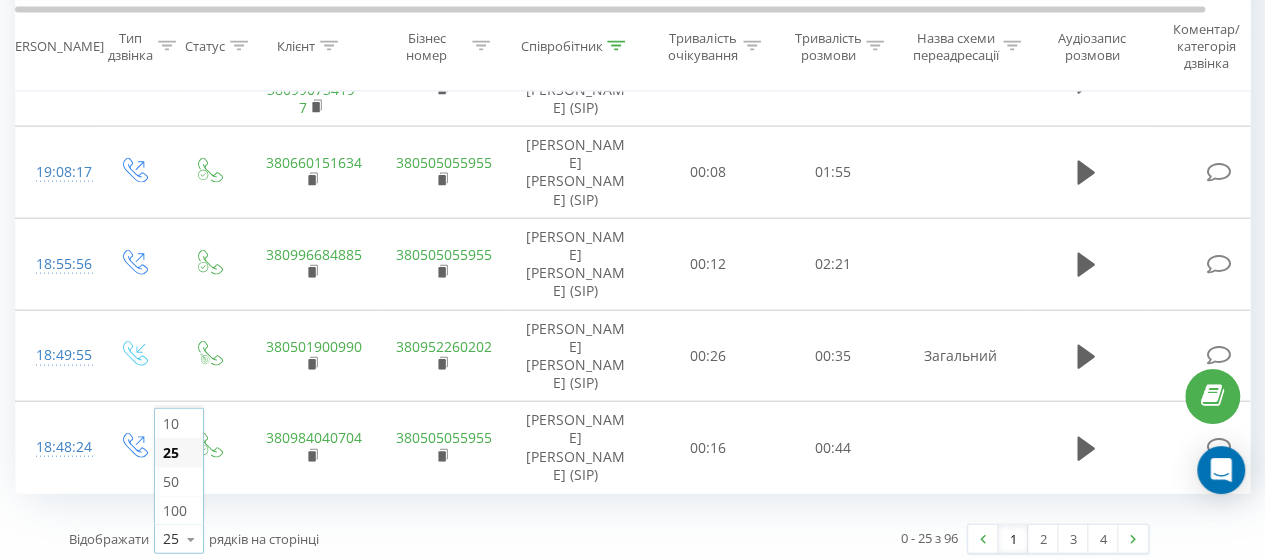 click on "100" at bounding box center (179, 510) 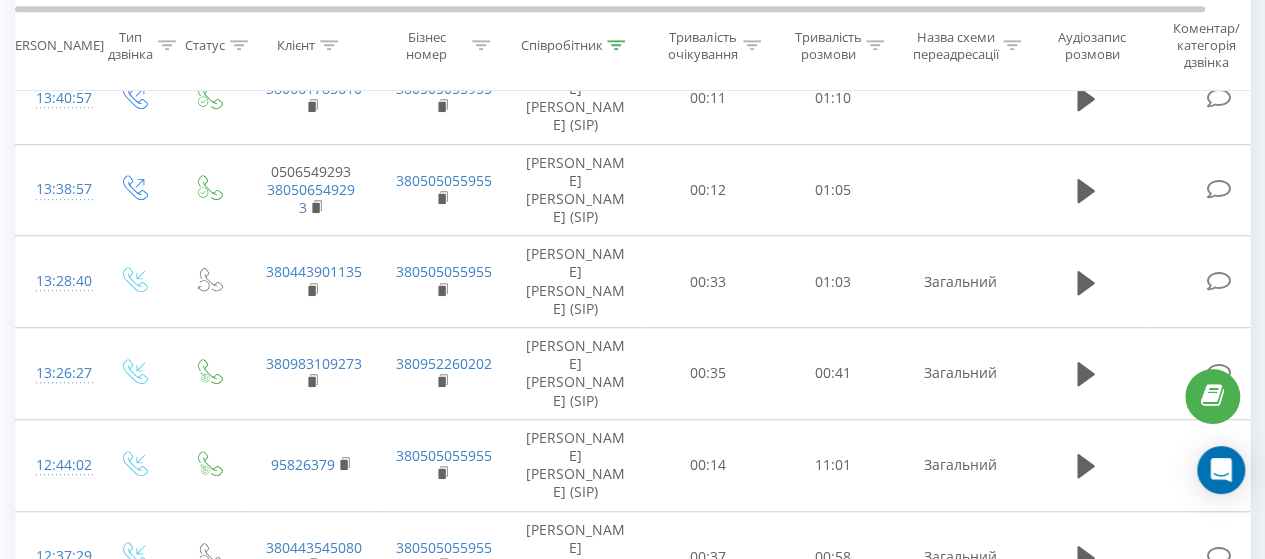 scroll, scrollTop: 8152, scrollLeft: 0, axis: vertical 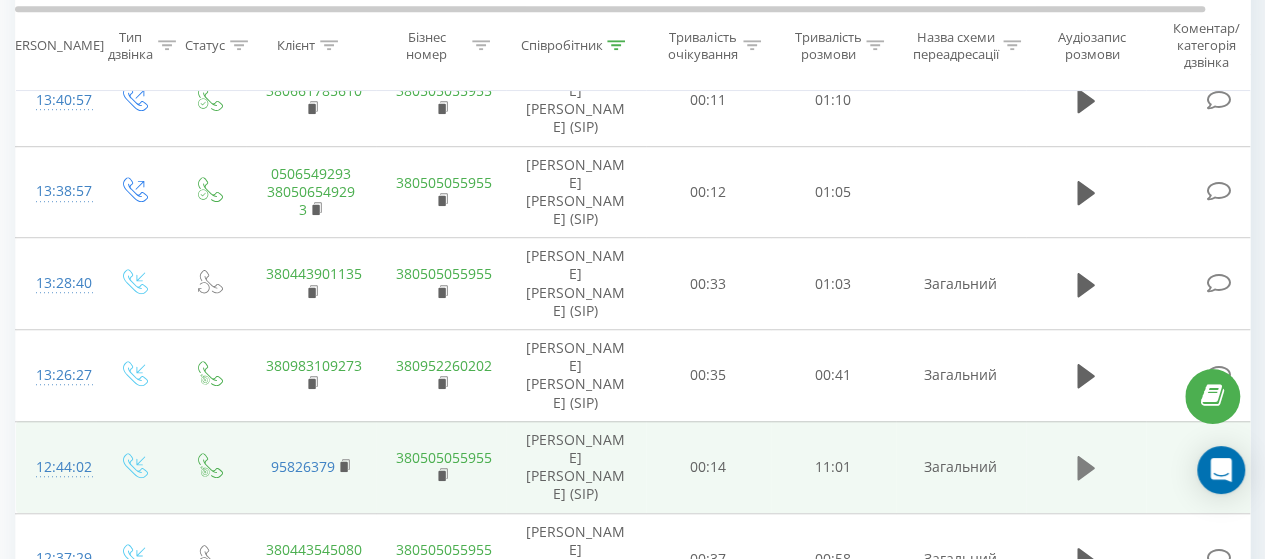 click 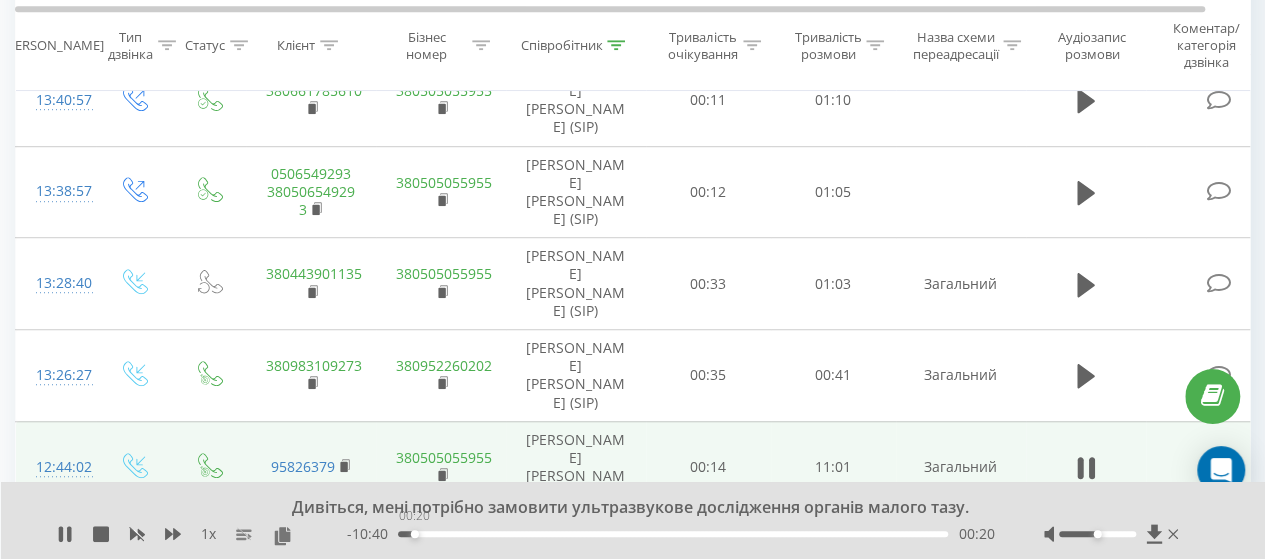 click on "00:20" at bounding box center [673, 534] 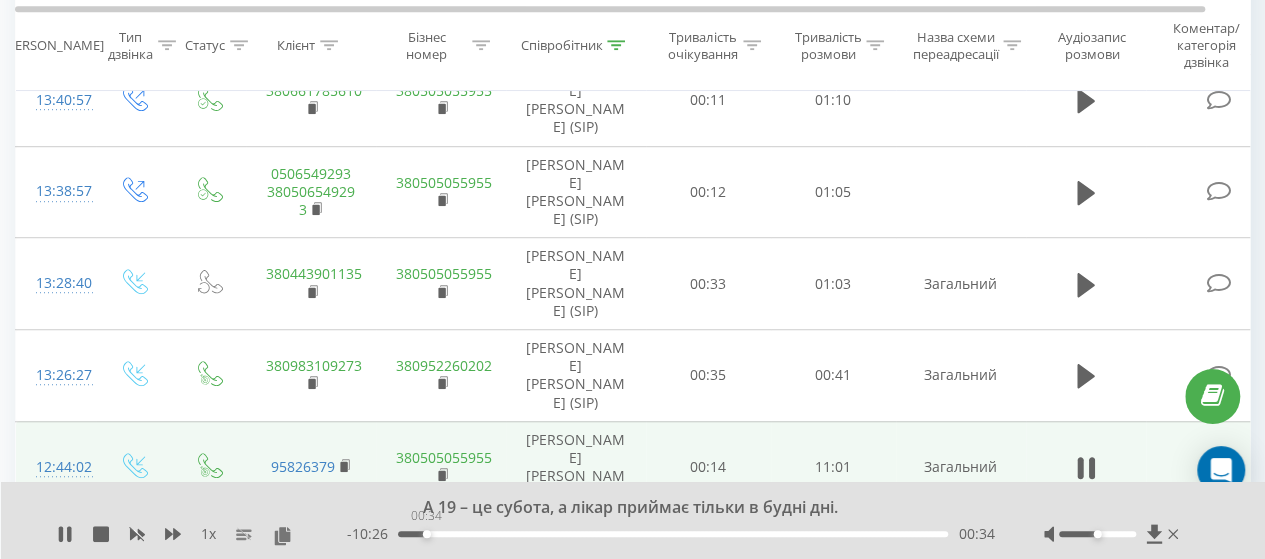 click on "00:34" at bounding box center (673, 534) 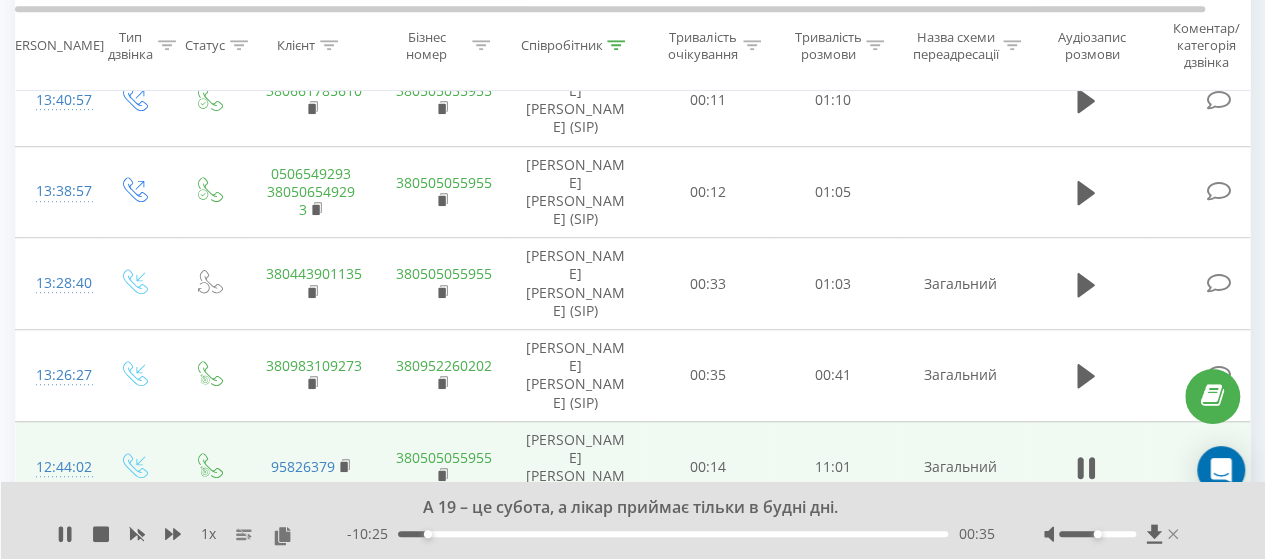 click 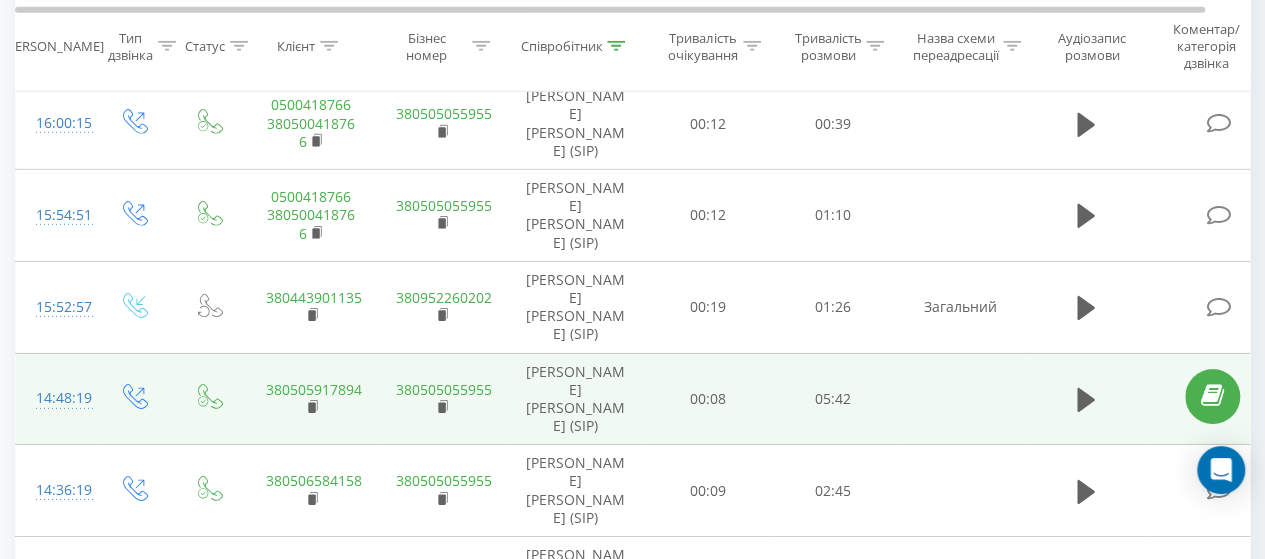 scroll, scrollTop: 6836, scrollLeft: 0, axis: vertical 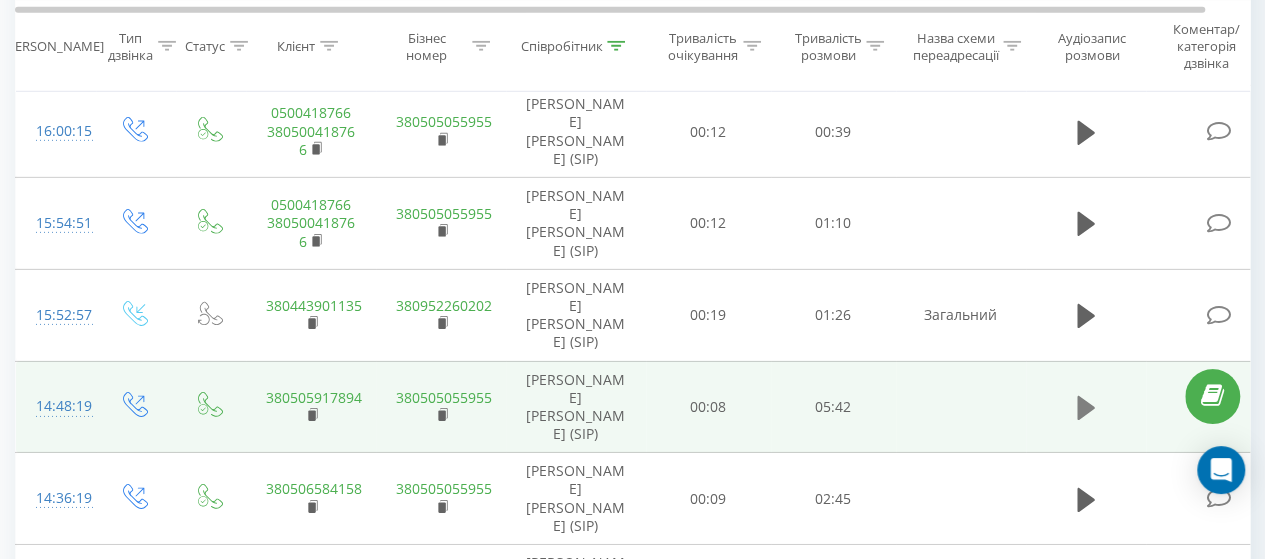 click 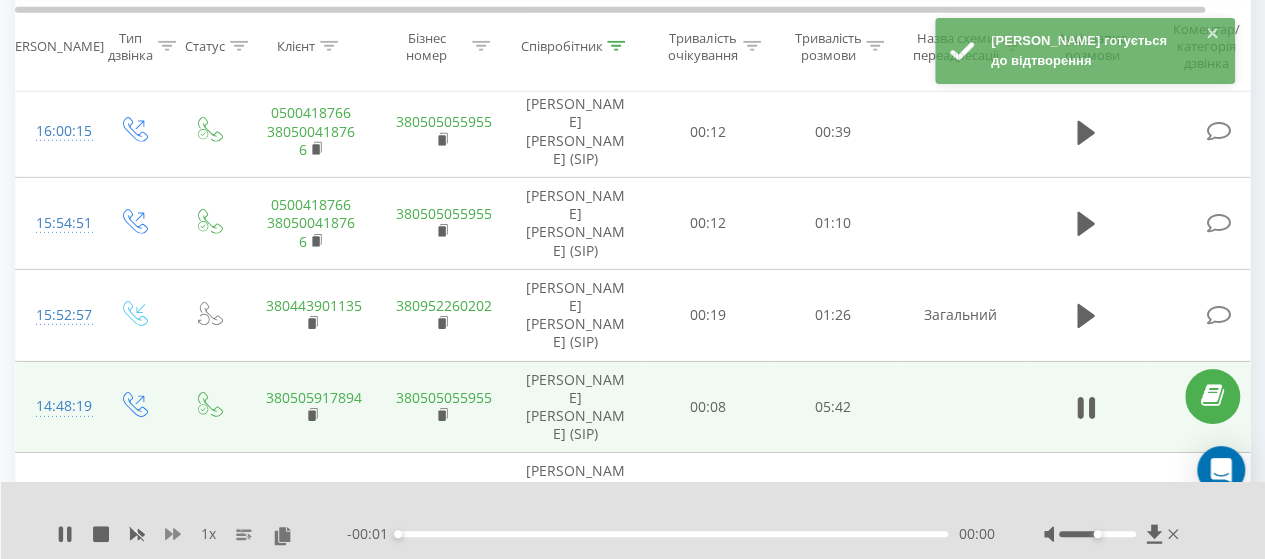 click 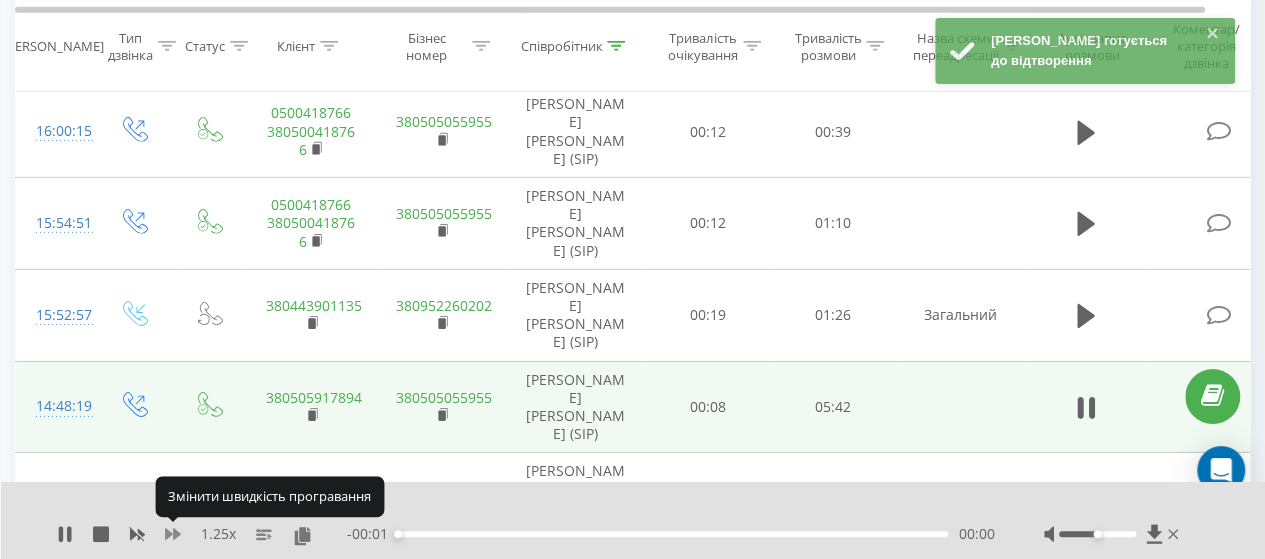 click 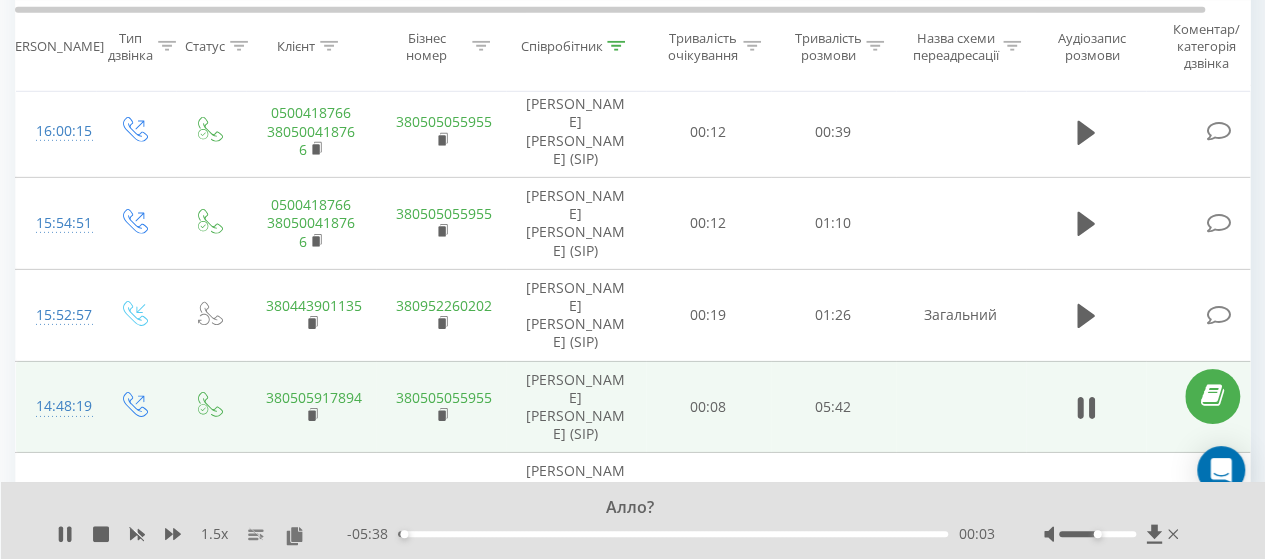 click on "- 05:38 00:03   00:03" at bounding box center [670, 534] 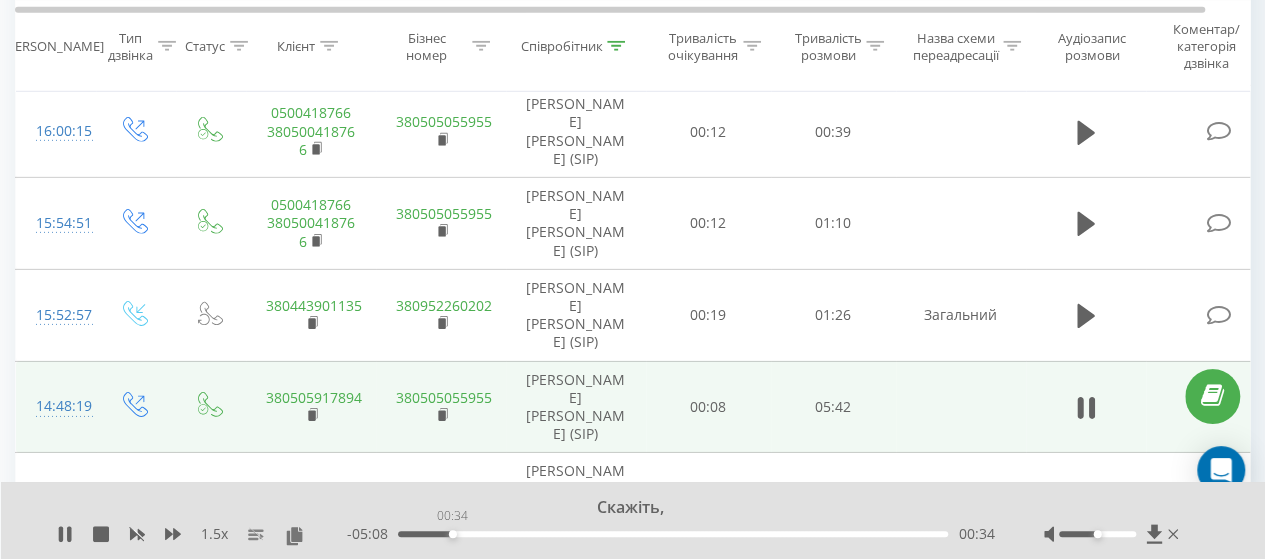 click on "00:34" at bounding box center [673, 534] 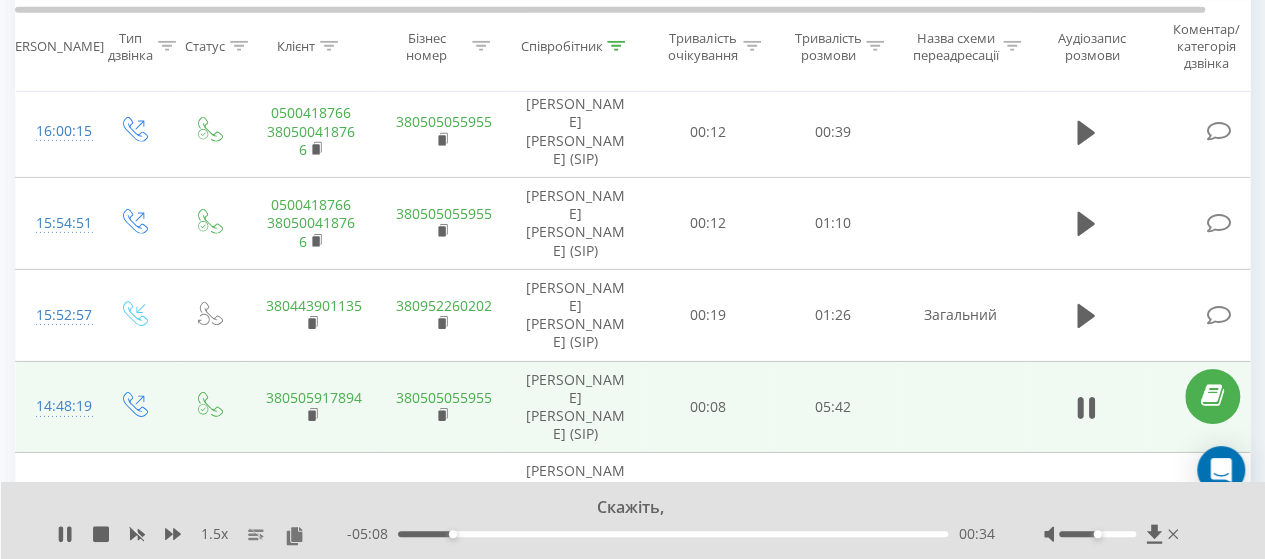 click on "00:34" at bounding box center [673, 534] 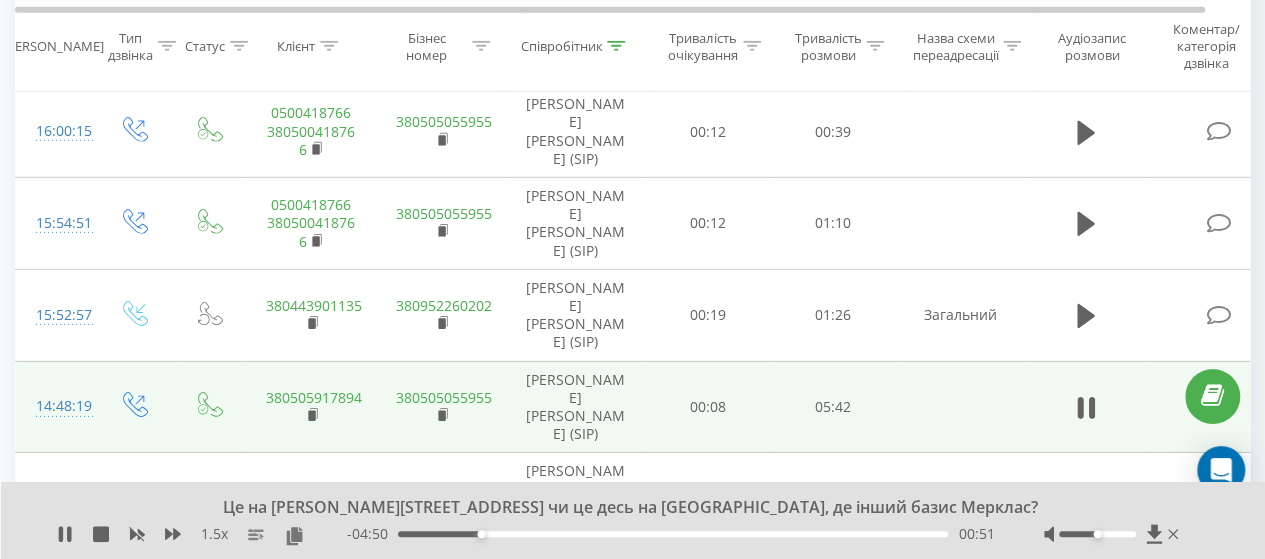 click on "00:51" at bounding box center (673, 534) 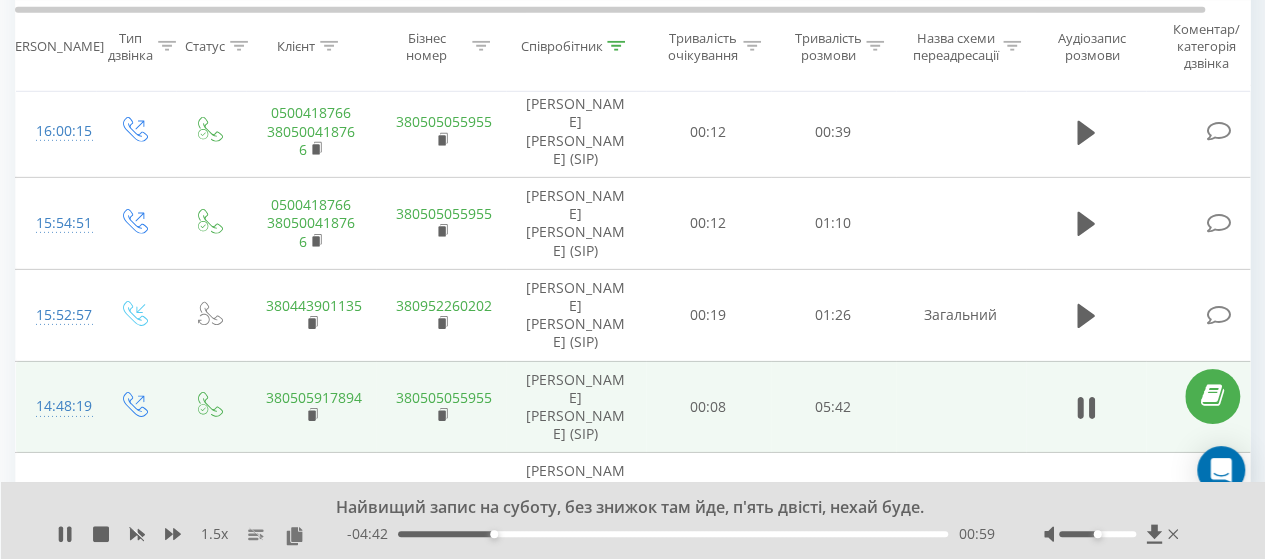 click on "00:59" at bounding box center [673, 534] 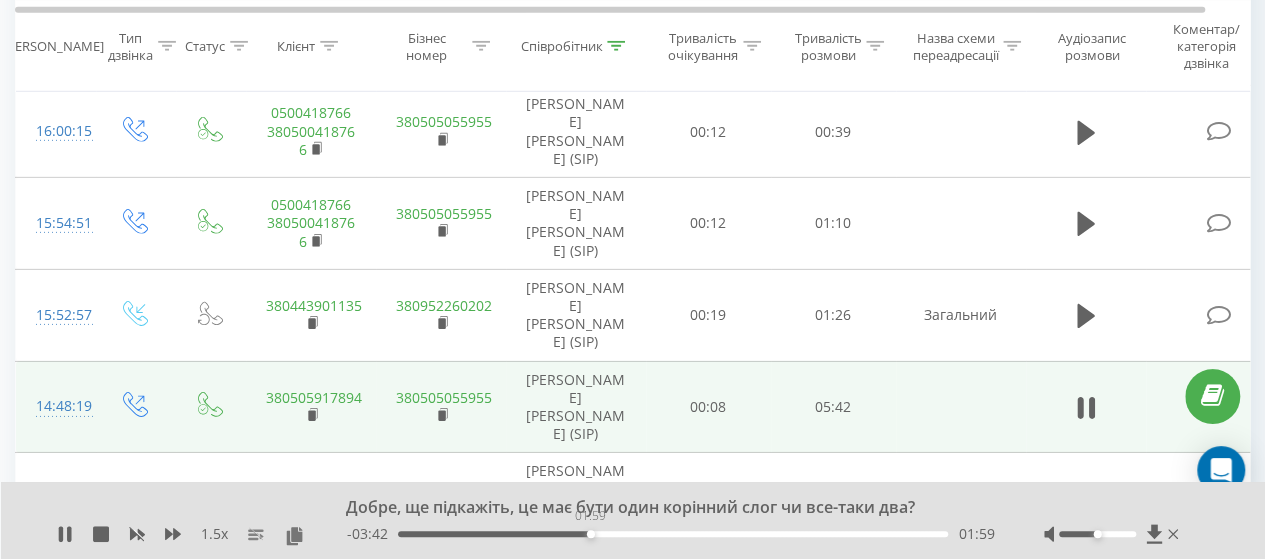 click on "01:59" at bounding box center (673, 534) 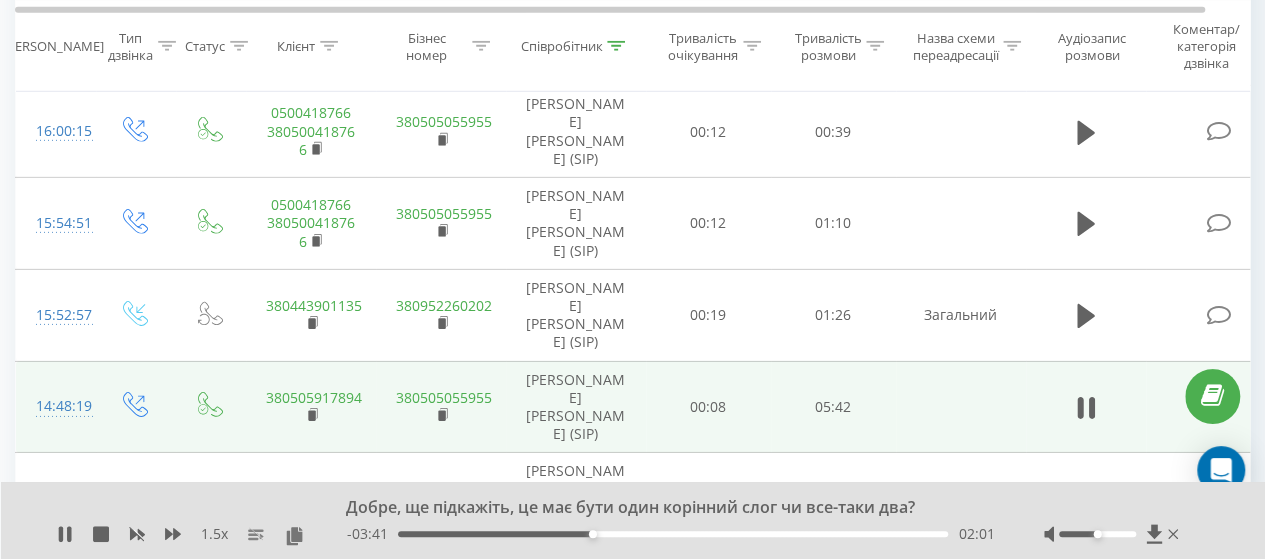 click on "- 03:41 02:01   02:01" at bounding box center [670, 534] 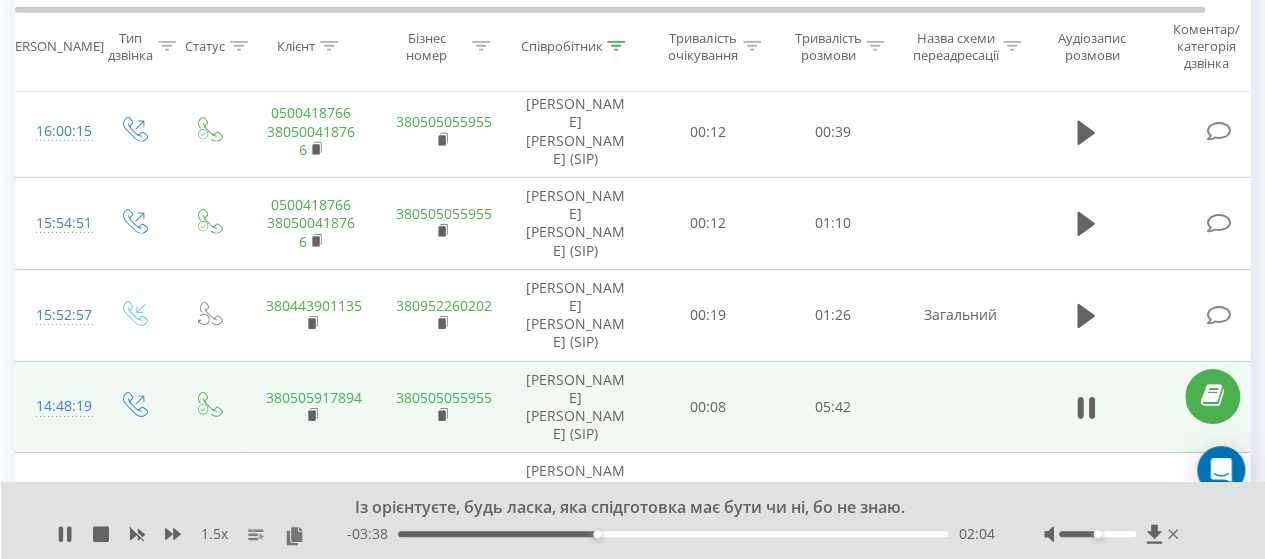 click at bounding box center (1113, 534) 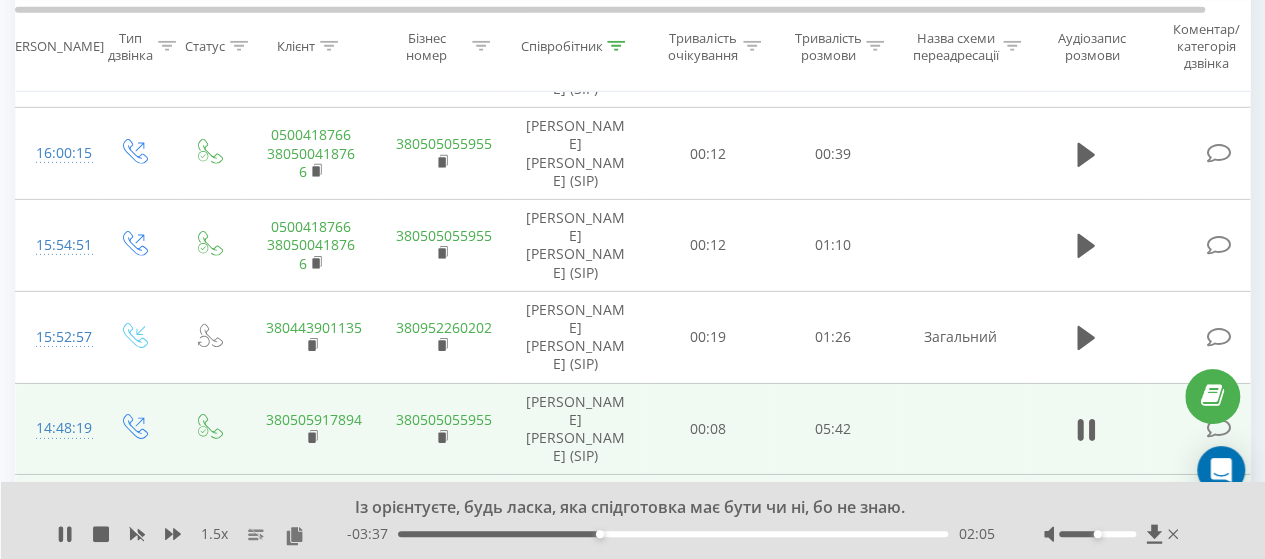 scroll, scrollTop: 6816, scrollLeft: 0, axis: vertical 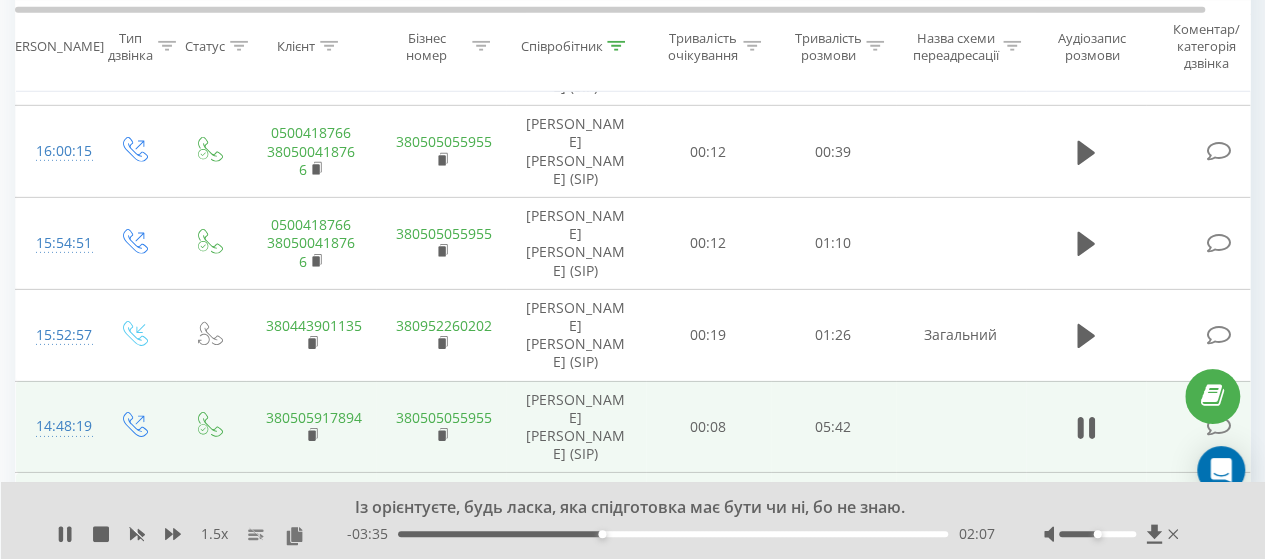 drag, startPoint x: 1174, startPoint y: 541, endPoint x: 1057, endPoint y: 478, distance: 132.8834 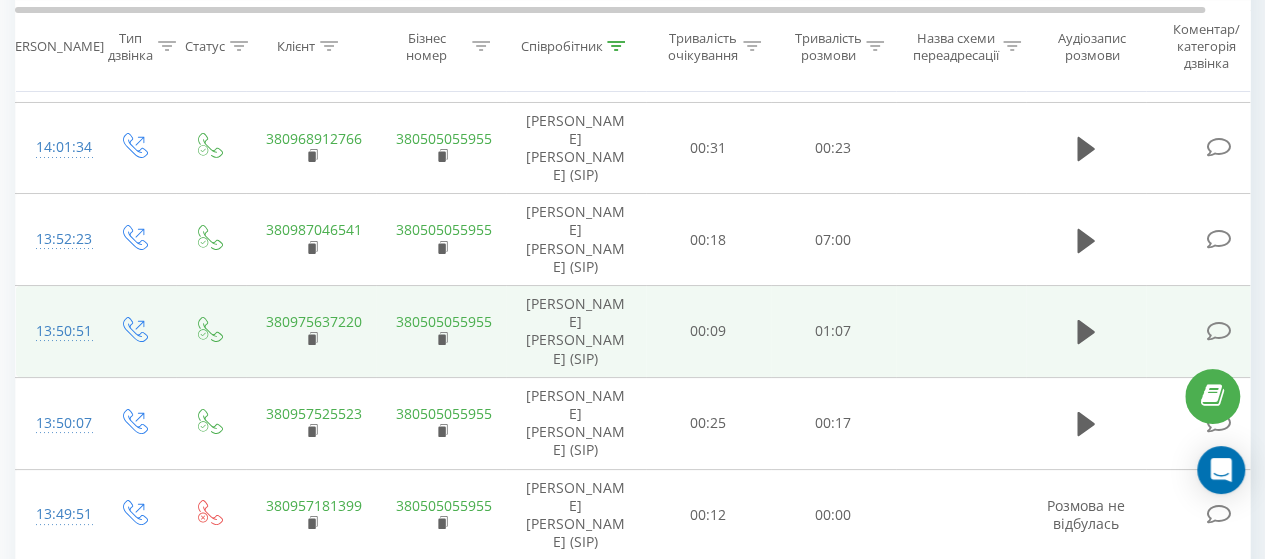 scroll, scrollTop: 7460, scrollLeft: 0, axis: vertical 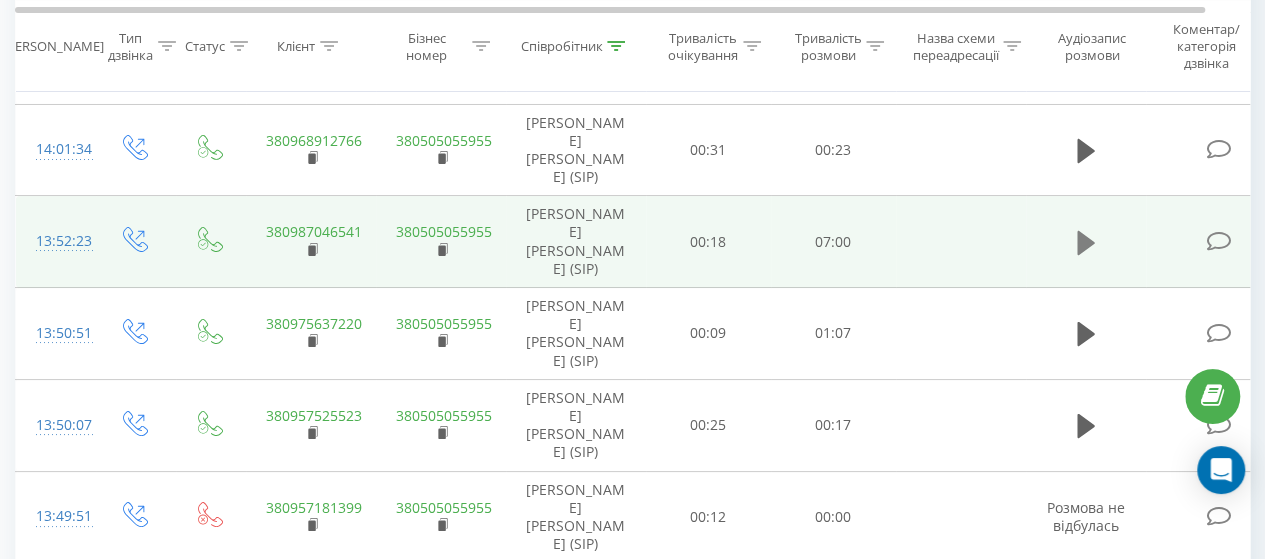click 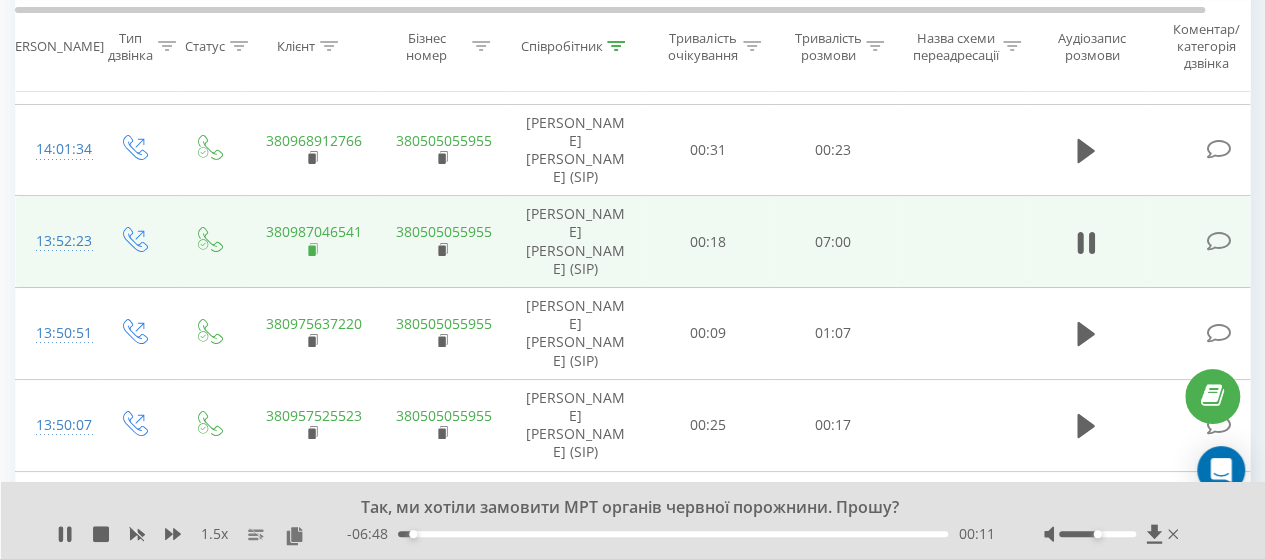 click 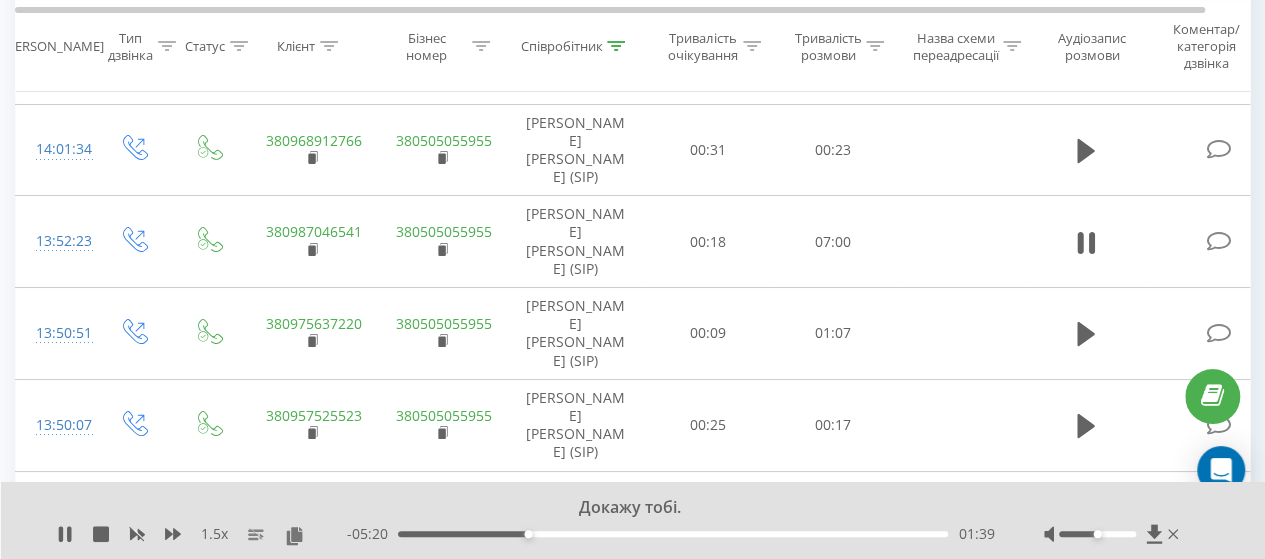 scroll, scrollTop: 7482, scrollLeft: 0, axis: vertical 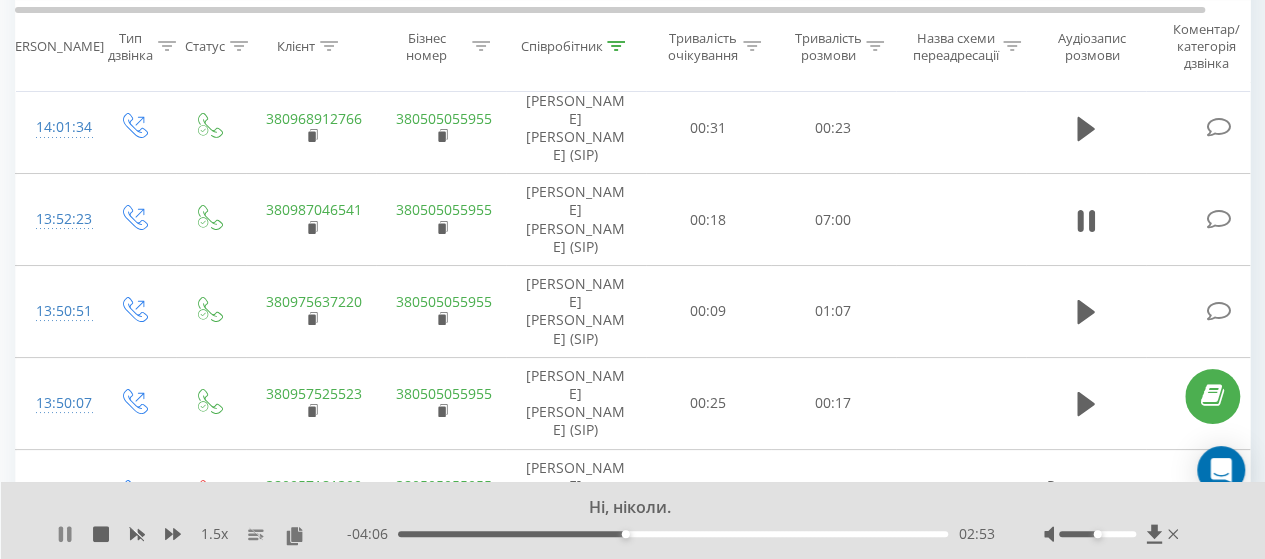 click 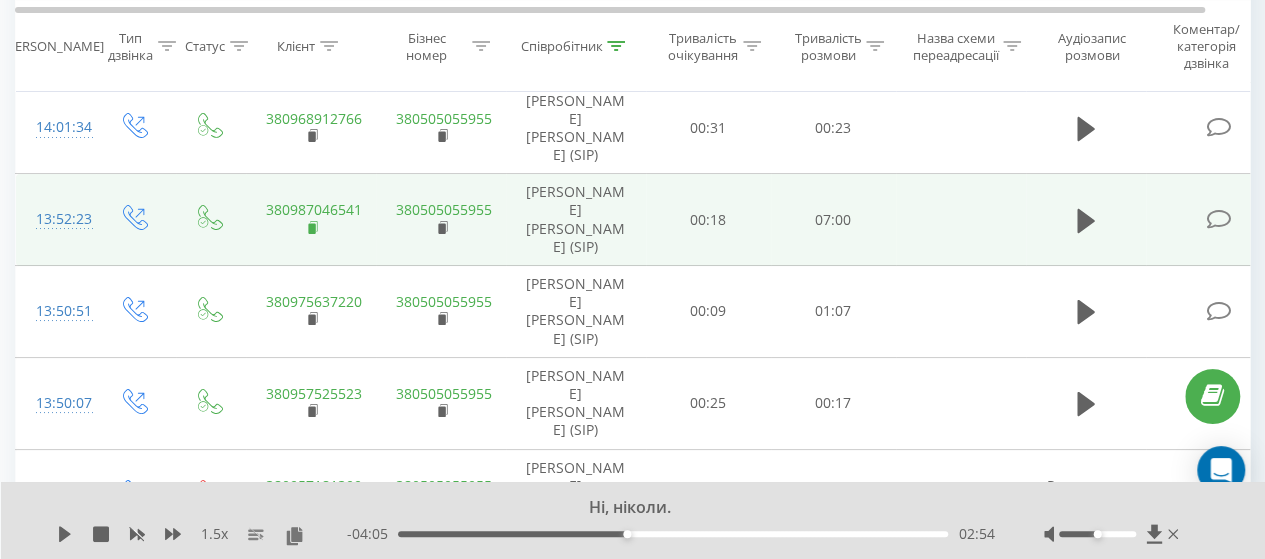 click 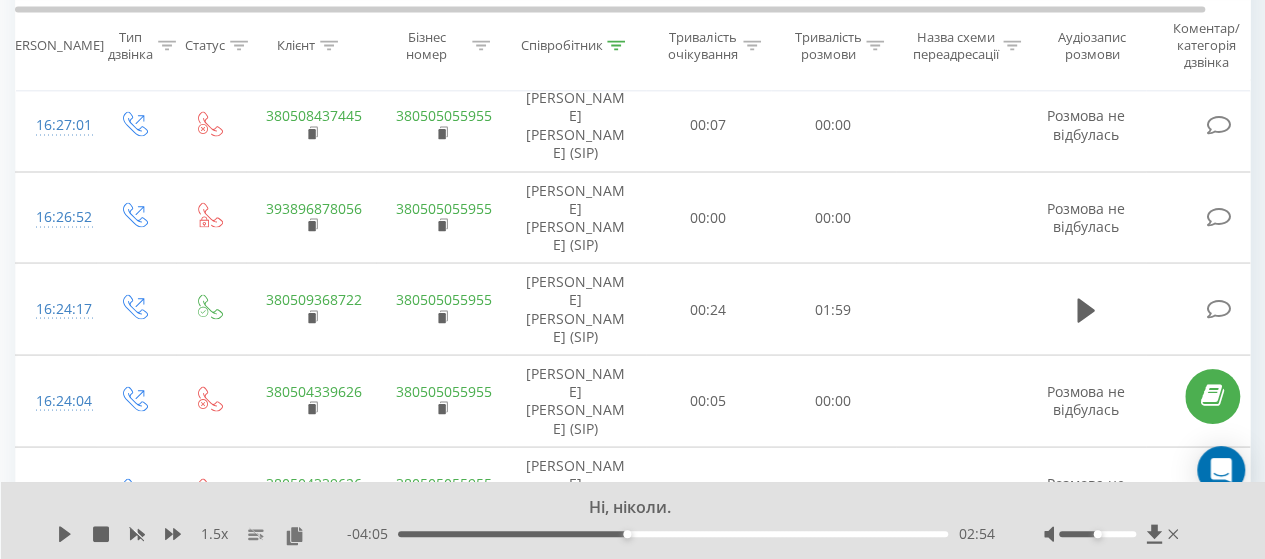 scroll, scrollTop: 5556, scrollLeft: 0, axis: vertical 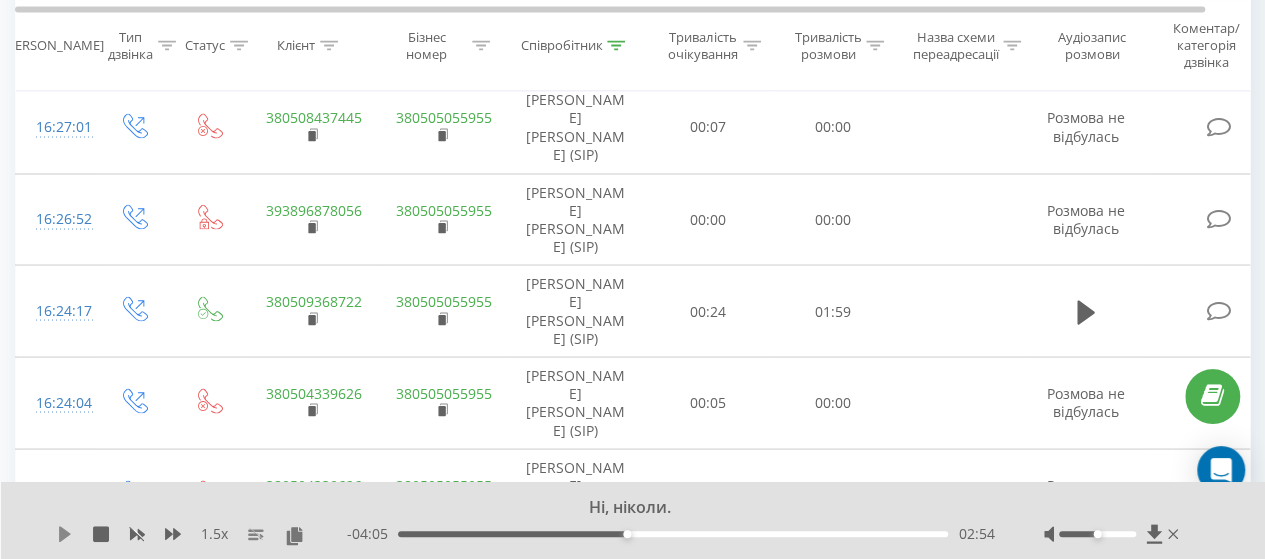 click 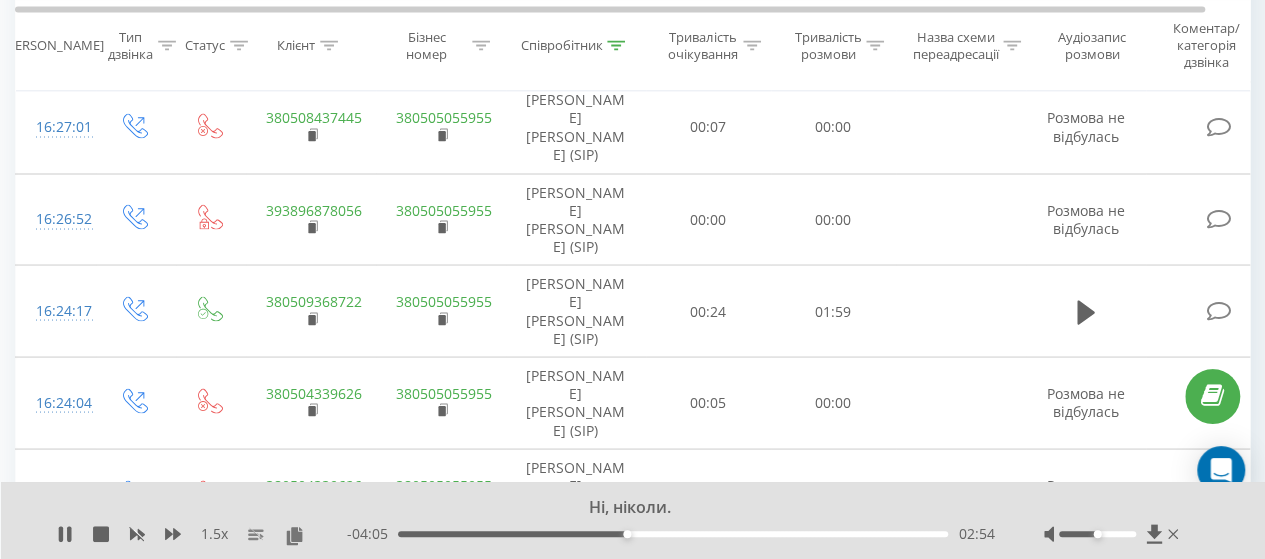 click on "- 04:05 02:54   02:54" at bounding box center [670, 534] 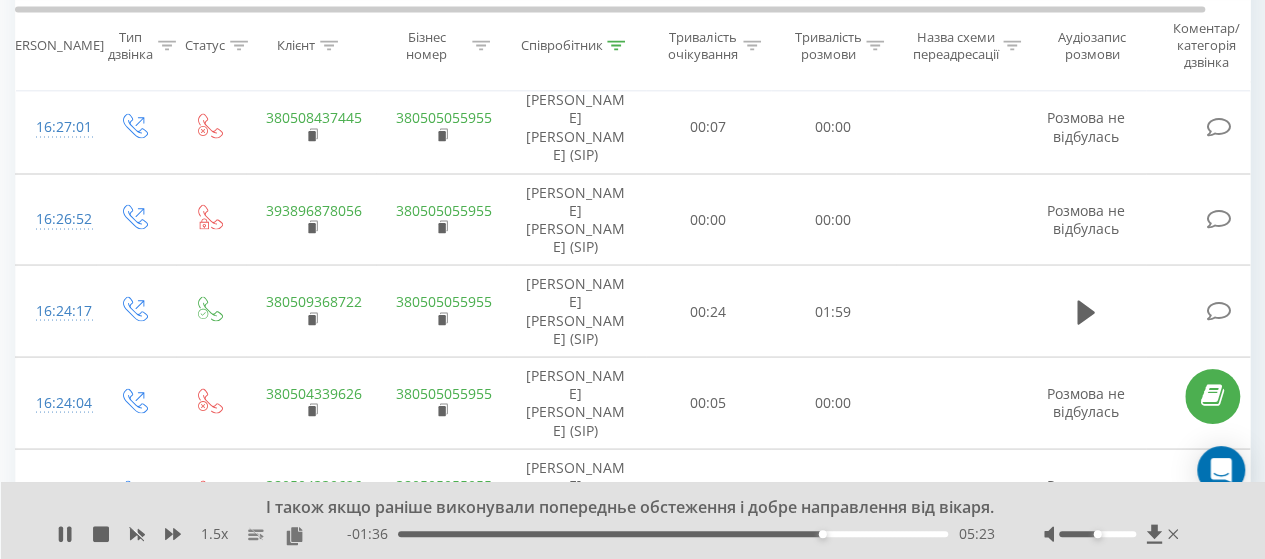 click on "05:23" at bounding box center (673, 534) 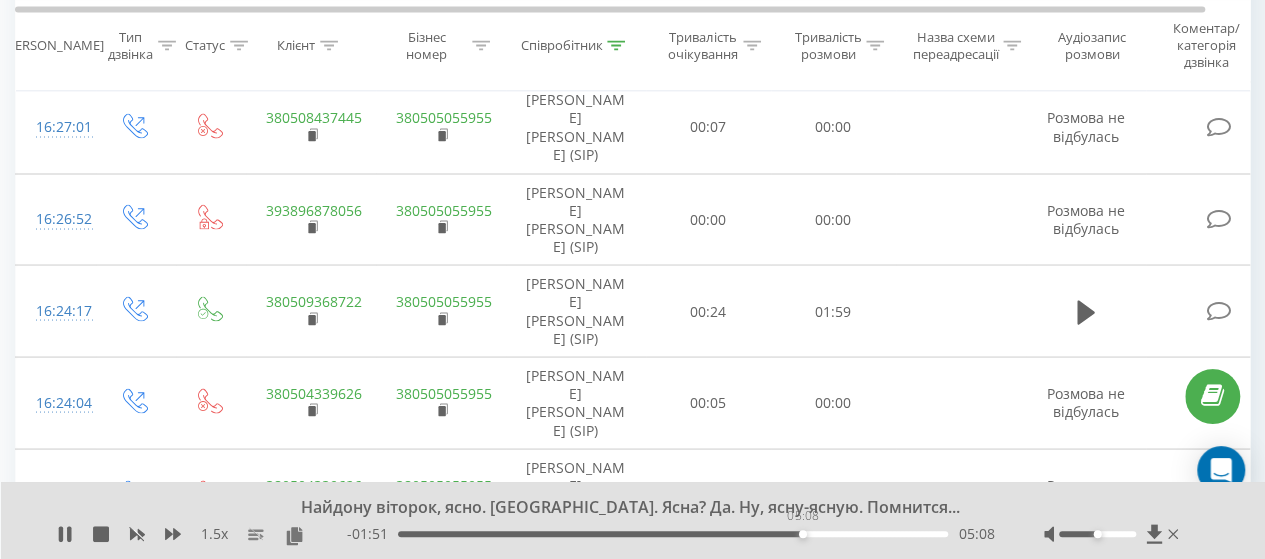 drag, startPoint x: 802, startPoint y: 535, endPoint x: 821, endPoint y: 535, distance: 19 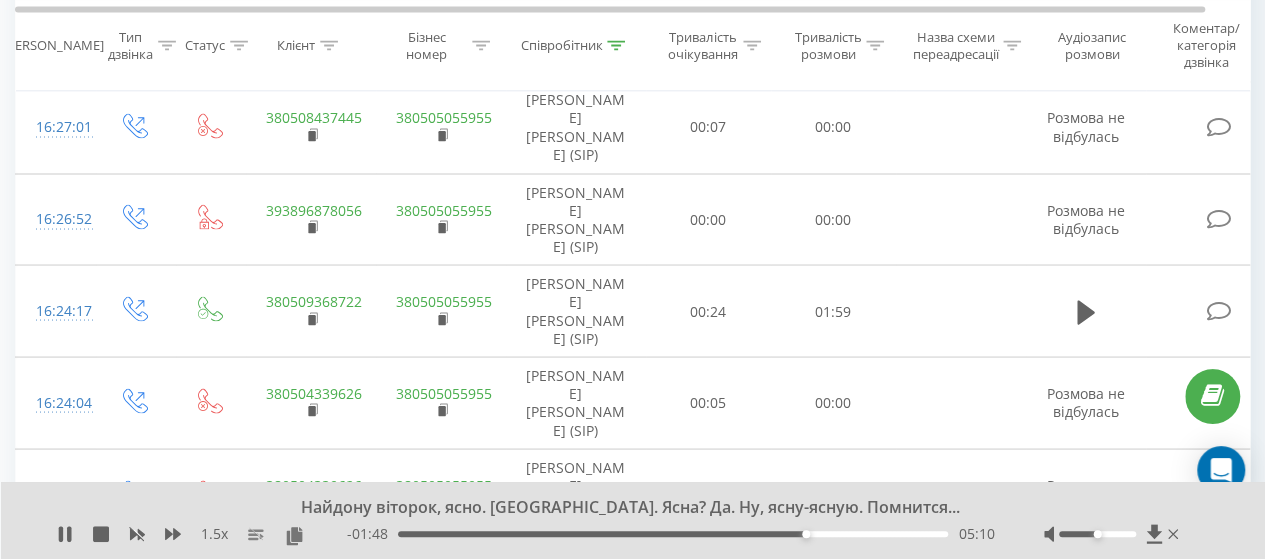 click on "05:10" at bounding box center (673, 534) 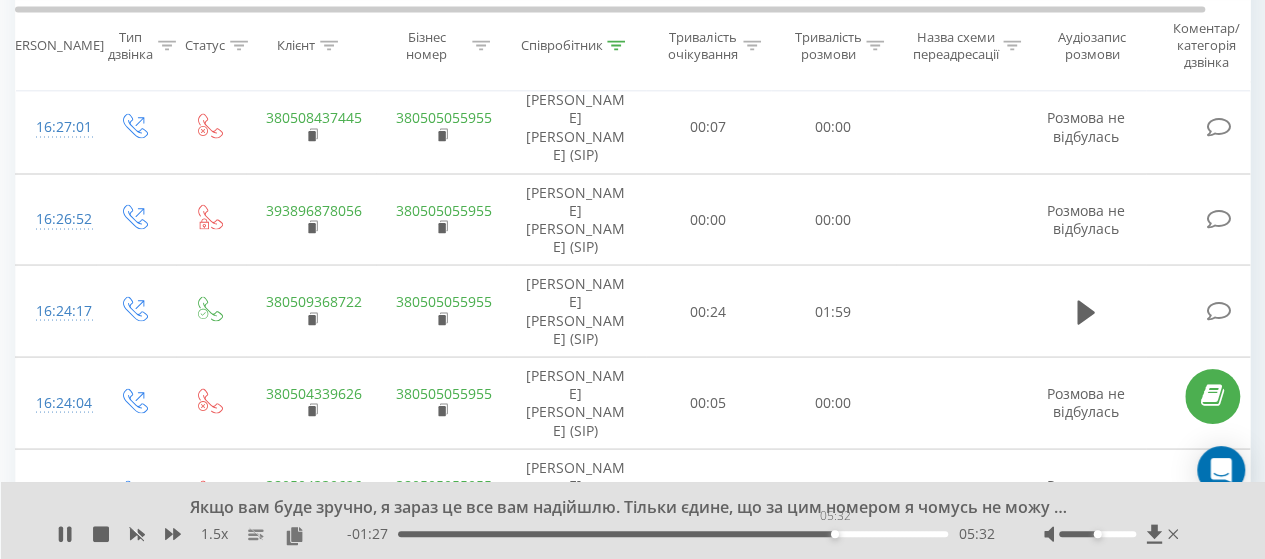 click on "05:32" at bounding box center (673, 534) 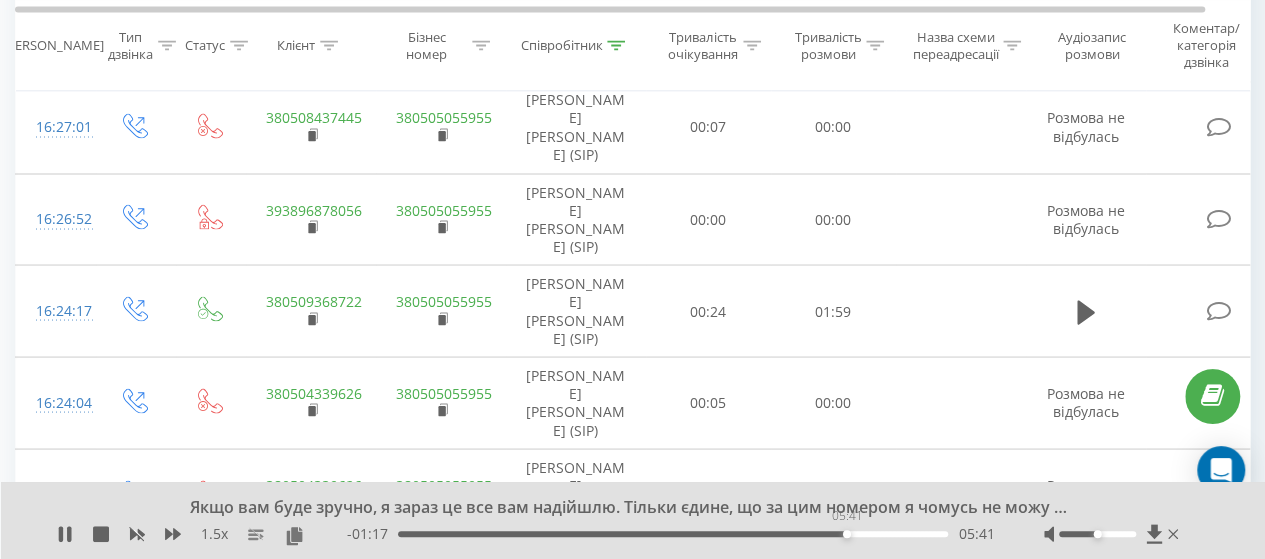 click on "05:41" at bounding box center [673, 534] 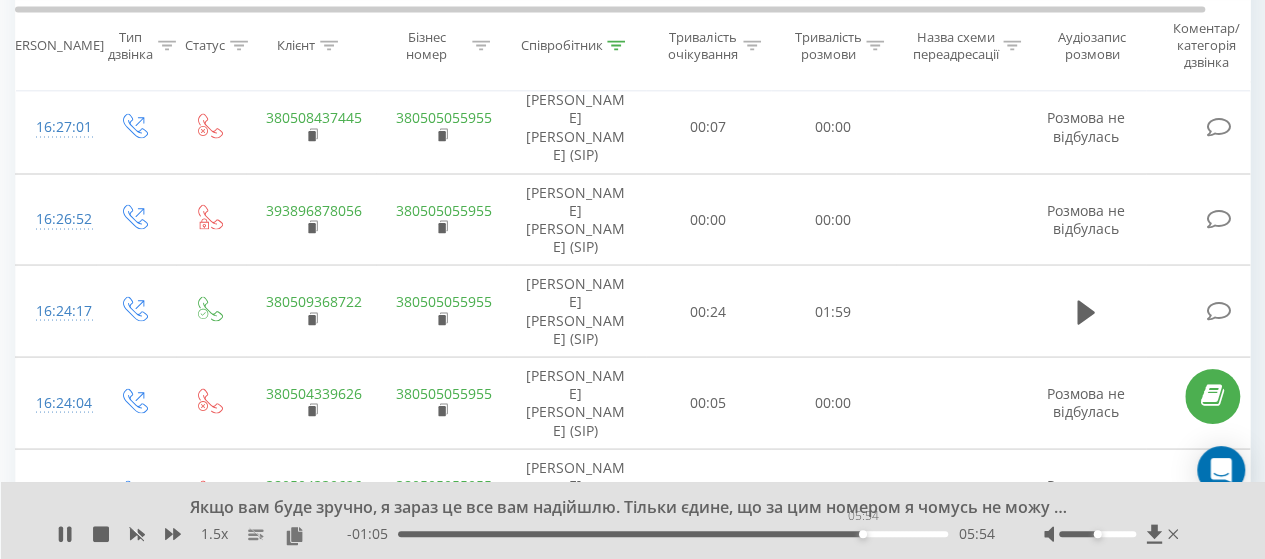 click on "05:54" at bounding box center [673, 534] 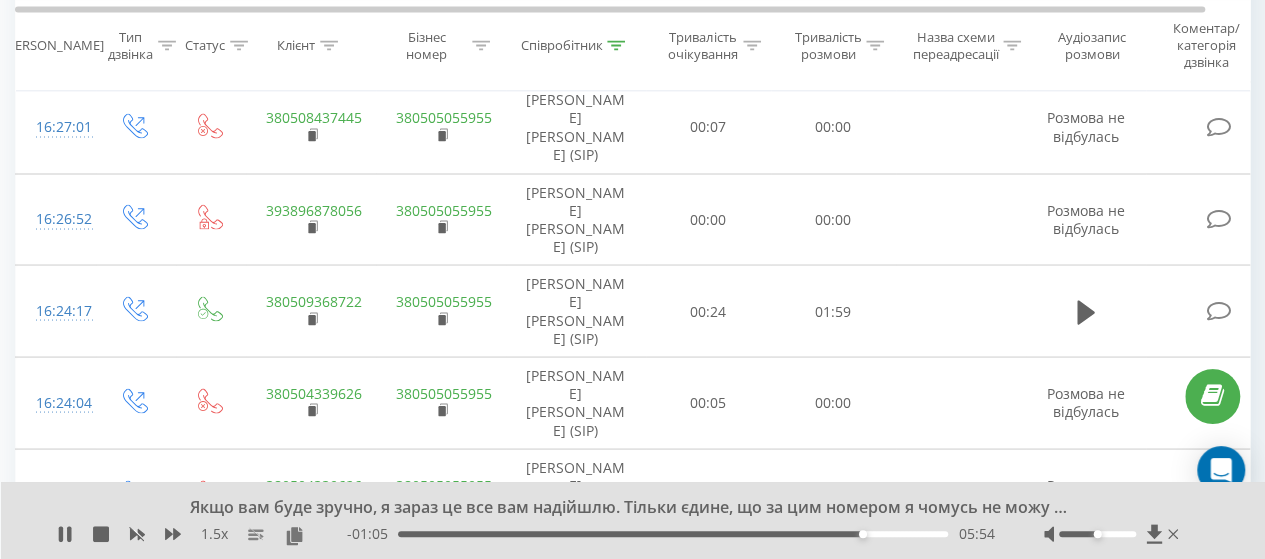 drag, startPoint x: 793, startPoint y: 535, endPoint x: 748, endPoint y: 529, distance: 45.39824 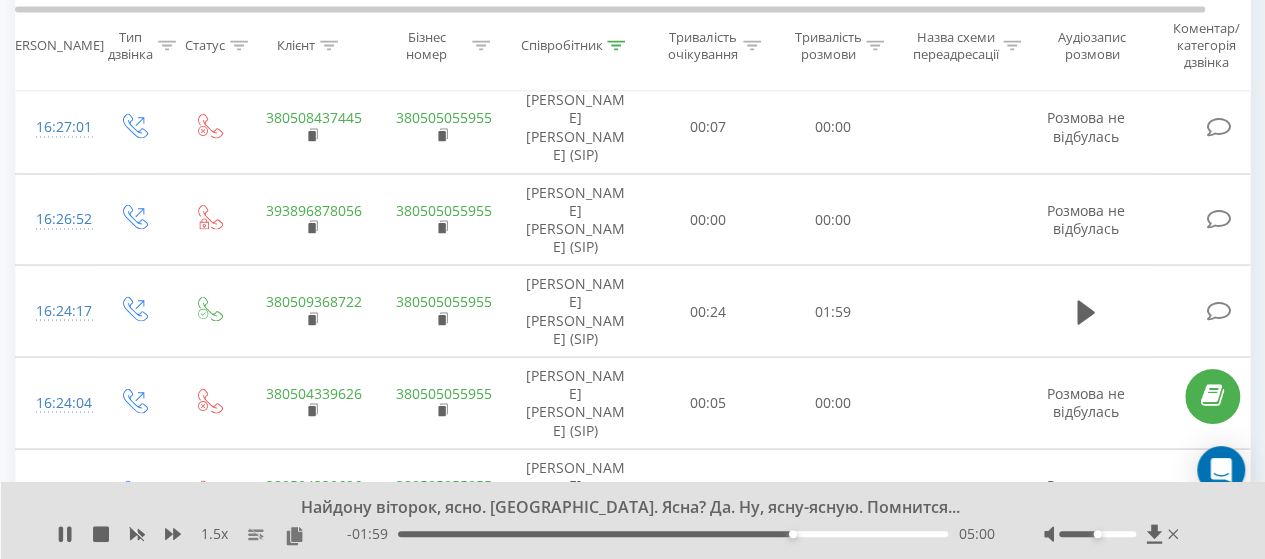 click on "05:00" at bounding box center [673, 534] 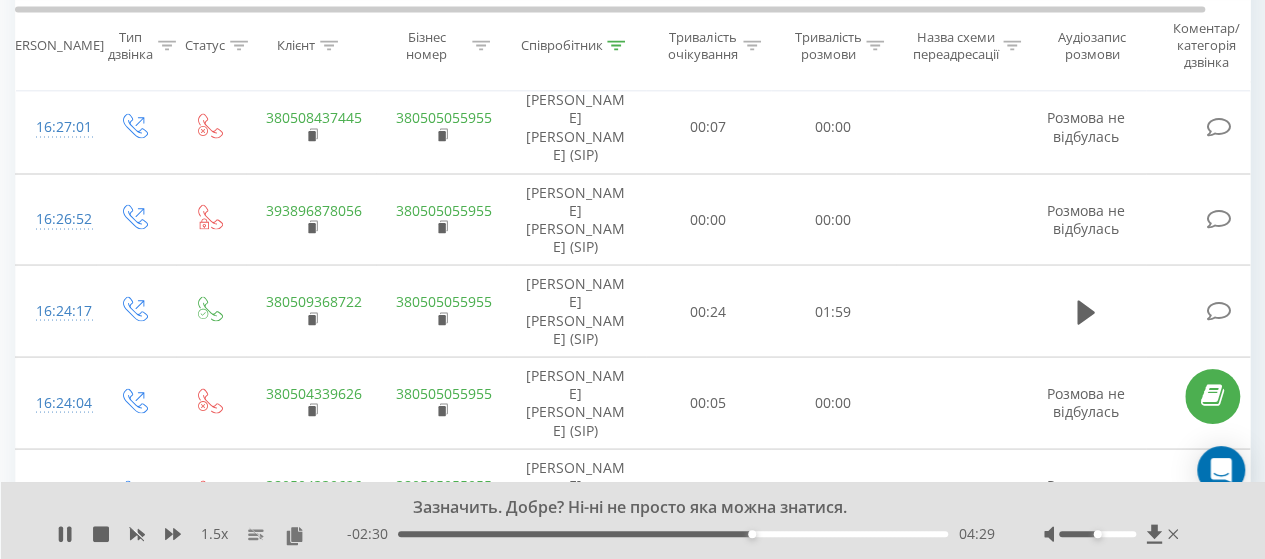 click on "04:29" at bounding box center (673, 534) 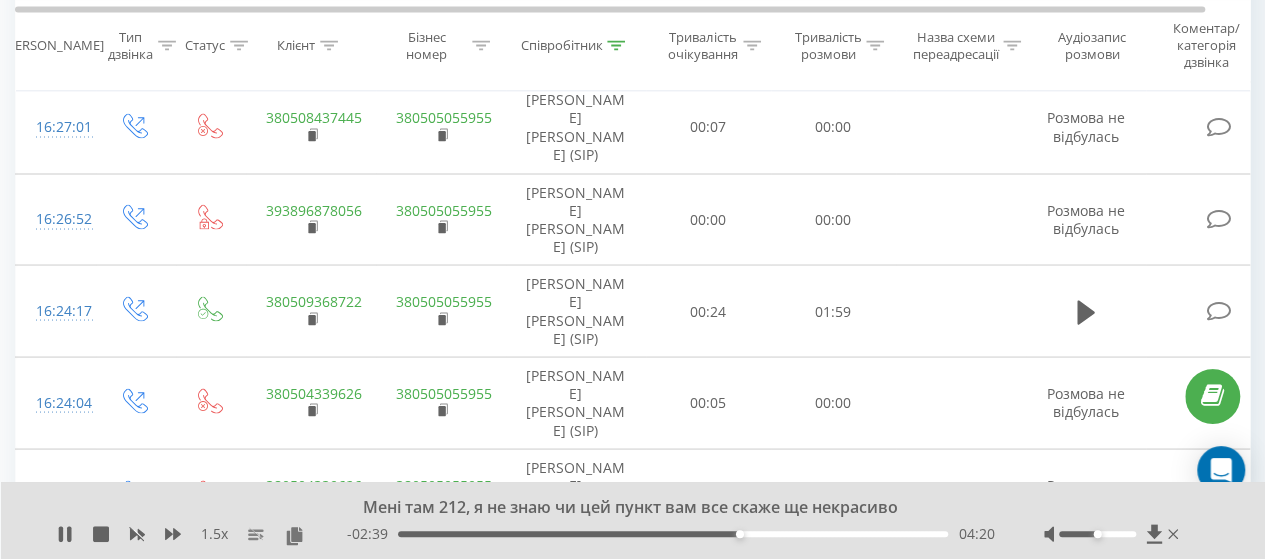 click on "04:20" at bounding box center [673, 534] 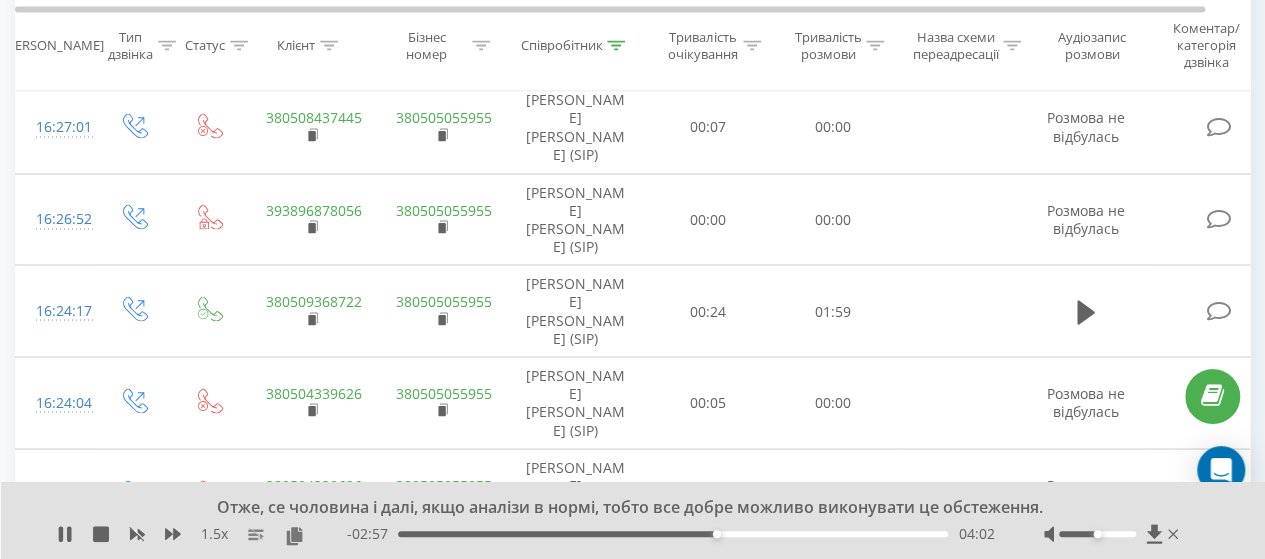 click on "04:02" at bounding box center [673, 534] 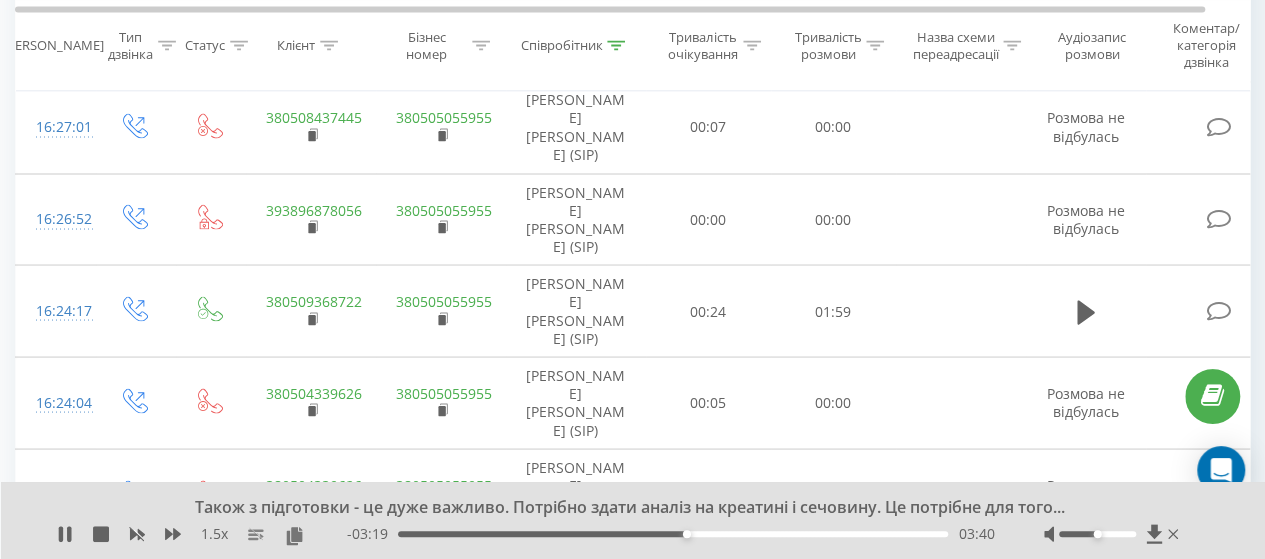 click on "03:40" at bounding box center (673, 534) 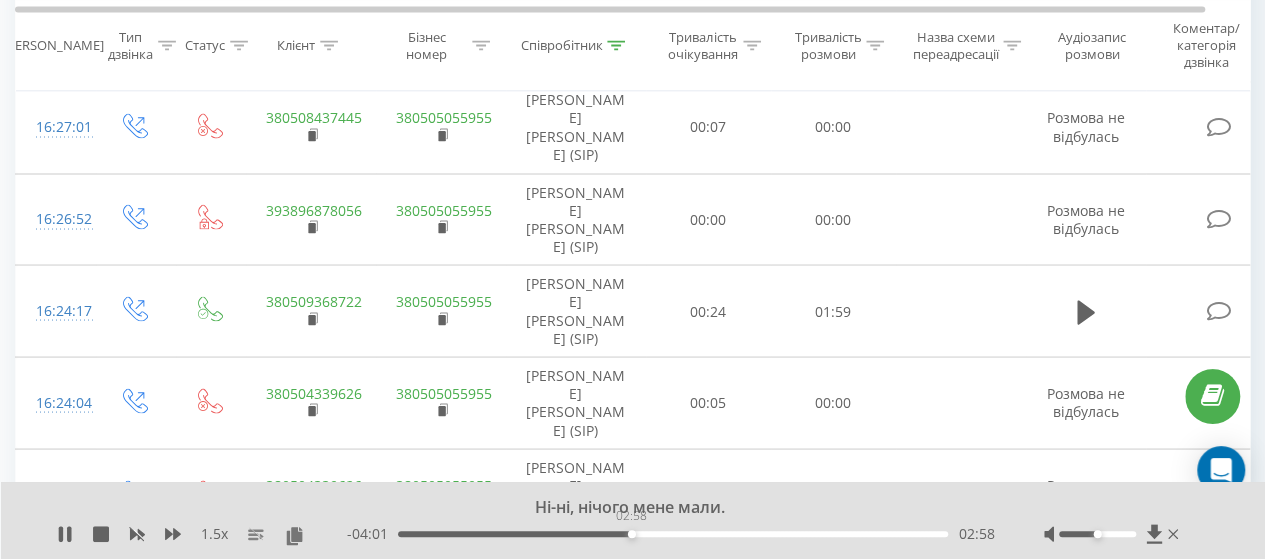 click on "02:58" at bounding box center (673, 534) 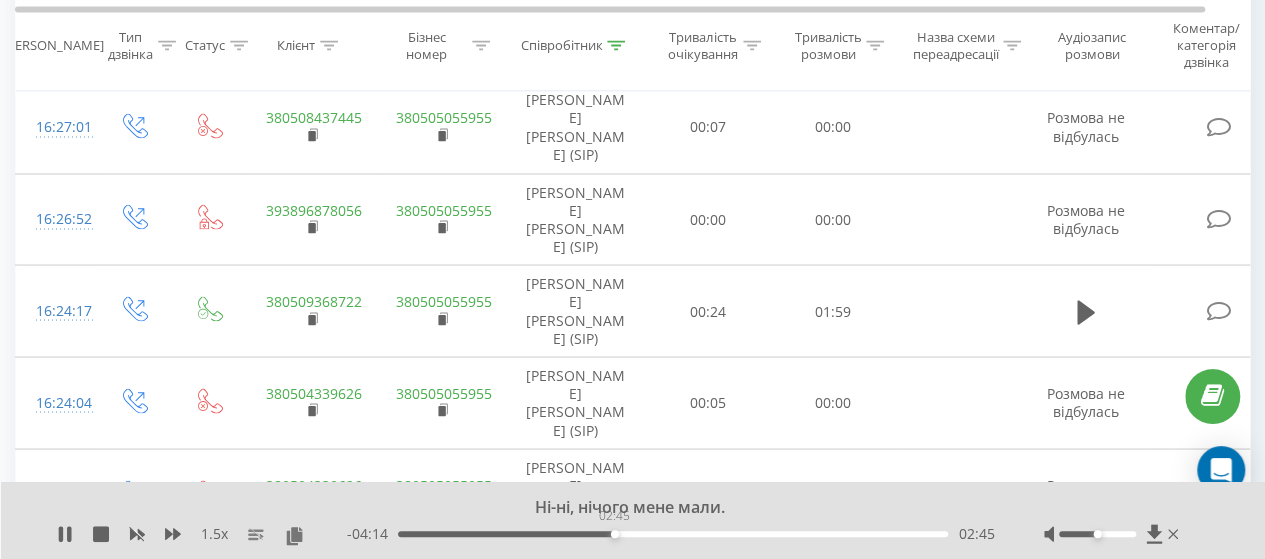 click on "02:45" at bounding box center (673, 534) 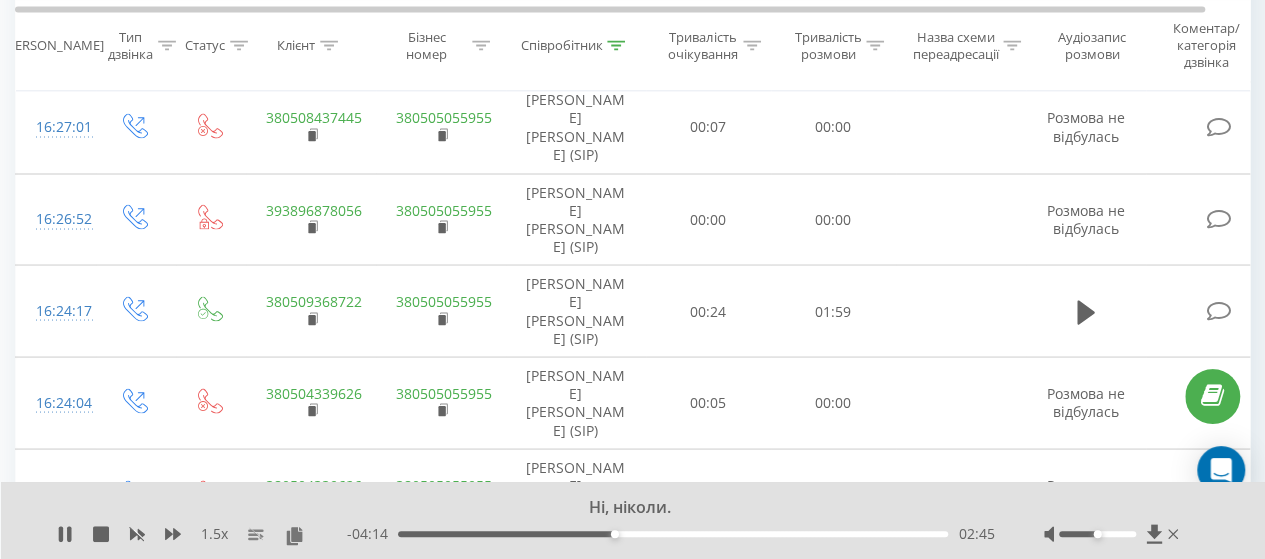 click on "02:45" at bounding box center [673, 534] 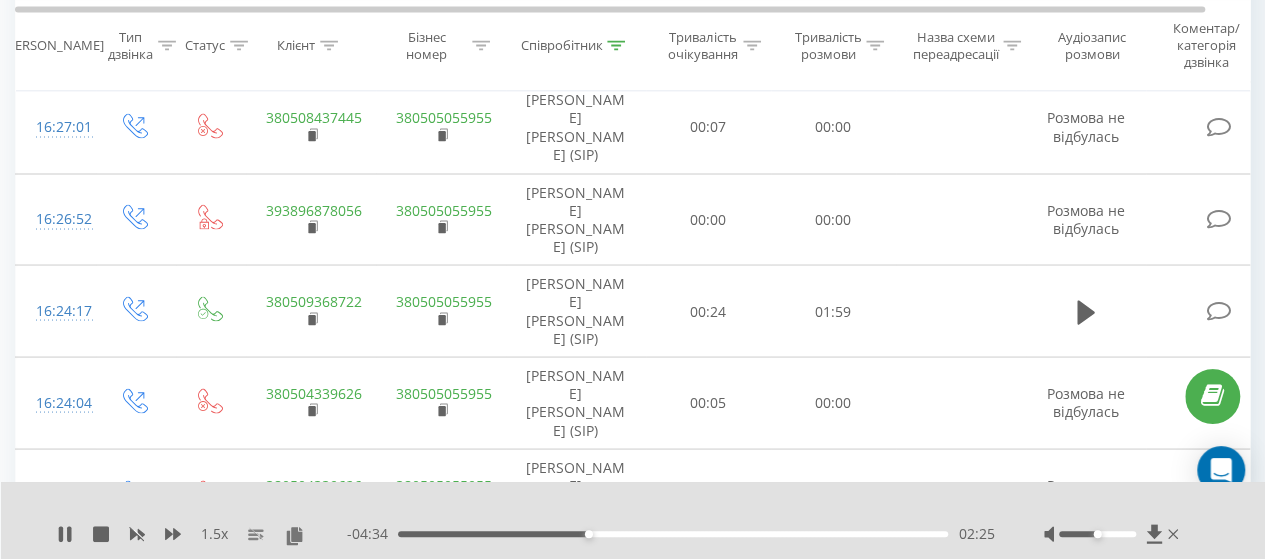 click on "- 04:34 02:25   02:25" at bounding box center [670, 534] 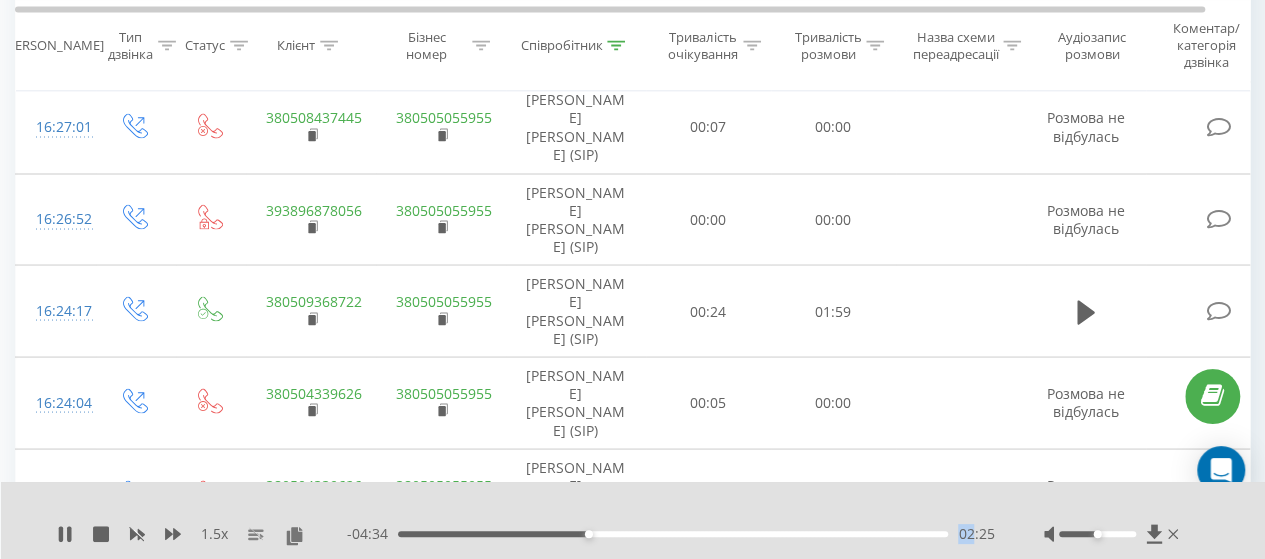 click on "- 04:34 02:25   02:25" at bounding box center (670, 534) 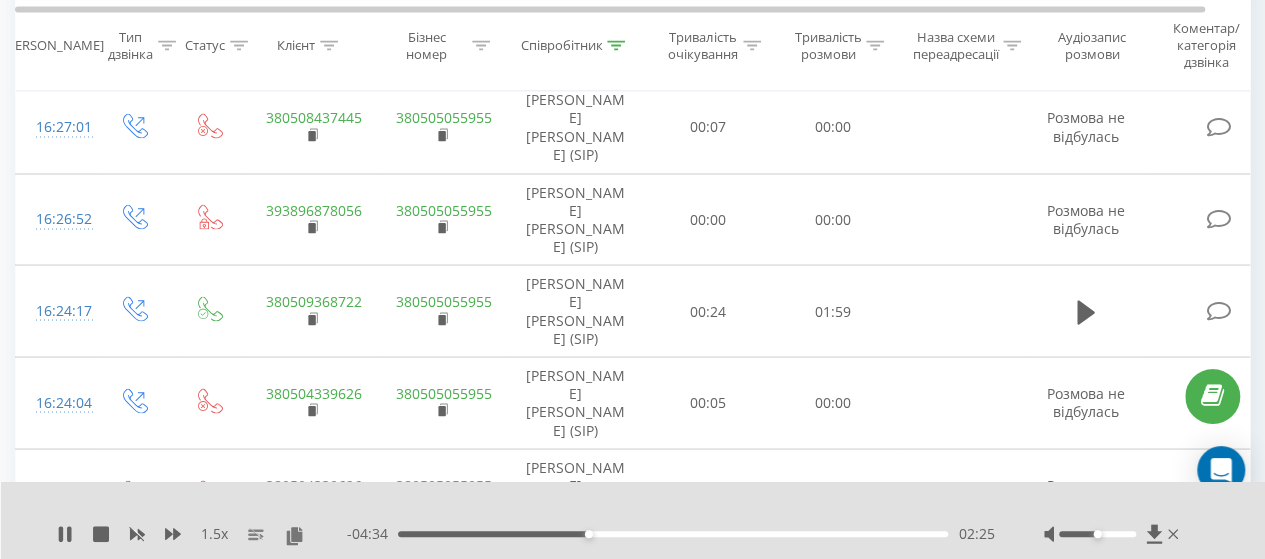 click on "- 04:34 02:25   02:25" at bounding box center [670, 534] 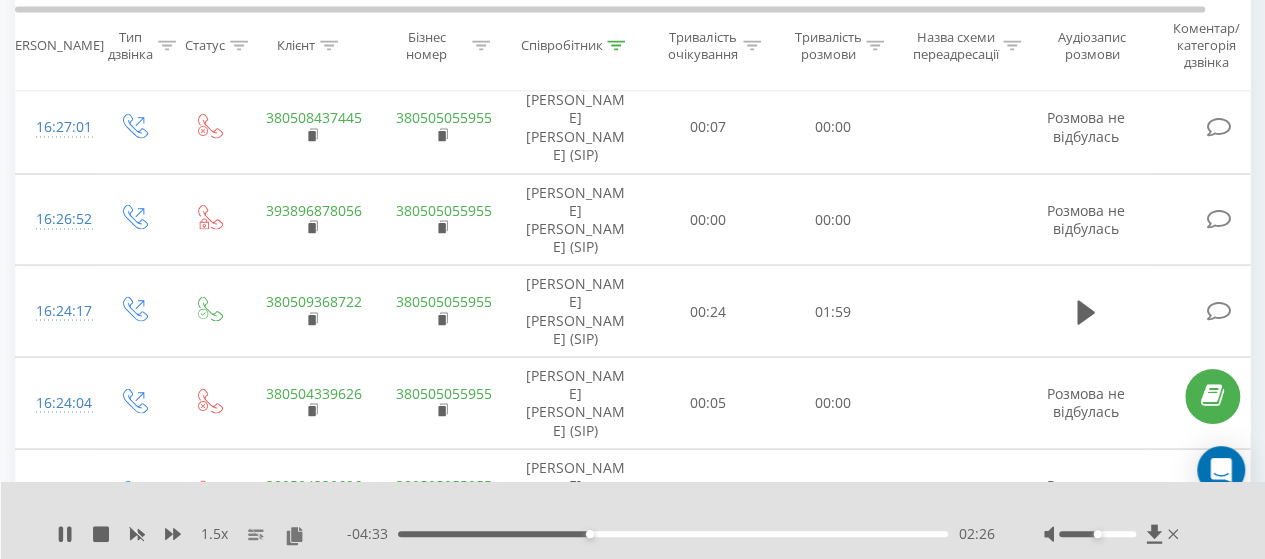 click on "02:26" at bounding box center [673, 534] 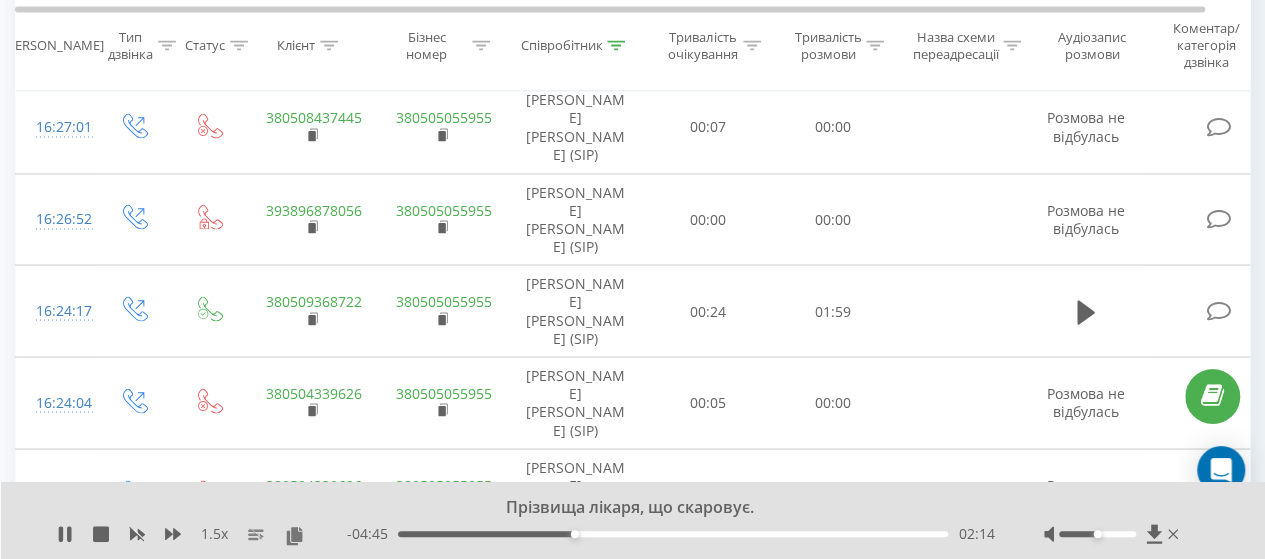 click on "02:14" at bounding box center (673, 534) 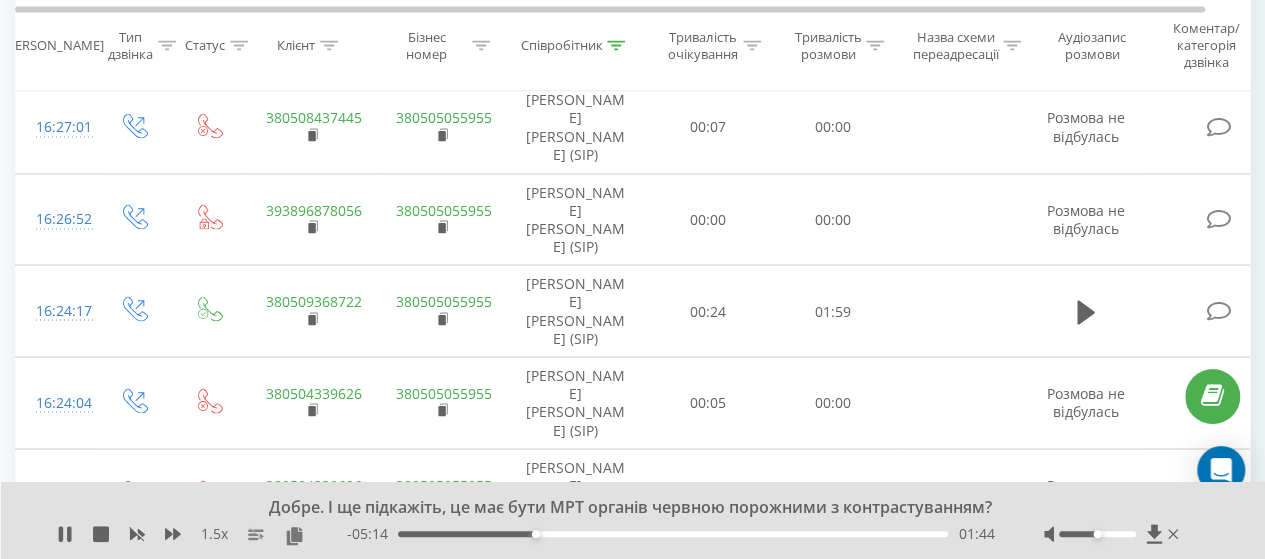 click on "01:44" at bounding box center [673, 534] 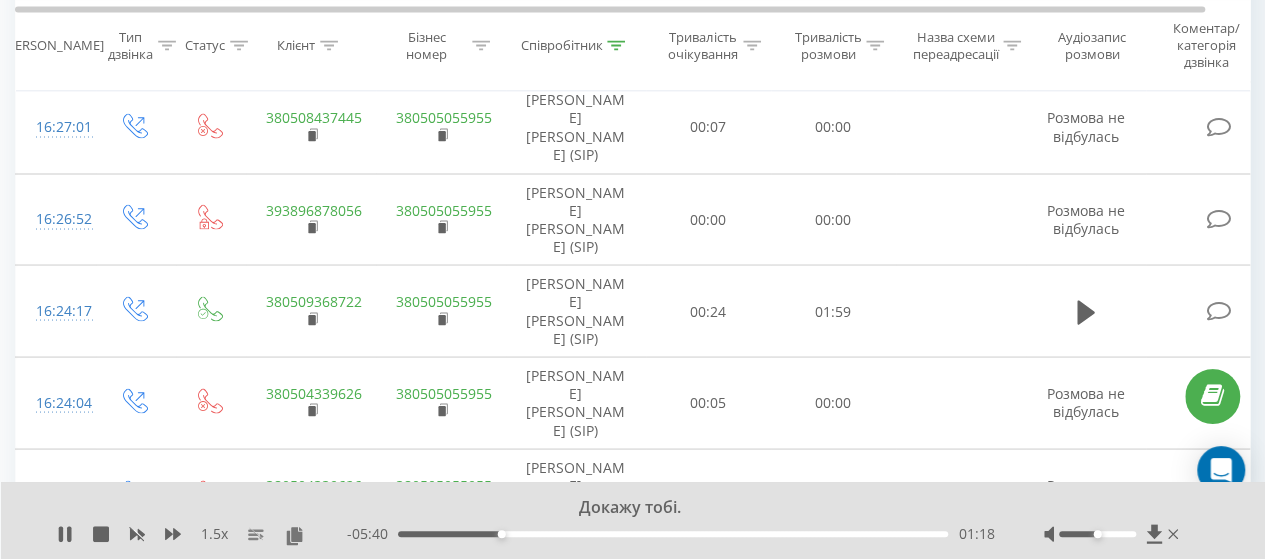 click on "01:18" at bounding box center (673, 534) 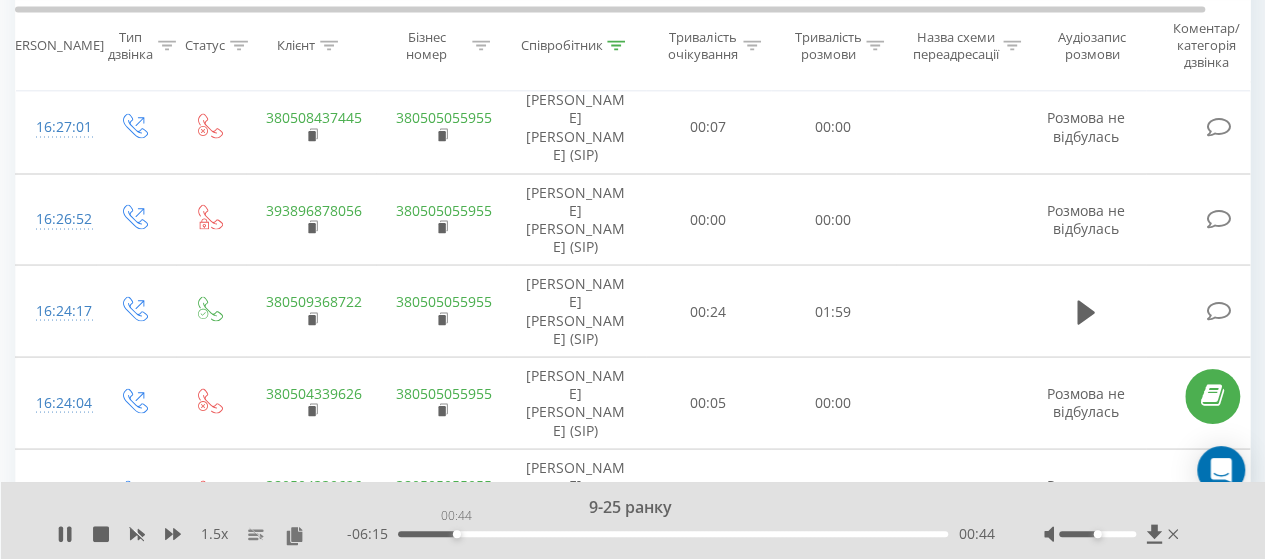 click on "00:44" at bounding box center [673, 534] 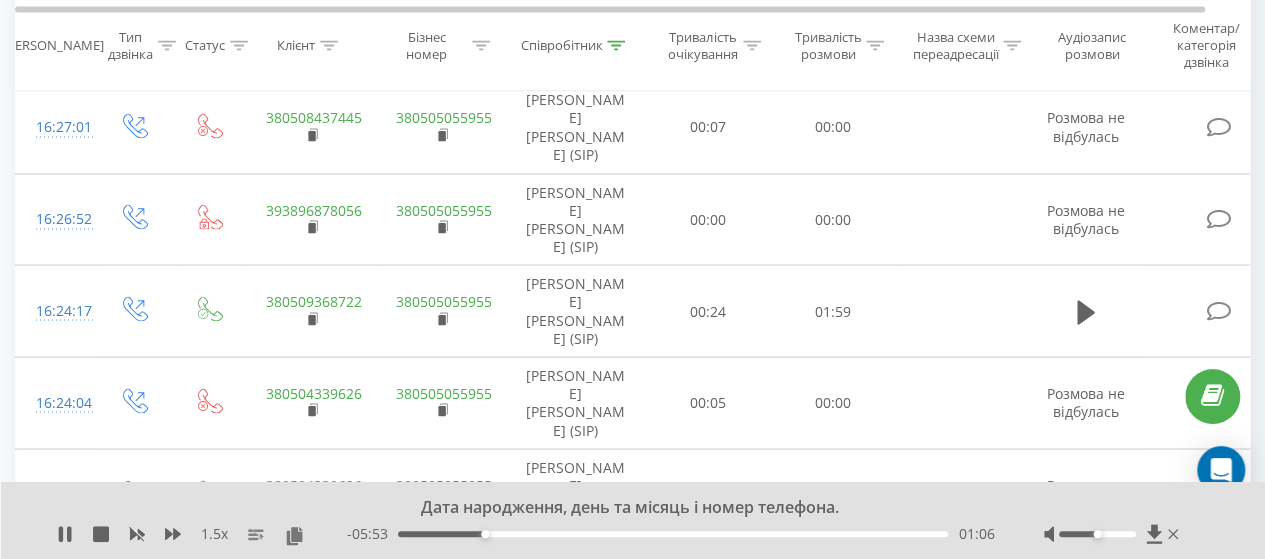 click at bounding box center (1113, 534) 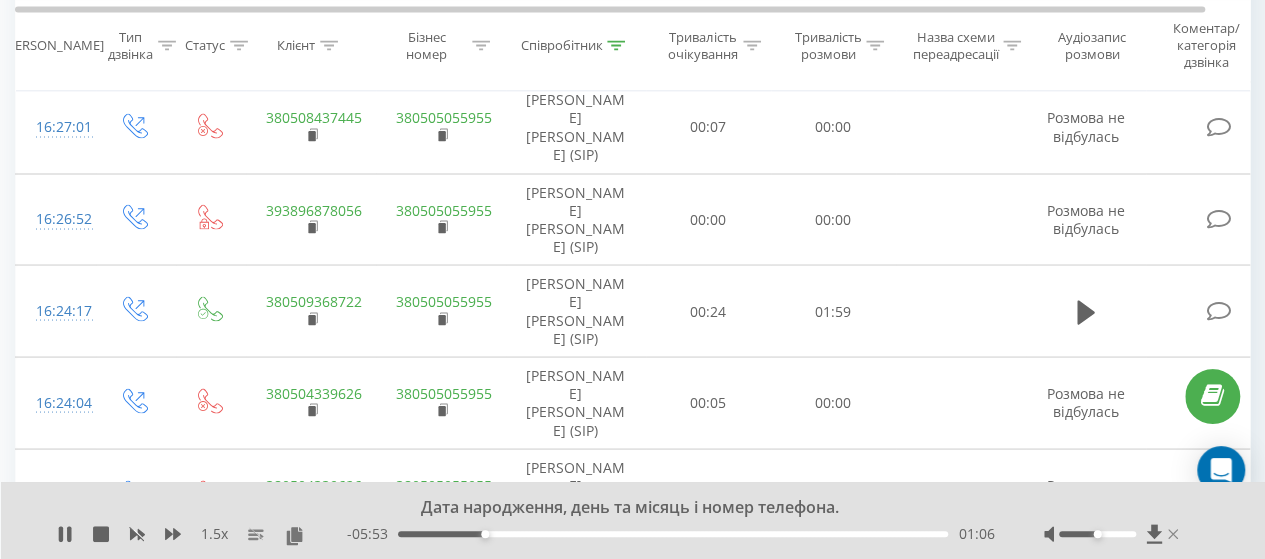 click 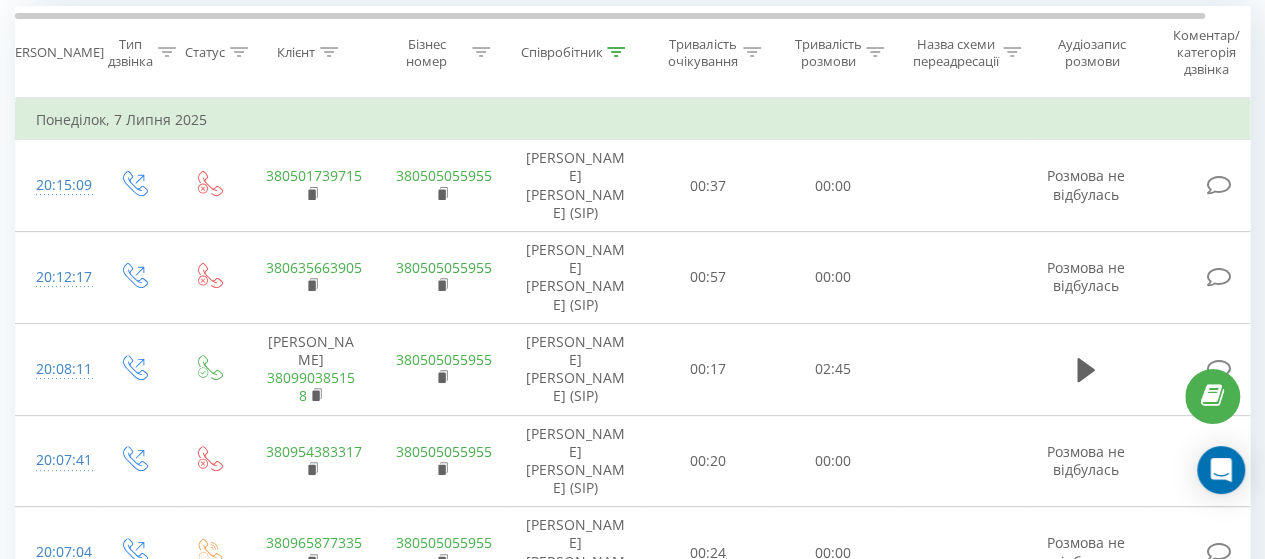 scroll, scrollTop: 0, scrollLeft: 0, axis: both 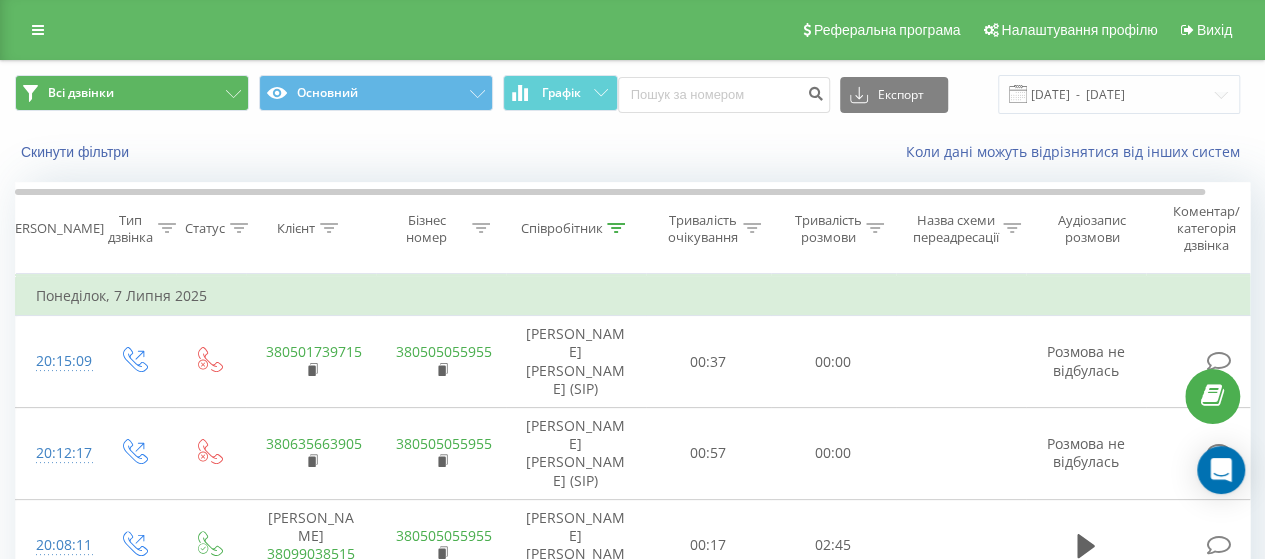click at bounding box center (38, 30) 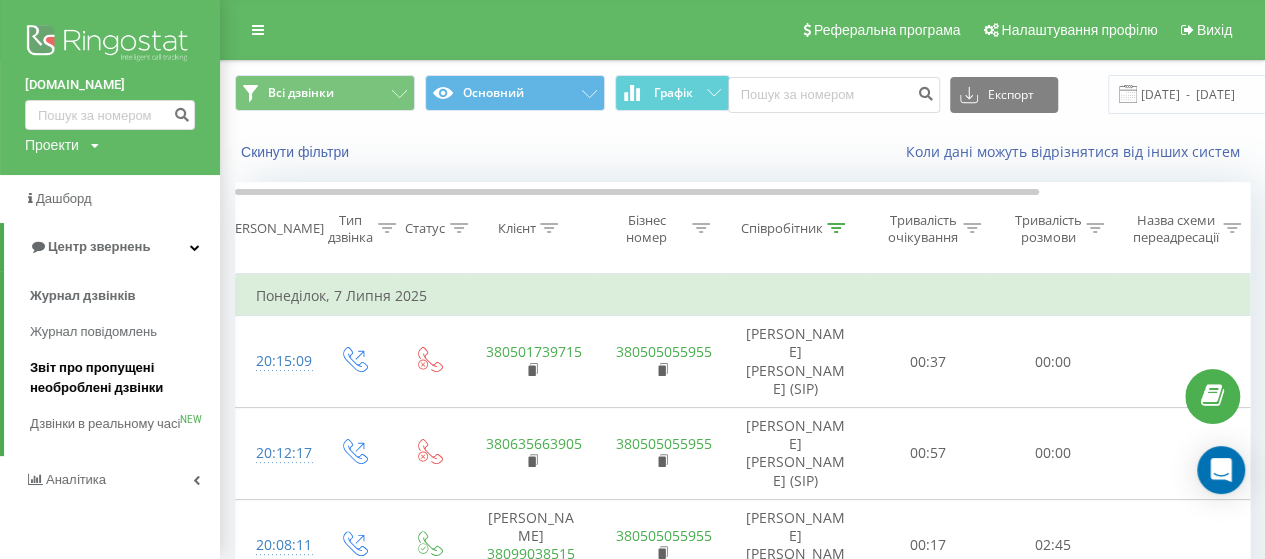 click on "Звіт про пропущені необроблені дзвінки" at bounding box center [120, 378] 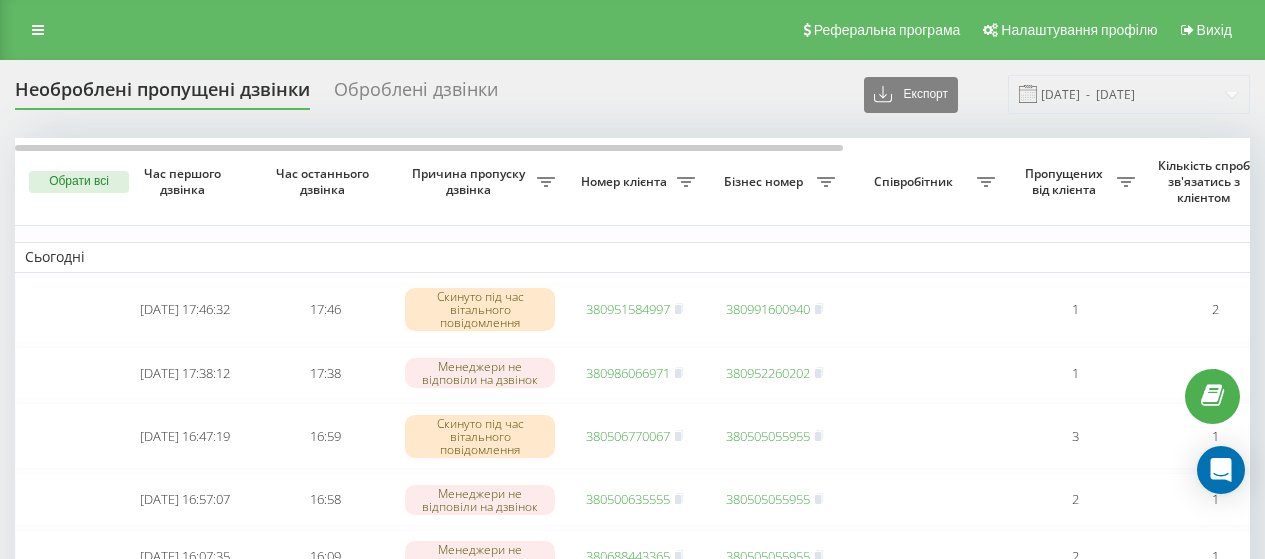 scroll, scrollTop: 0, scrollLeft: 0, axis: both 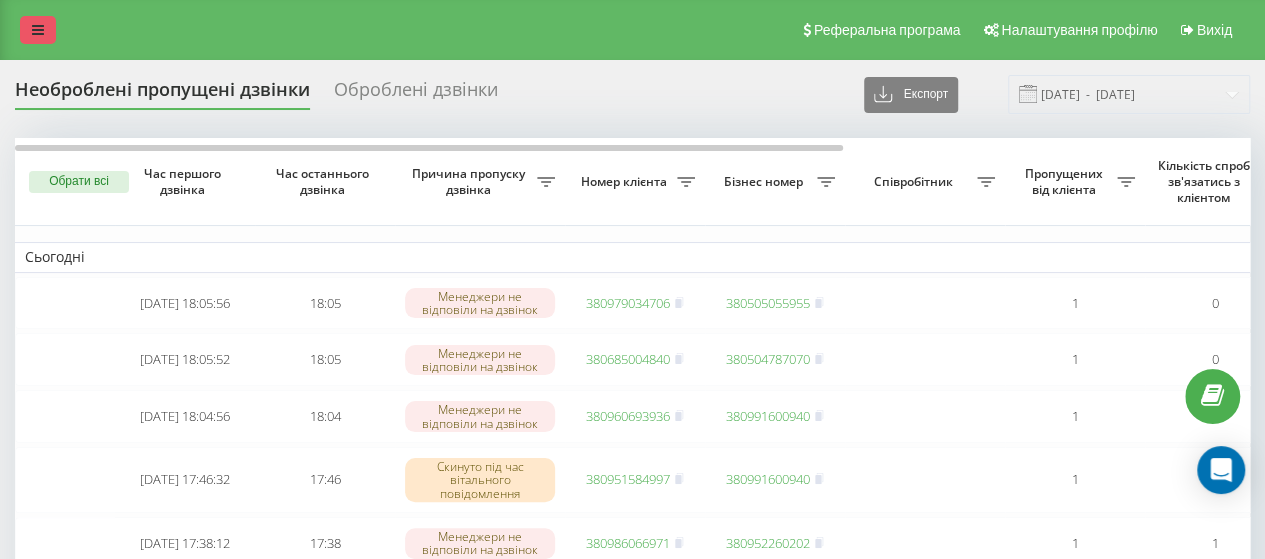 click at bounding box center (38, 30) 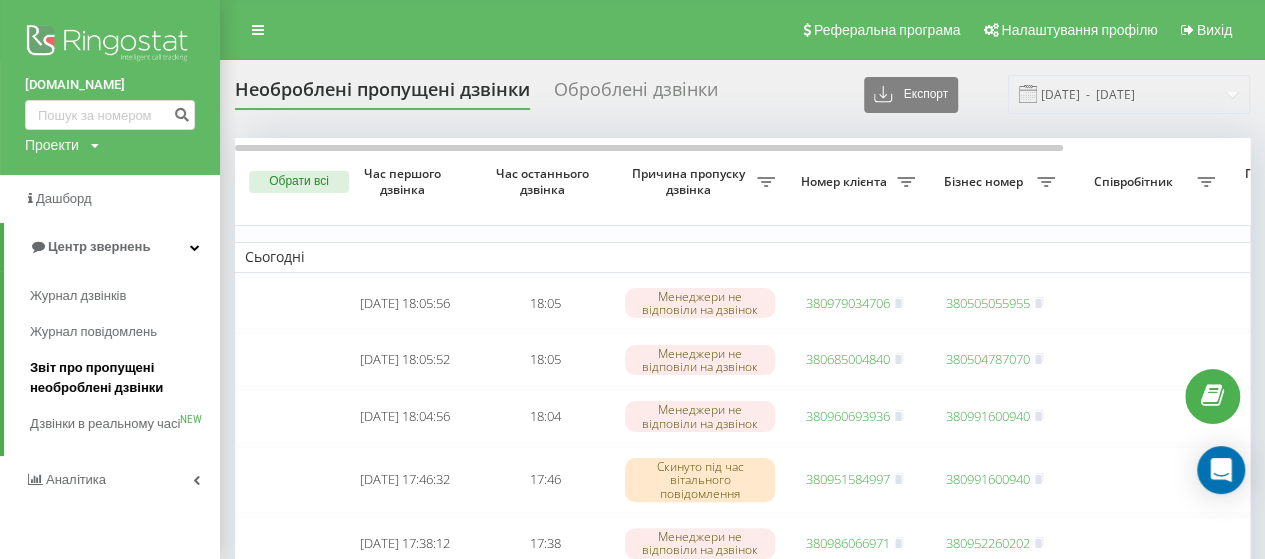 click on "Звіт про пропущені необроблені дзвінки" at bounding box center (120, 378) 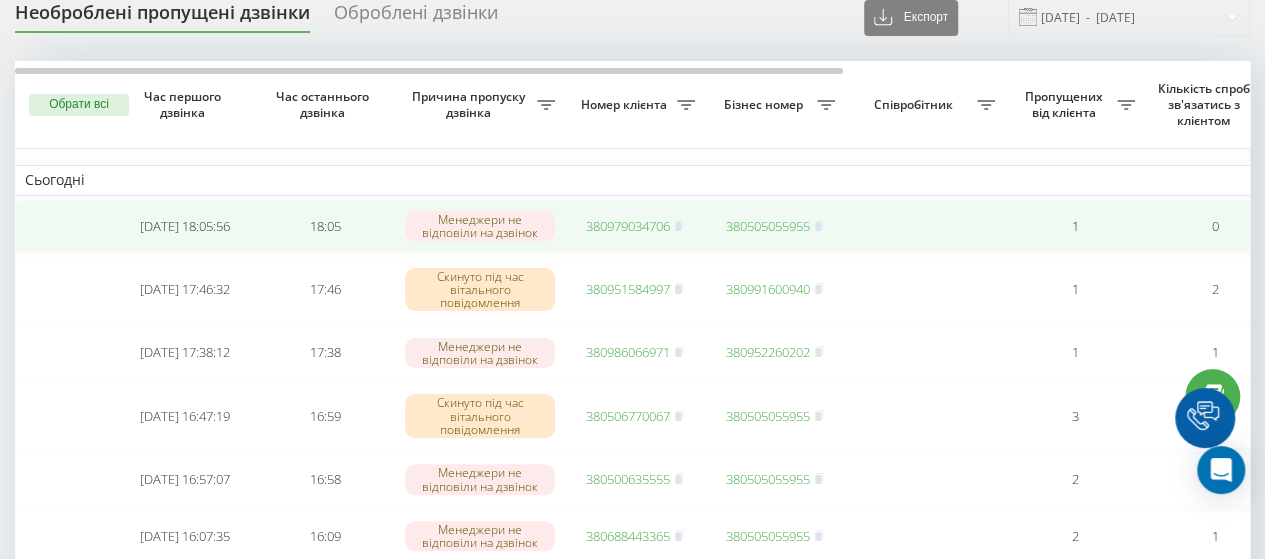 scroll, scrollTop: 0, scrollLeft: 0, axis: both 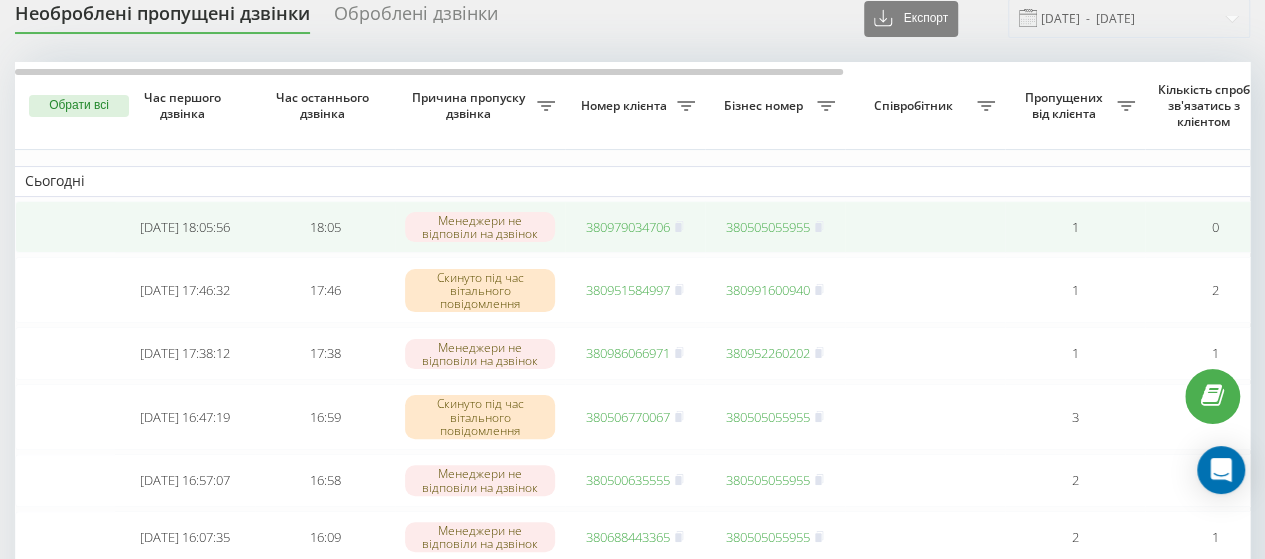 click on "380979034706" at bounding box center (628, 227) 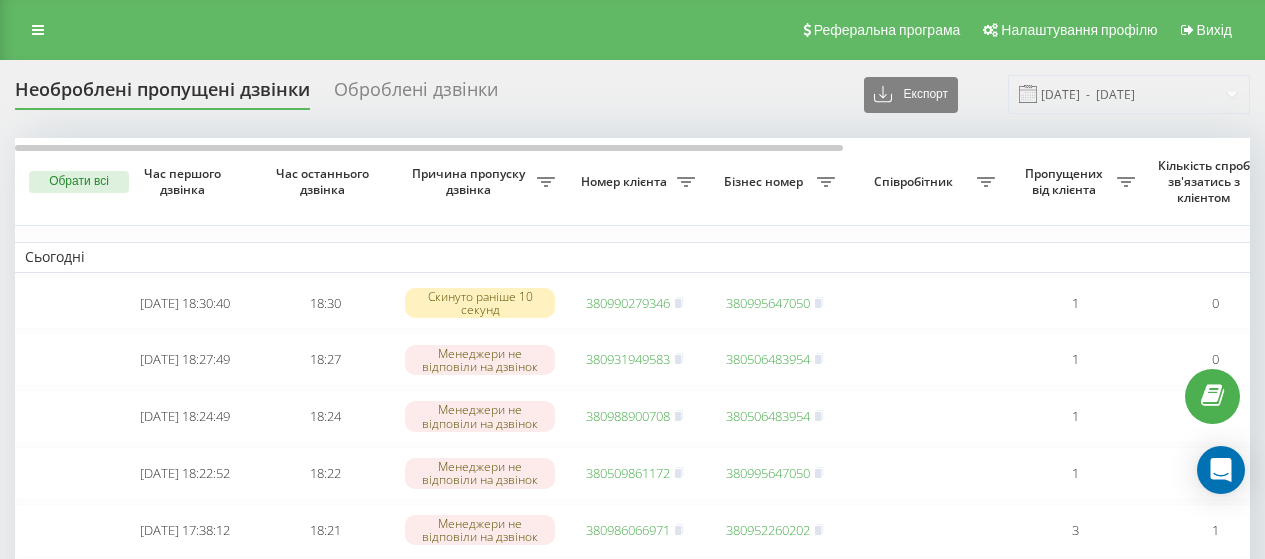 scroll, scrollTop: 76, scrollLeft: 0, axis: vertical 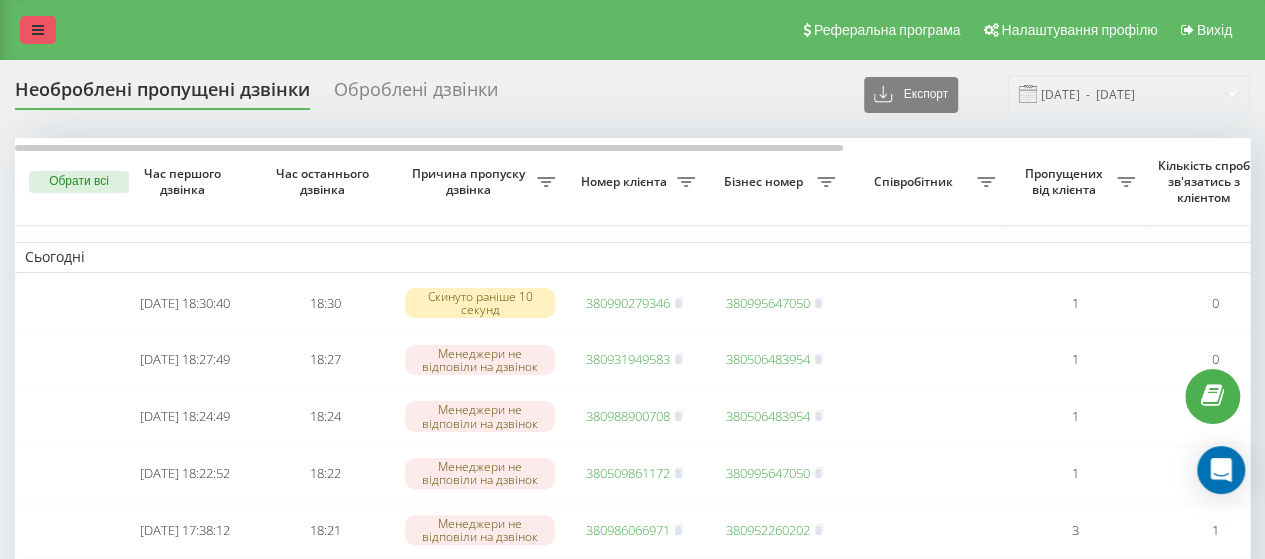click at bounding box center [38, 30] 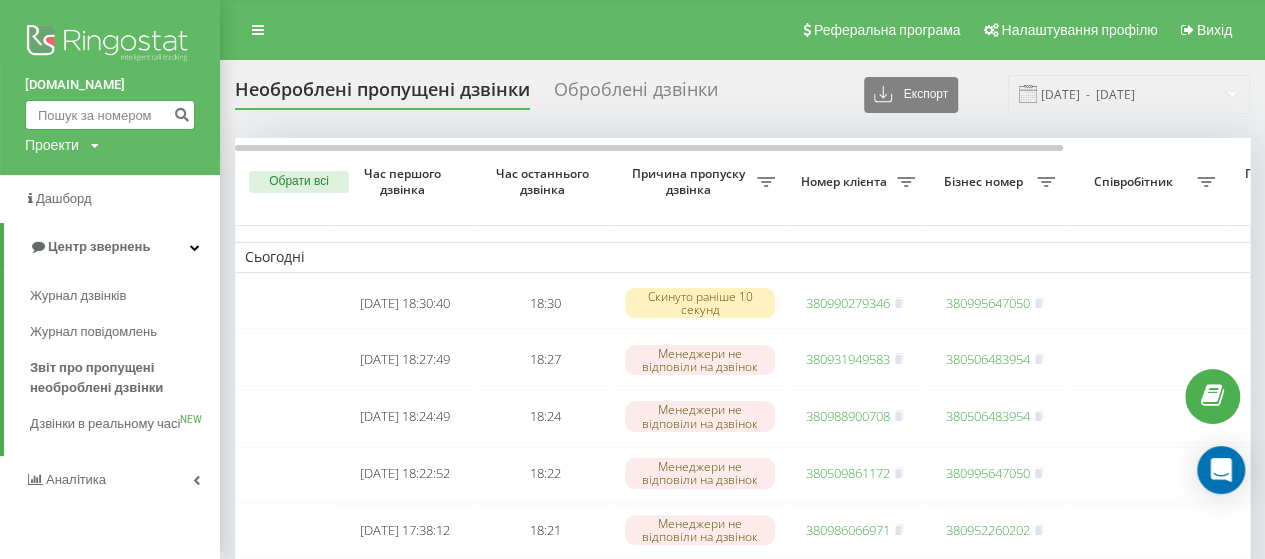 click at bounding box center [110, 115] 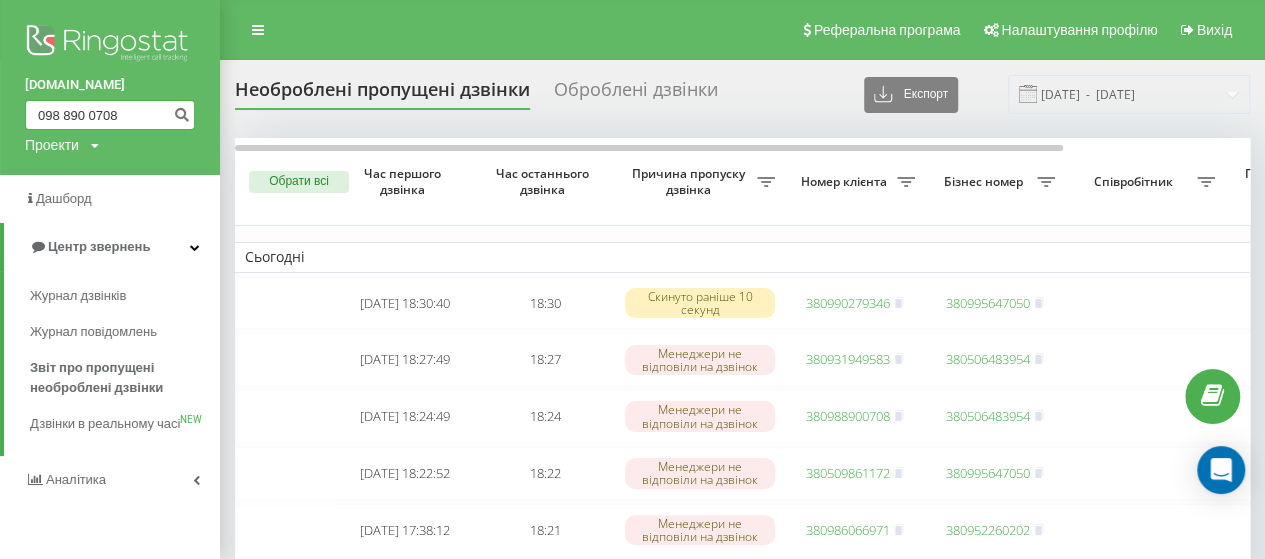 type on "098 890 0708" 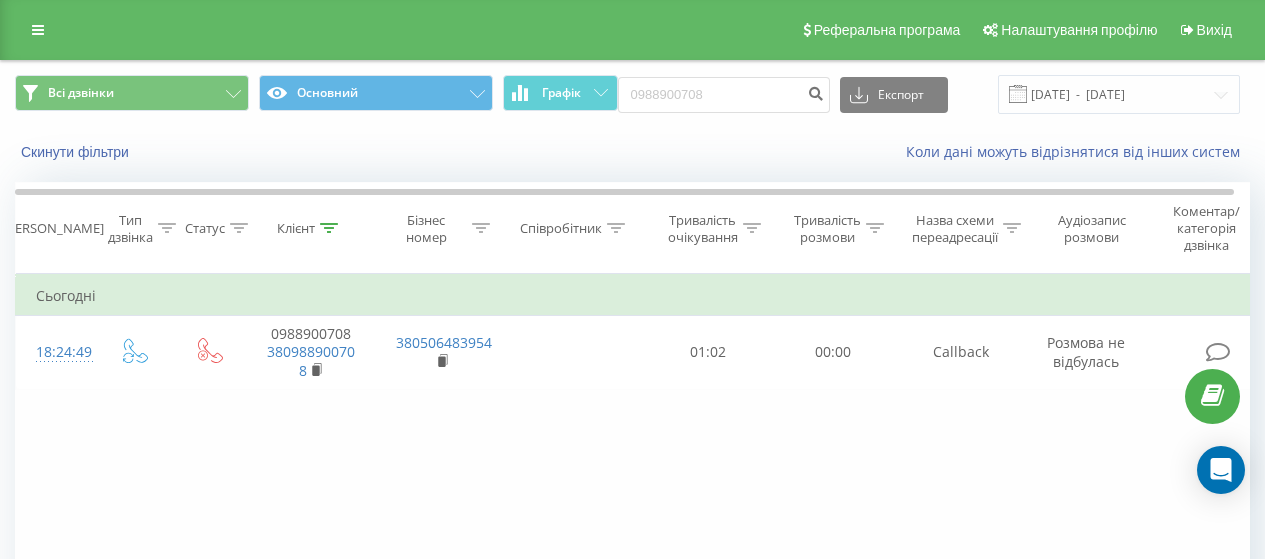 scroll, scrollTop: 0, scrollLeft: 0, axis: both 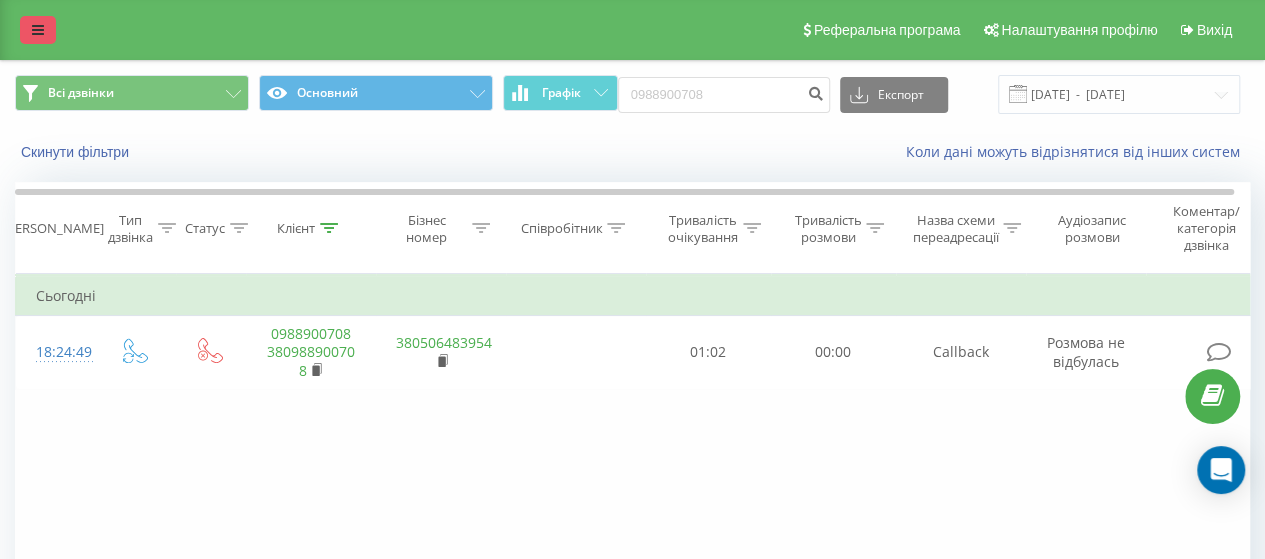 click at bounding box center (38, 30) 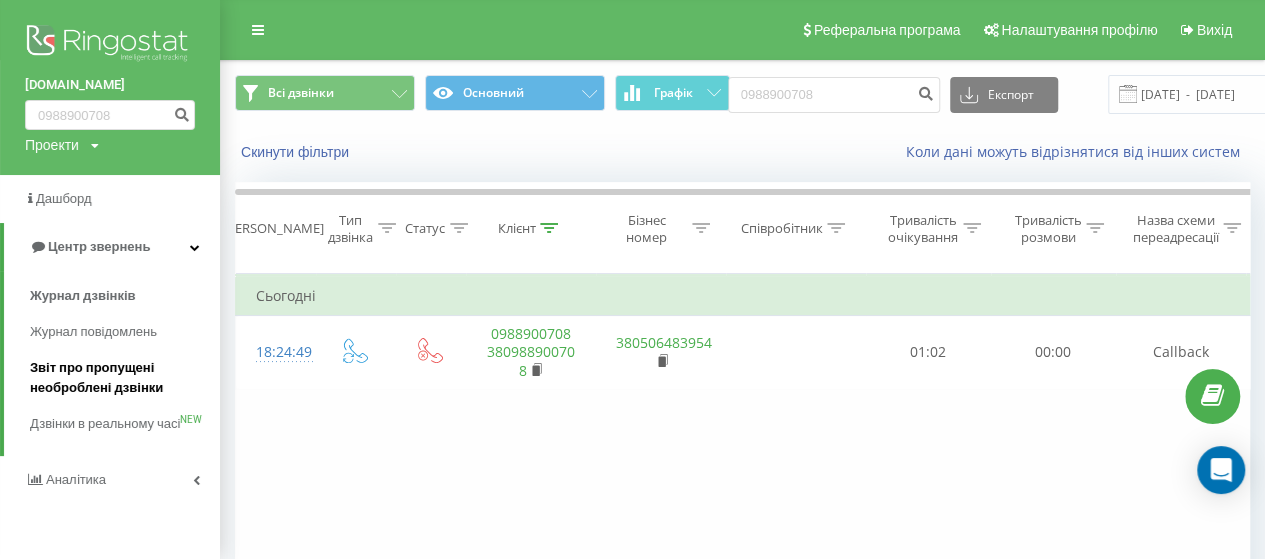 click on "Звіт про пропущені необроблені дзвінки" at bounding box center (120, 378) 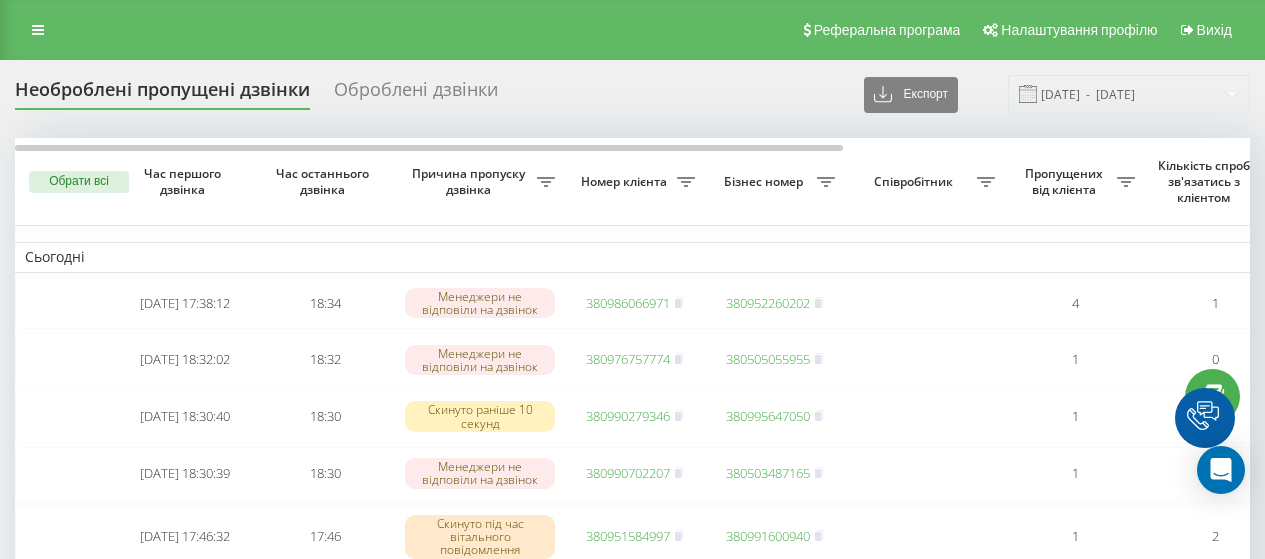 scroll, scrollTop: 0, scrollLeft: 0, axis: both 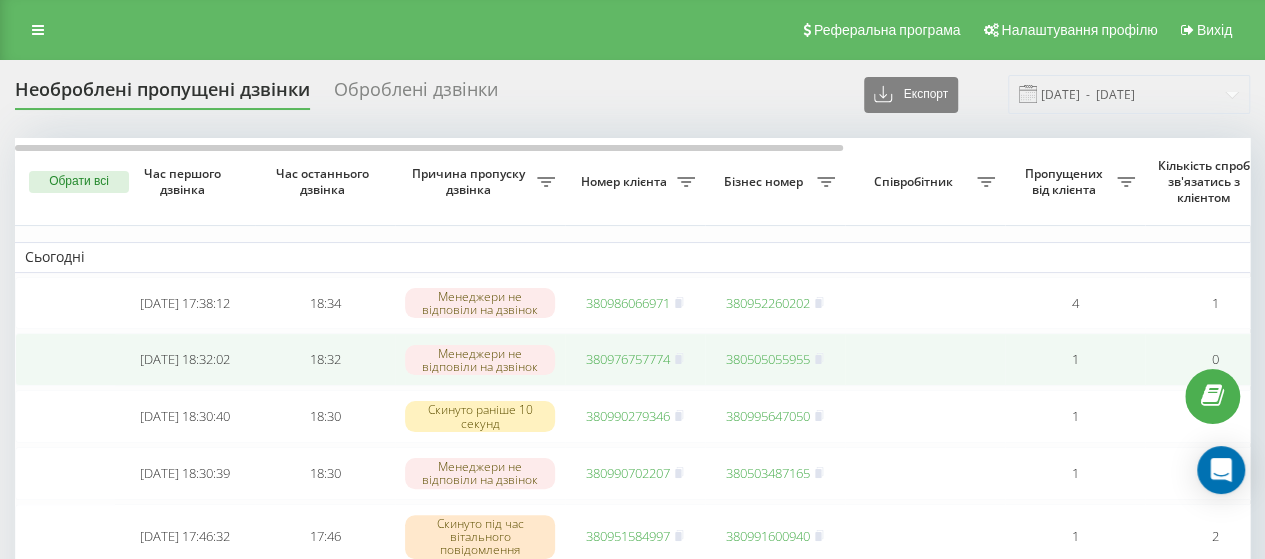 drag, startPoint x: 604, startPoint y: 380, endPoint x: 576, endPoint y: 385, distance: 28.442924 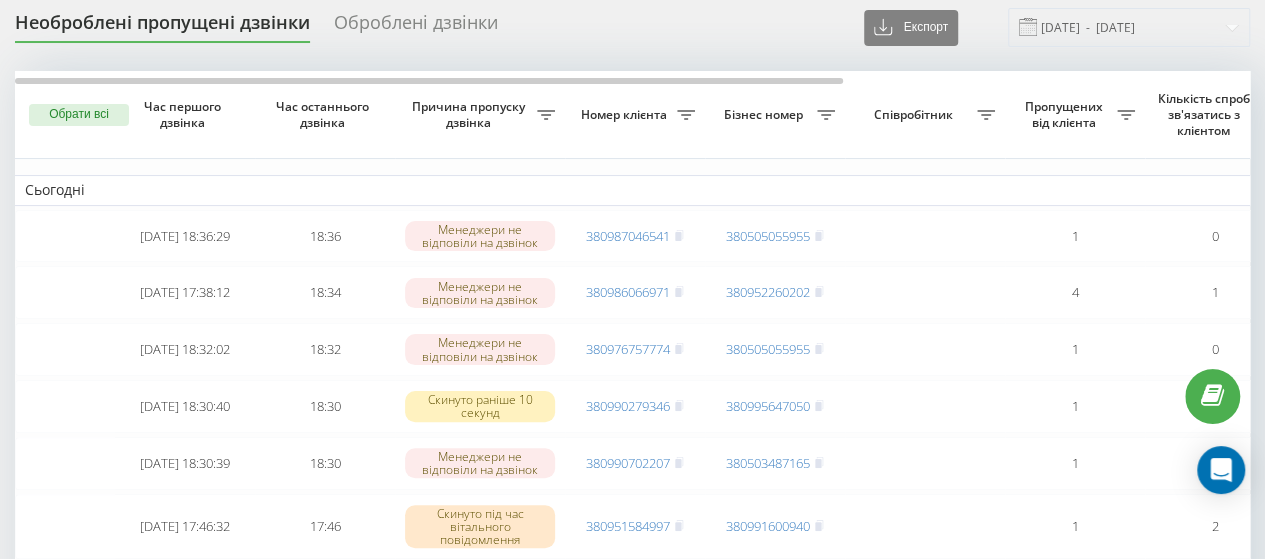 scroll, scrollTop: 0, scrollLeft: 0, axis: both 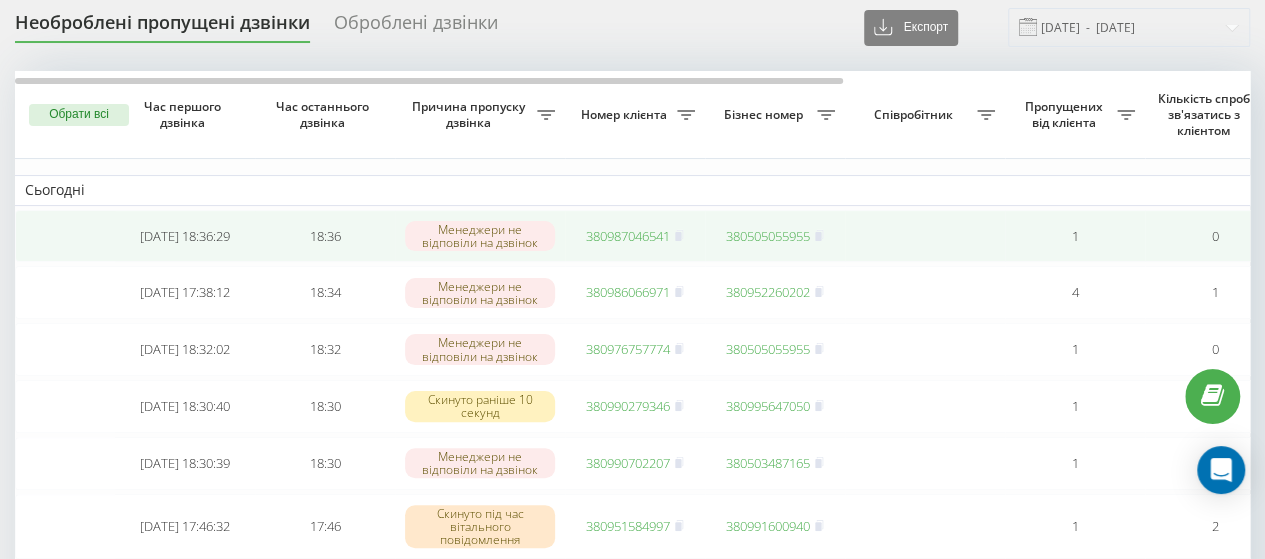 click on "380987046541" at bounding box center [628, 236] 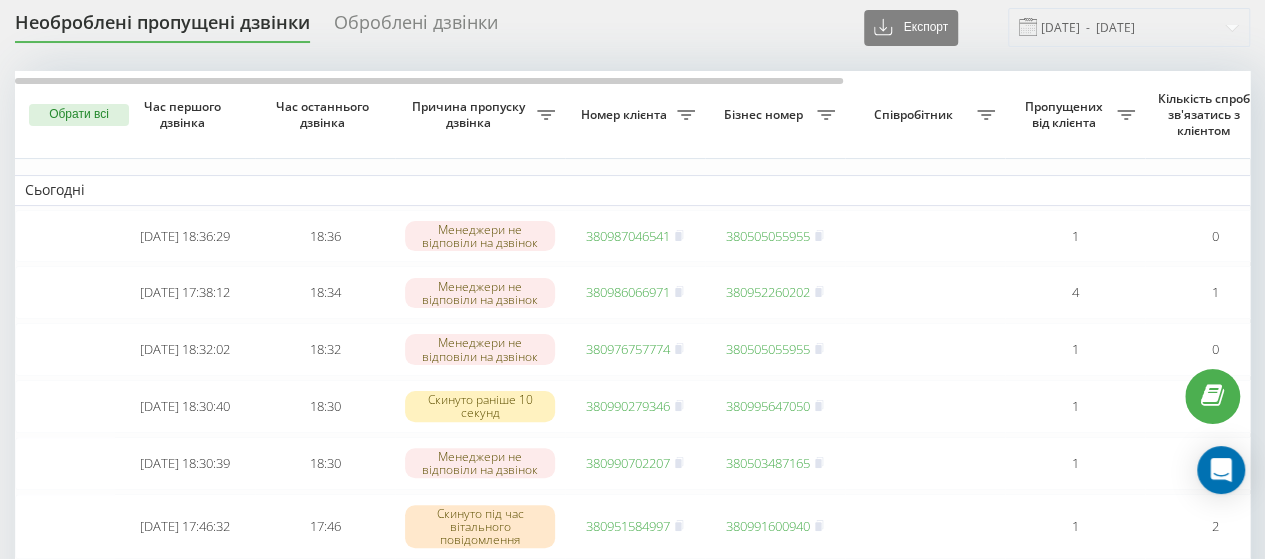 scroll, scrollTop: 0, scrollLeft: 0, axis: both 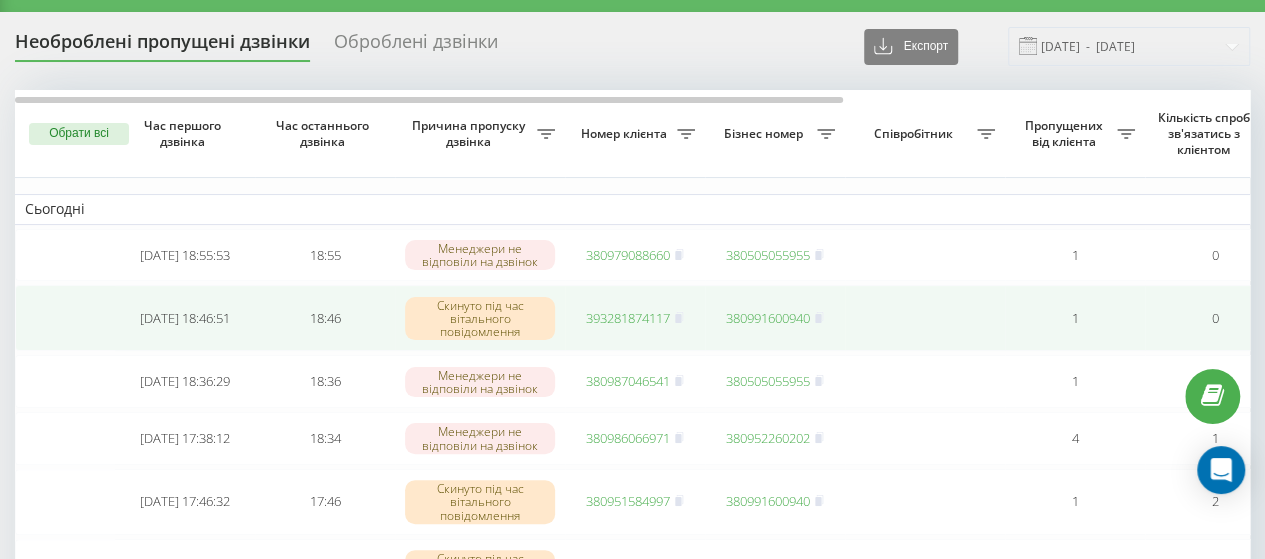 drag, startPoint x: 599, startPoint y: 302, endPoint x: 605, endPoint y: 315, distance: 14.3178215 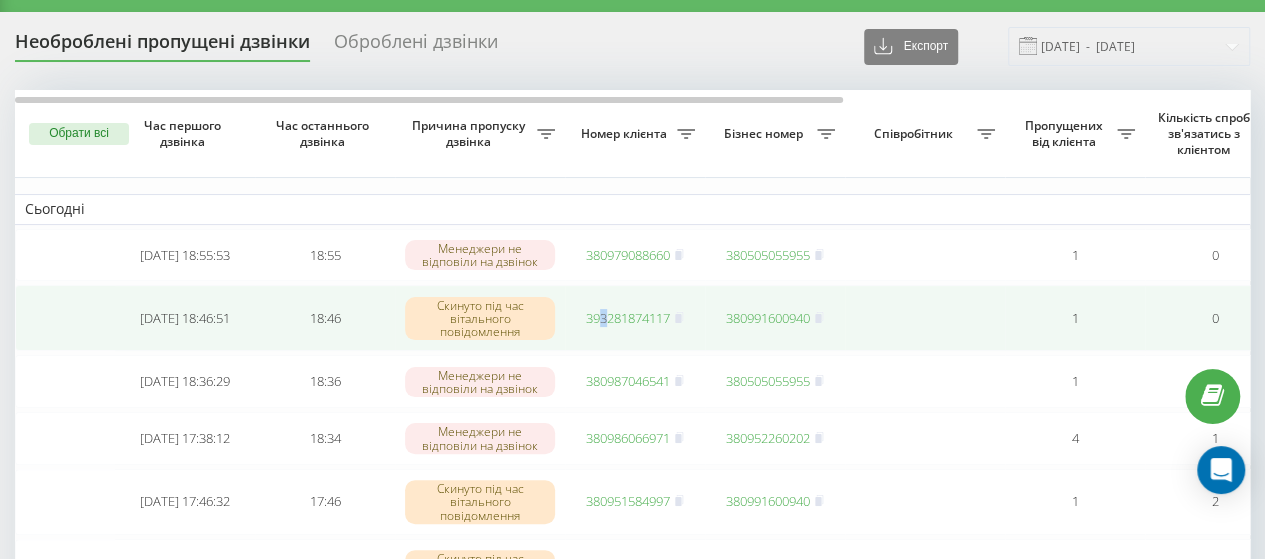 click on "393281874117" at bounding box center (628, 318) 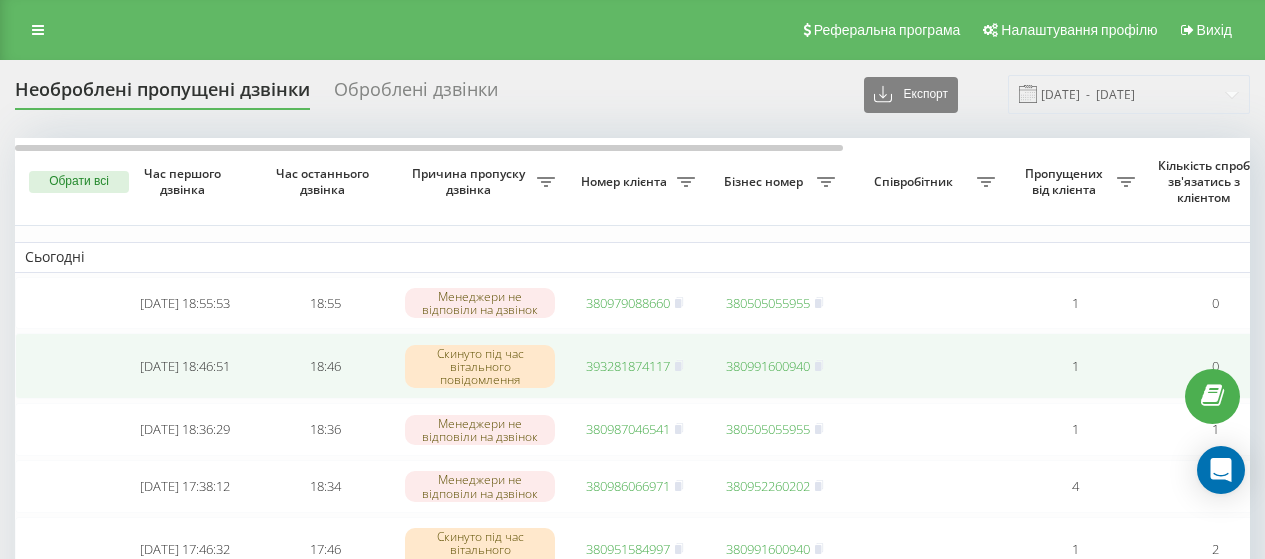 scroll, scrollTop: 95, scrollLeft: 0, axis: vertical 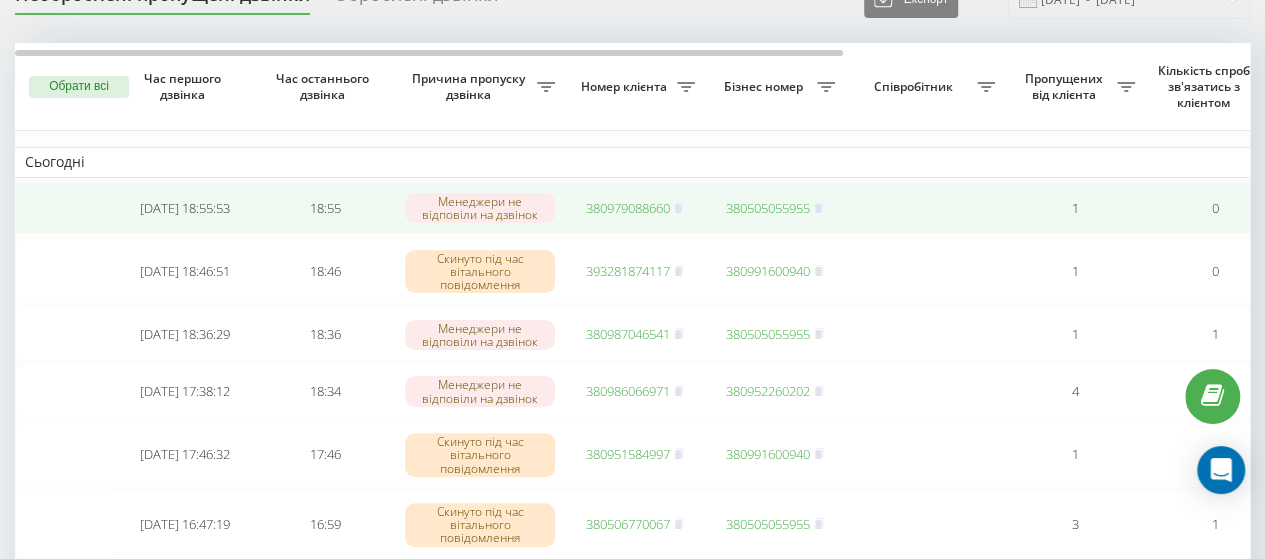 click on "380979088660" at bounding box center [628, 208] 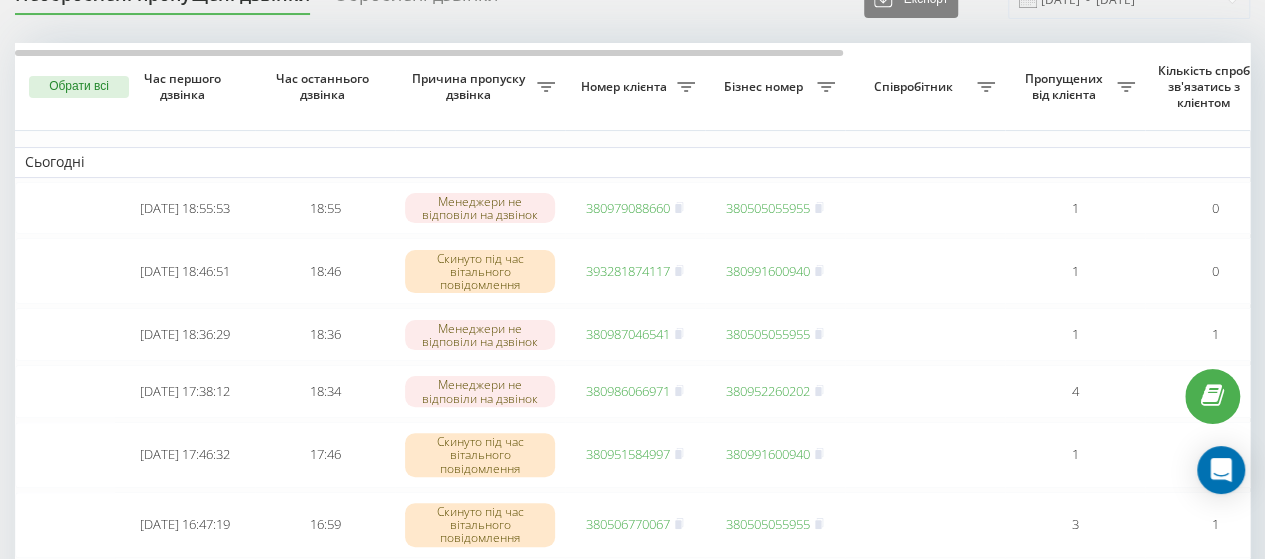 scroll, scrollTop: 0, scrollLeft: 0, axis: both 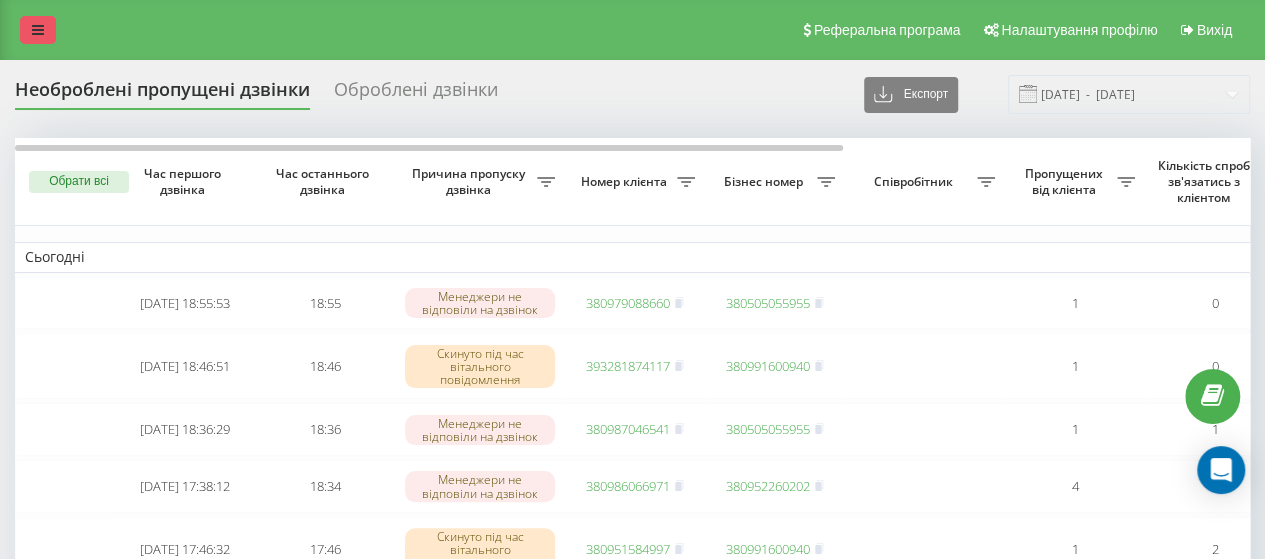drag, startPoint x: 22, startPoint y: 17, endPoint x: 74, endPoint y: 42, distance: 57.697487 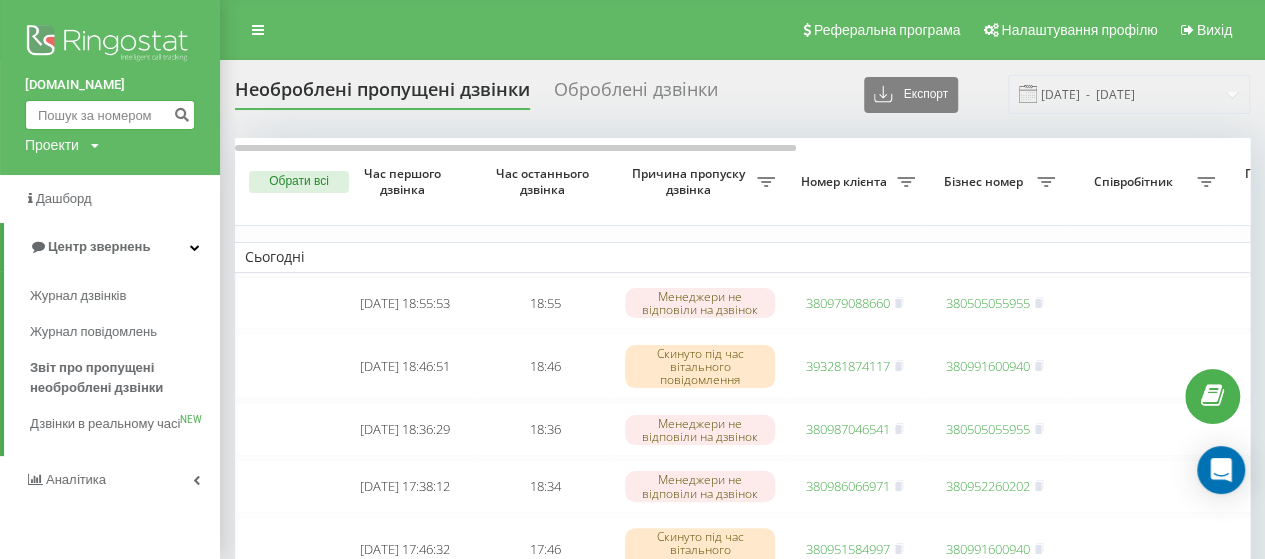 click at bounding box center (110, 115) 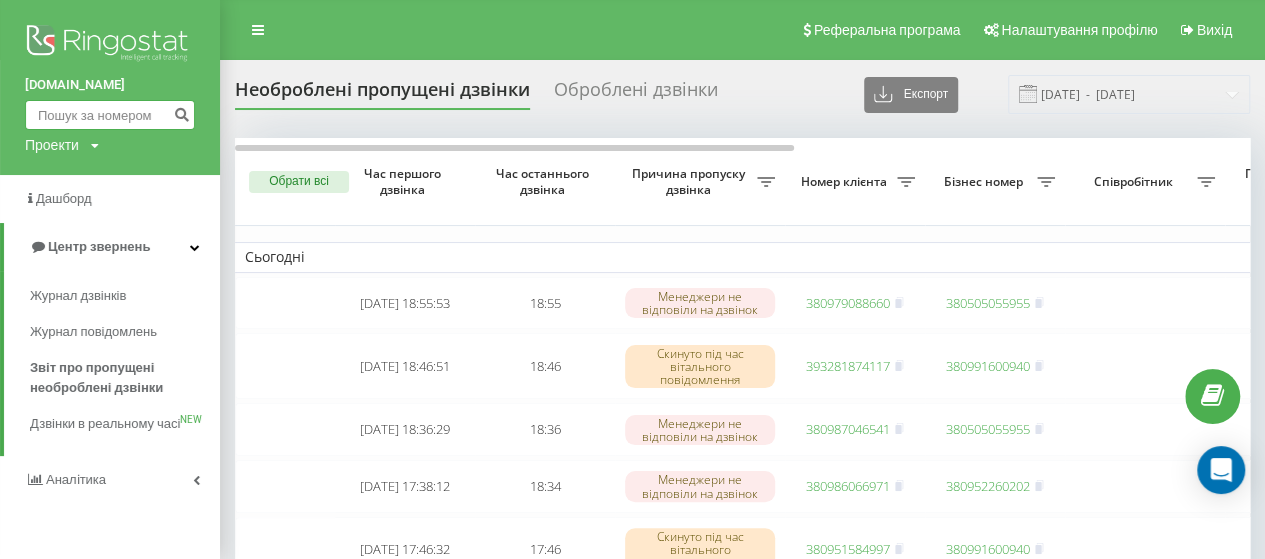 paste on "380979088660" 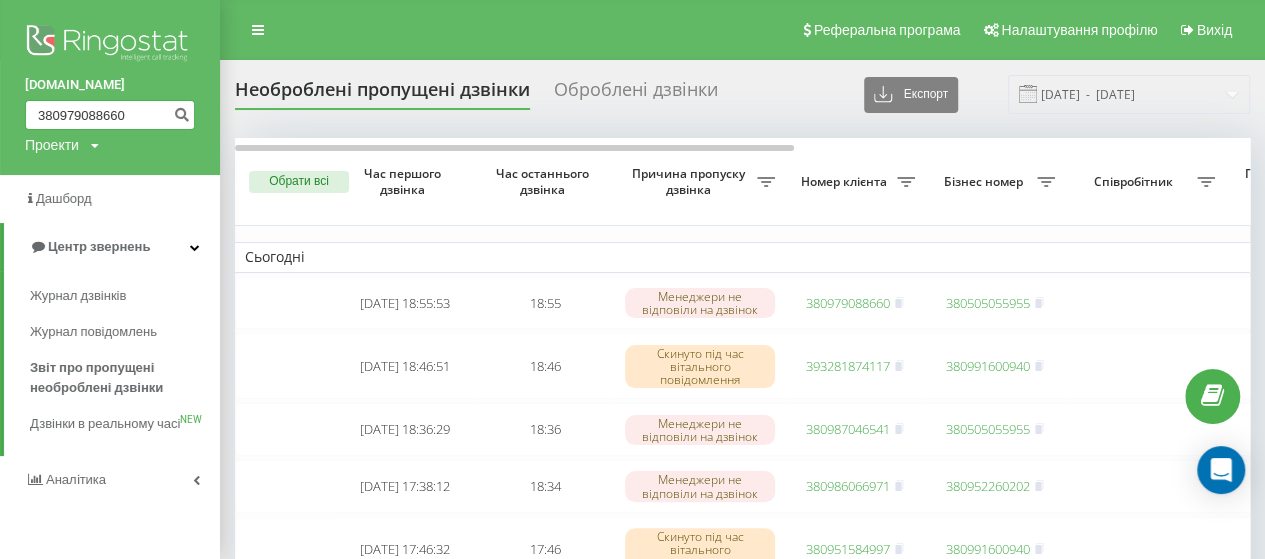 type on "380979088660" 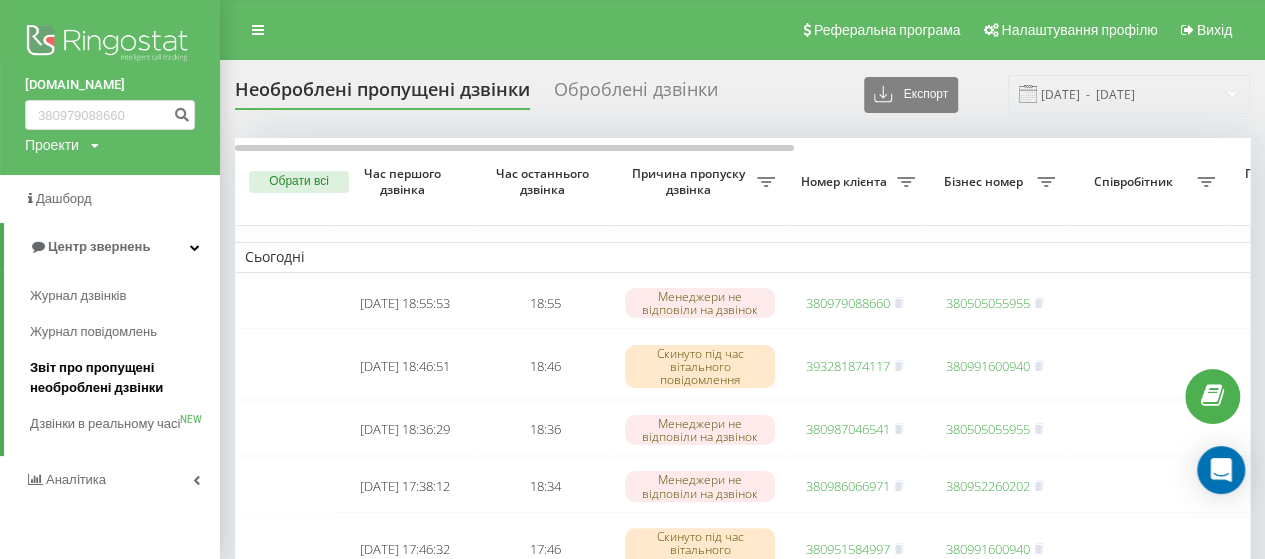 click on "Звіт про пропущені необроблені дзвінки" at bounding box center (120, 378) 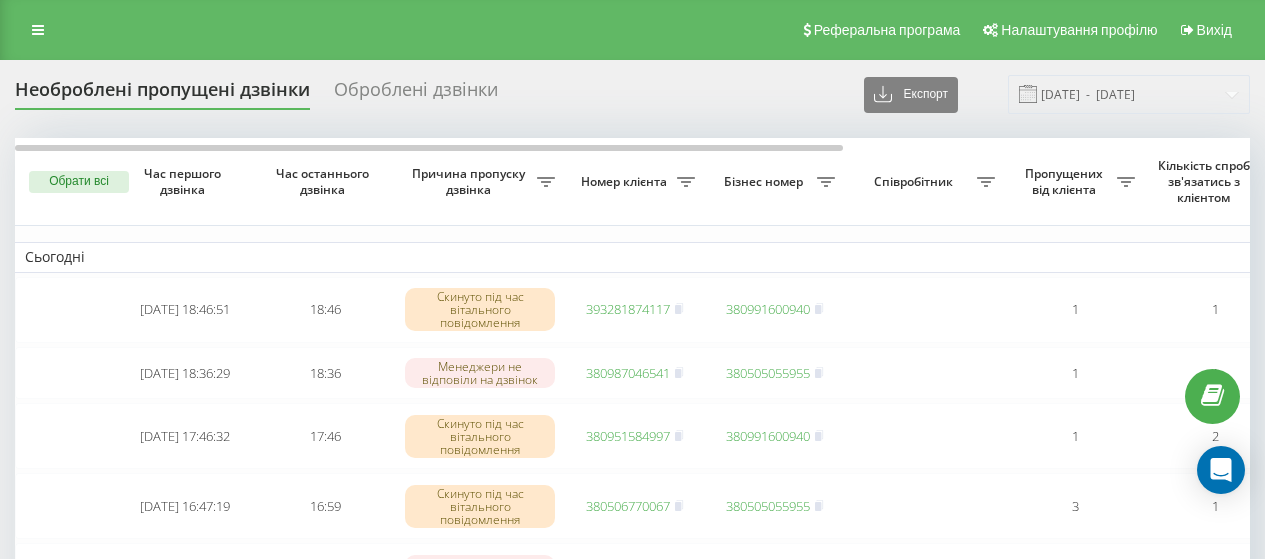scroll, scrollTop: 0, scrollLeft: 0, axis: both 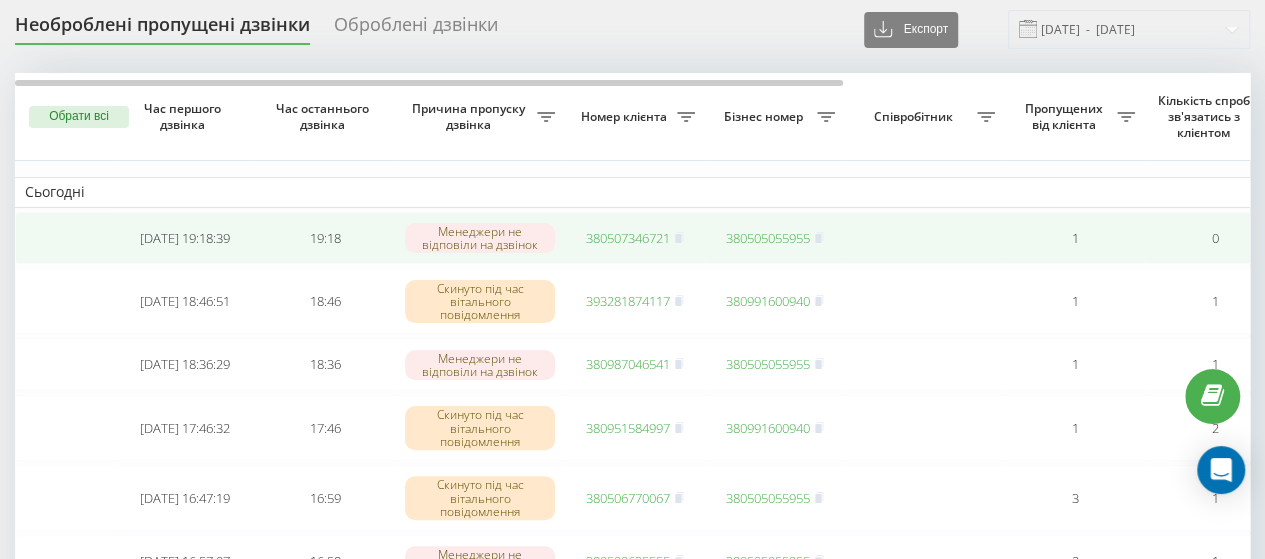 click on "380507346721" at bounding box center [628, 238] 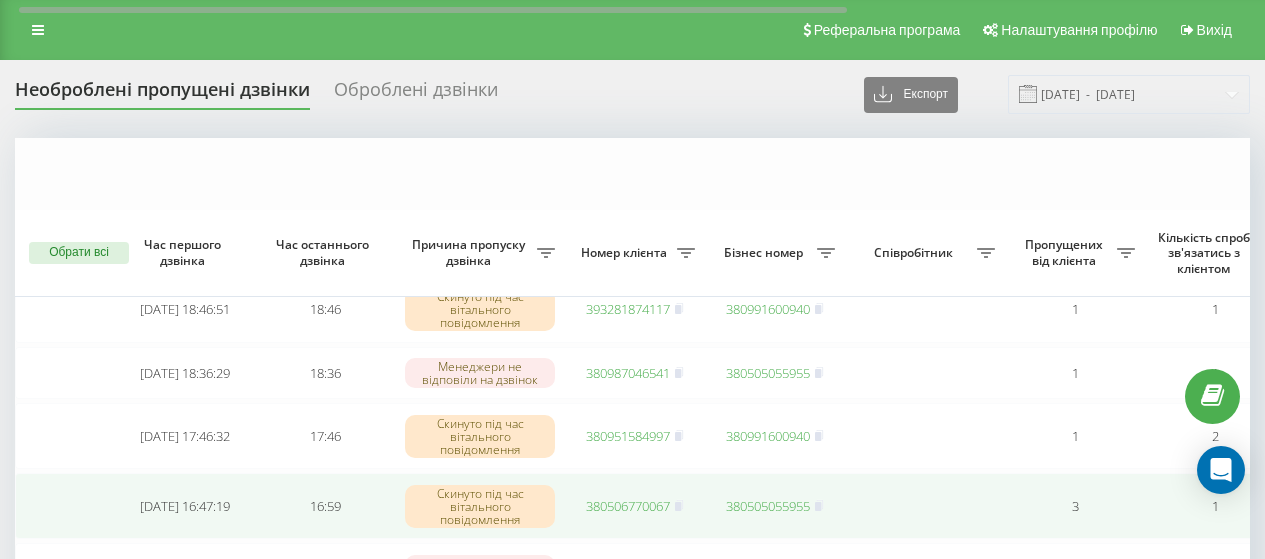 scroll, scrollTop: 205, scrollLeft: 0, axis: vertical 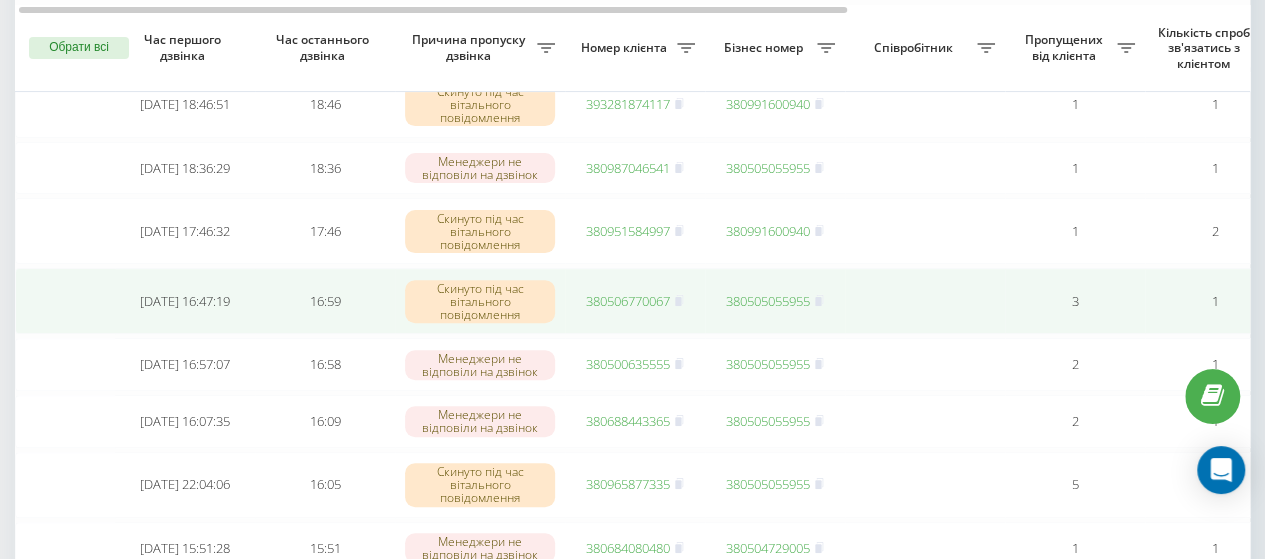 click on "380506770067" at bounding box center (628, 301) 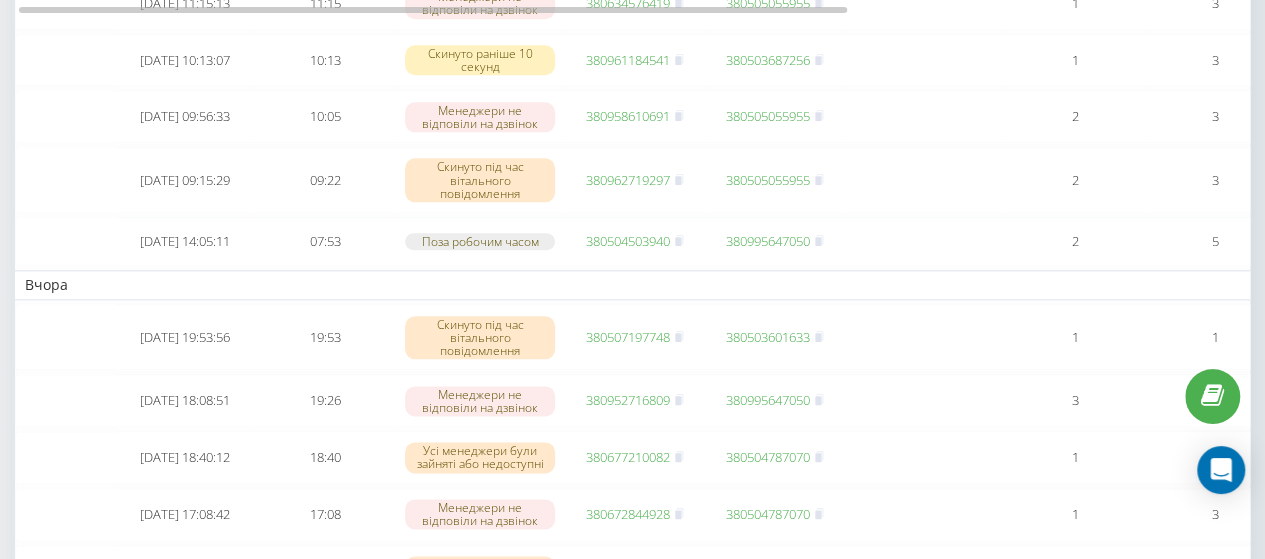 scroll, scrollTop: 907, scrollLeft: 0, axis: vertical 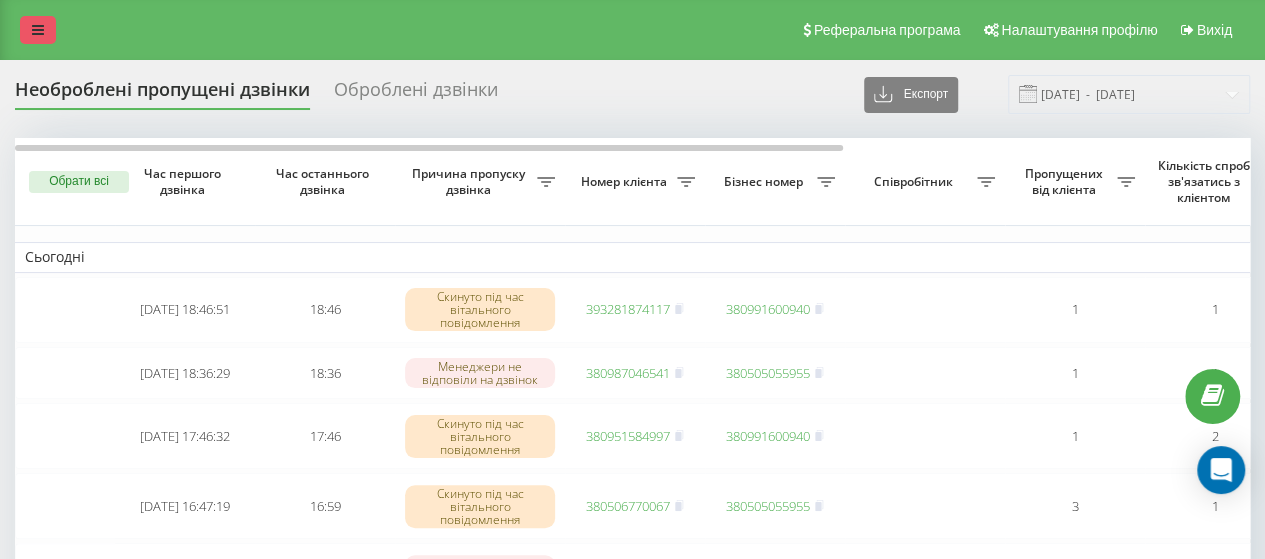 click at bounding box center (38, 30) 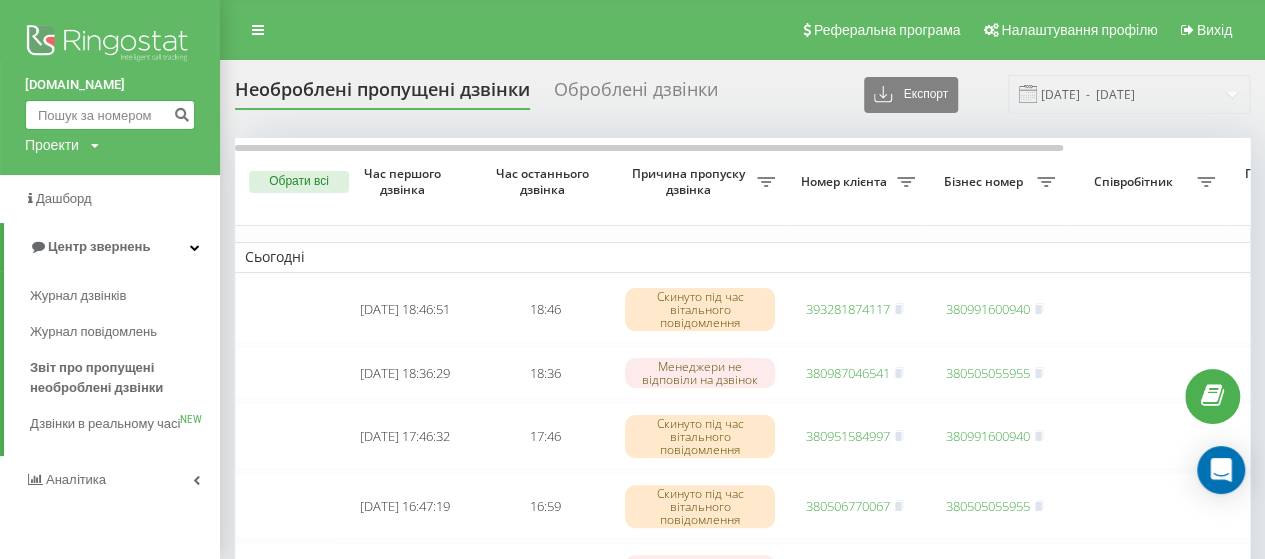 click at bounding box center [110, 115] 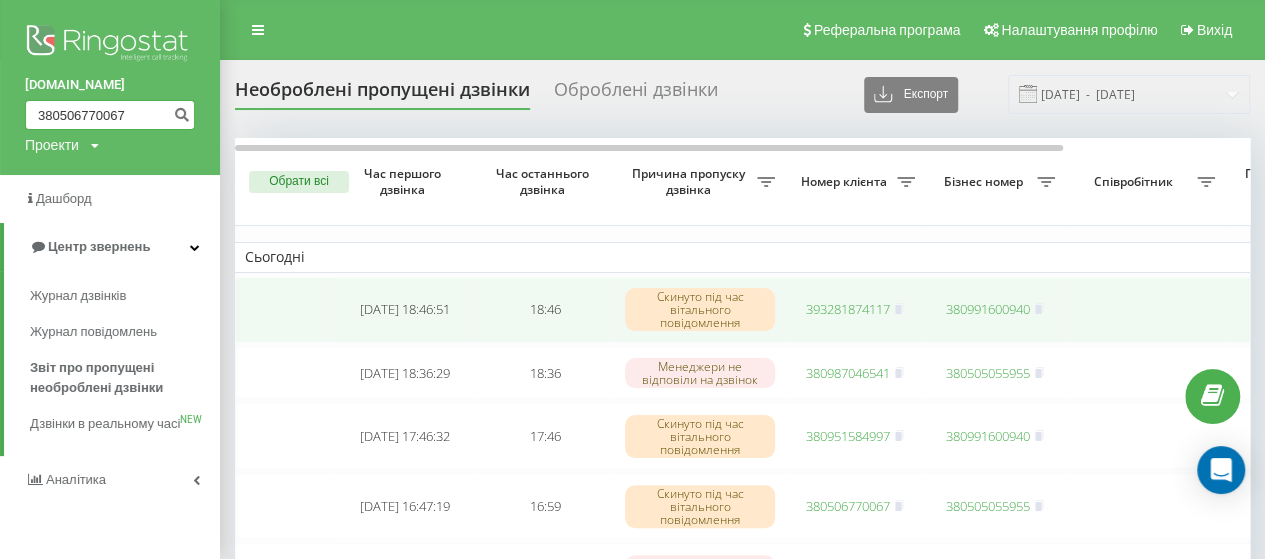 type on "380506770067" 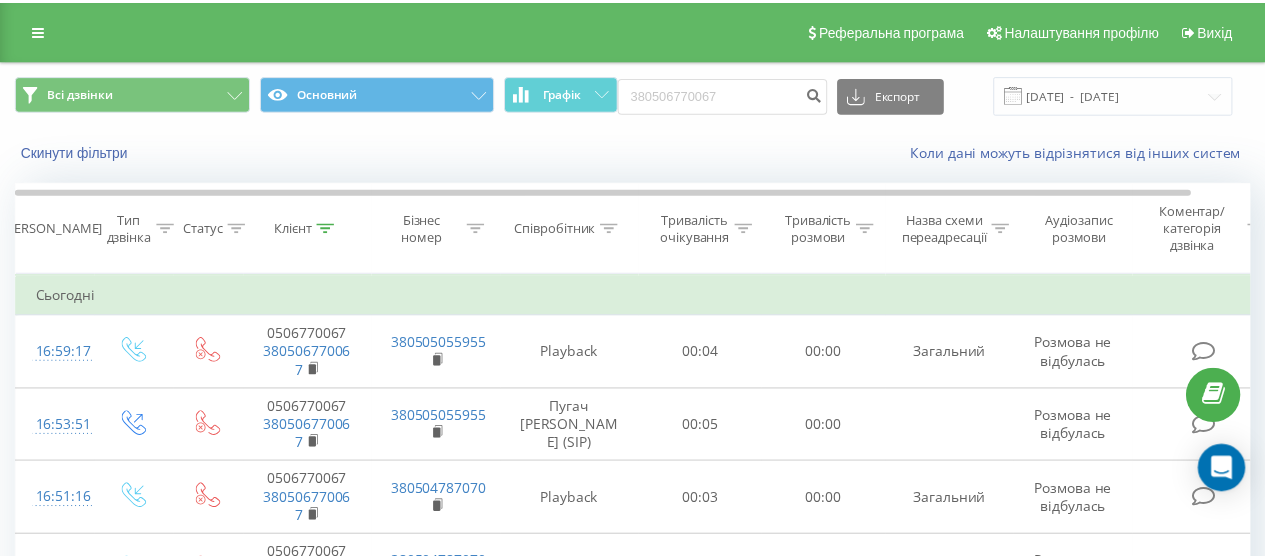 scroll, scrollTop: 0, scrollLeft: 0, axis: both 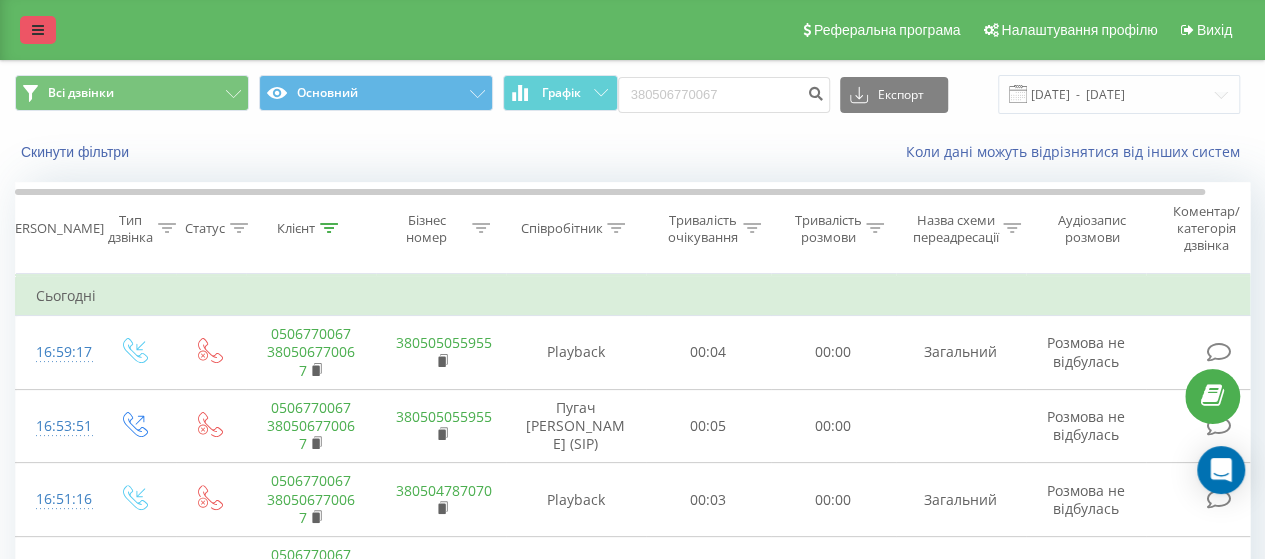 click at bounding box center [38, 30] 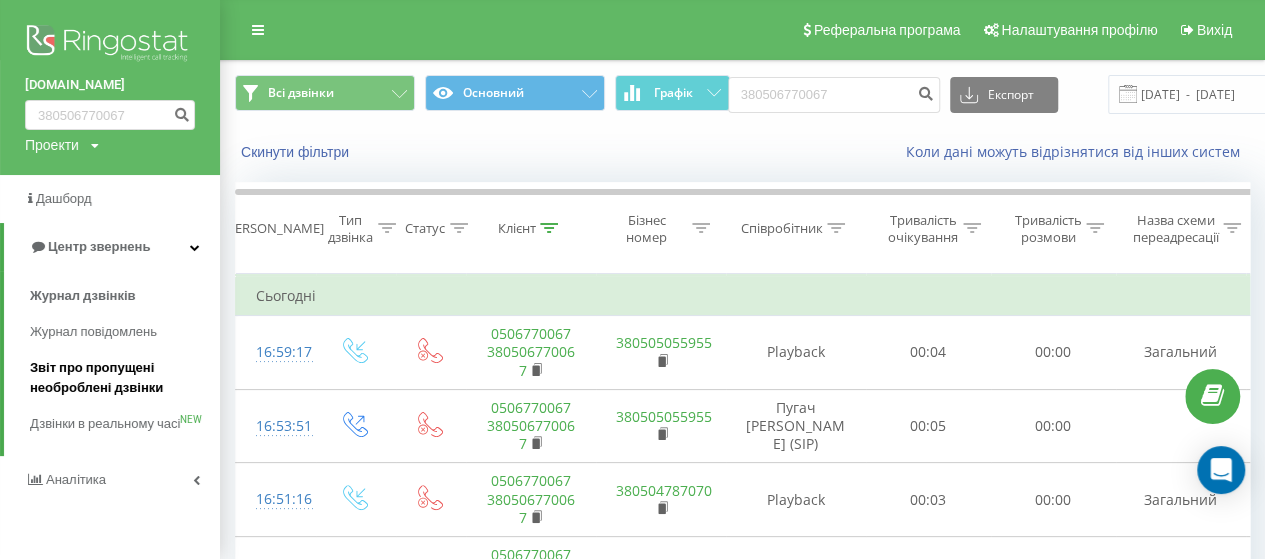 click on "Звіт про пропущені необроблені дзвінки" at bounding box center (120, 378) 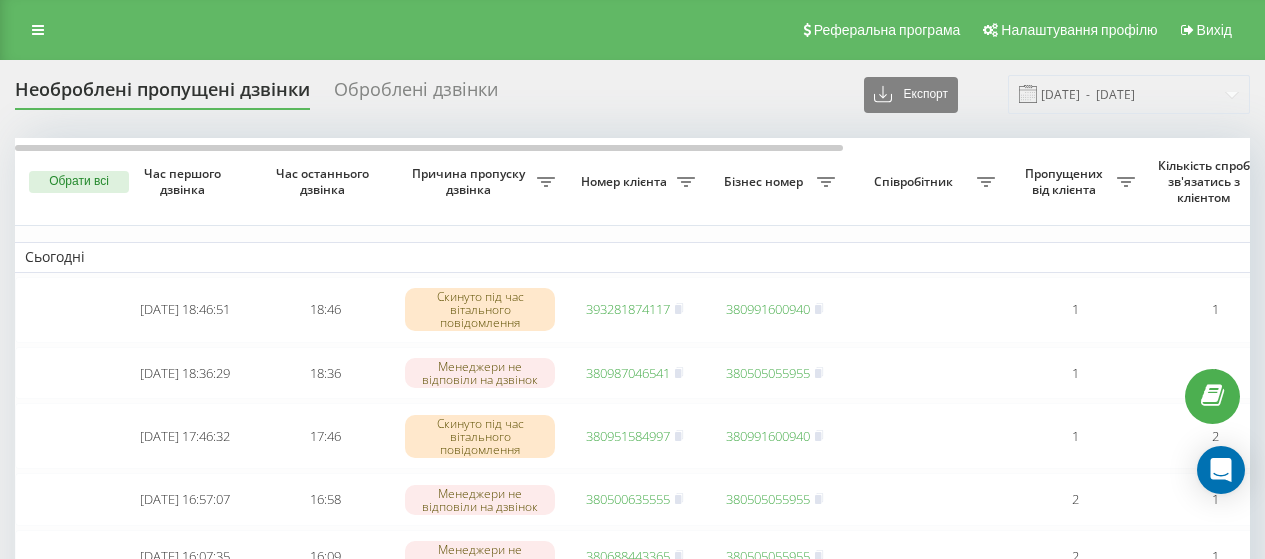 scroll, scrollTop: 0, scrollLeft: 0, axis: both 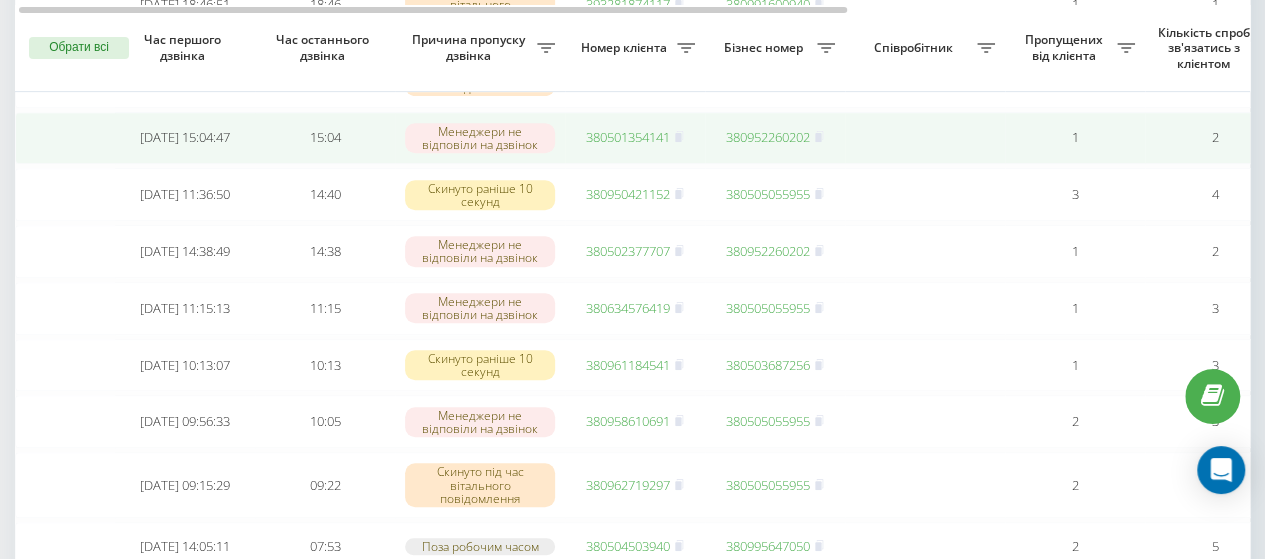 click on "380501354141" at bounding box center (628, 137) 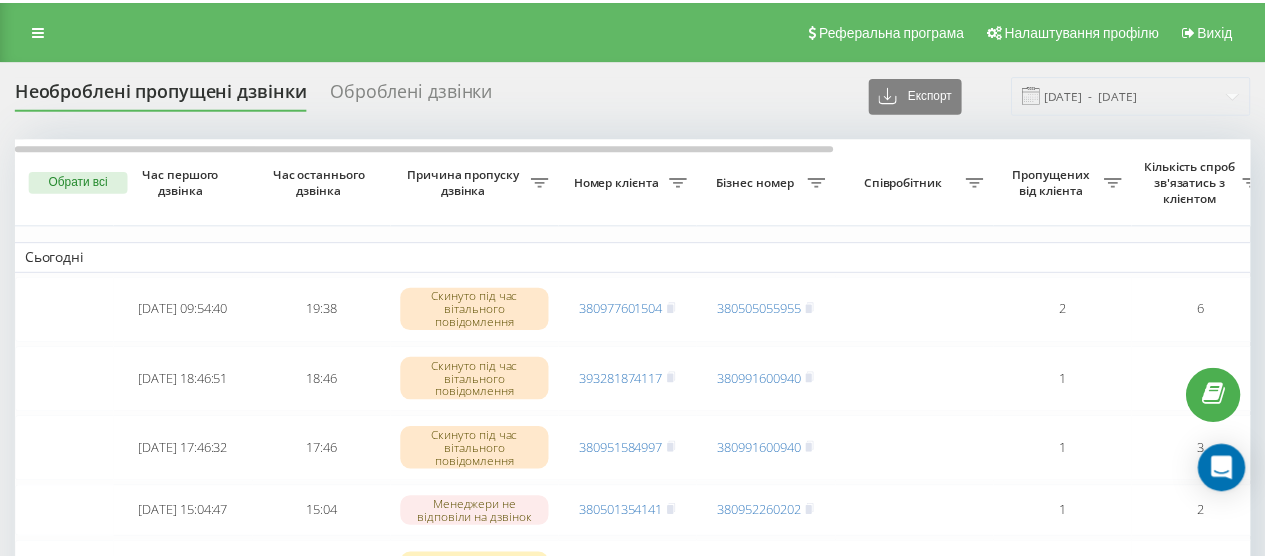 scroll, scrollTop: 1, scrollLeft: 0, axis: vertical 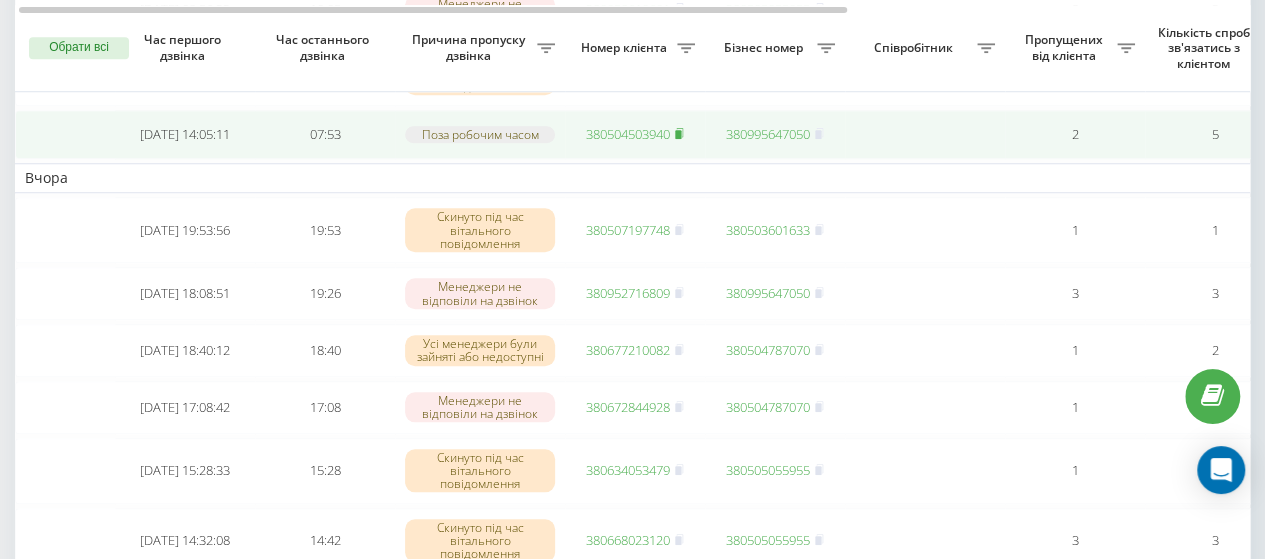 click 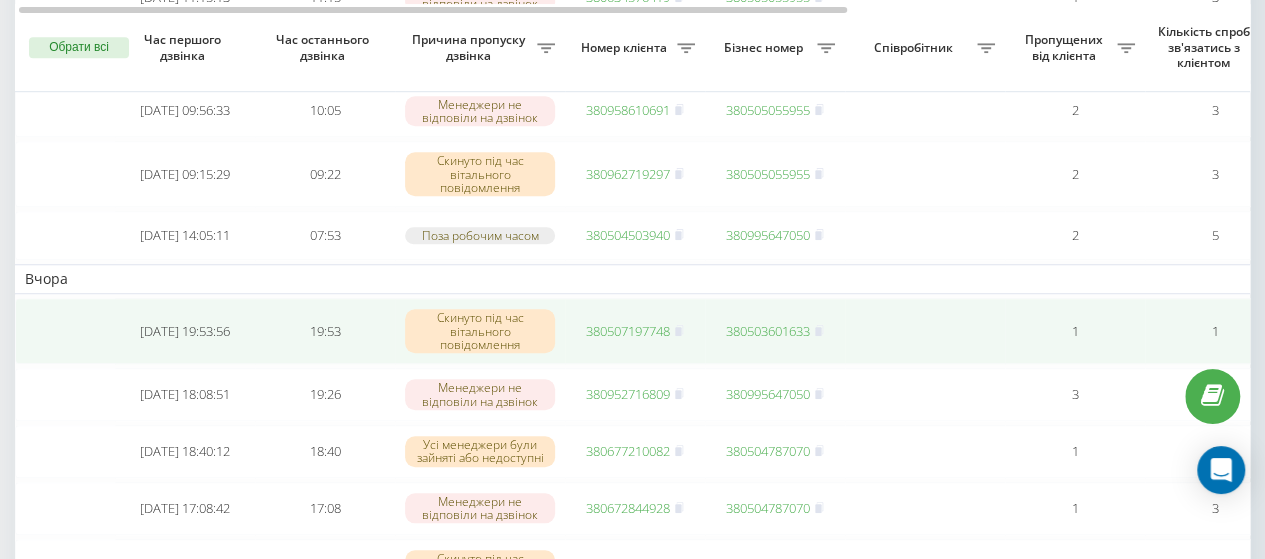 scroll, scrollTop: 672, scrollLeft: 0, axis: vertical 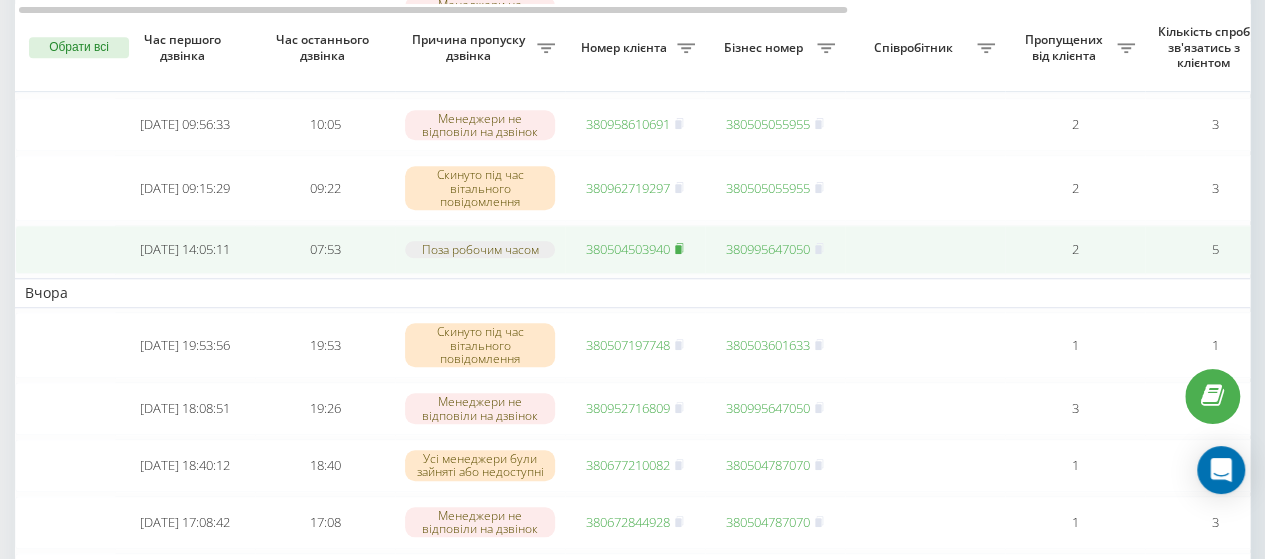 click 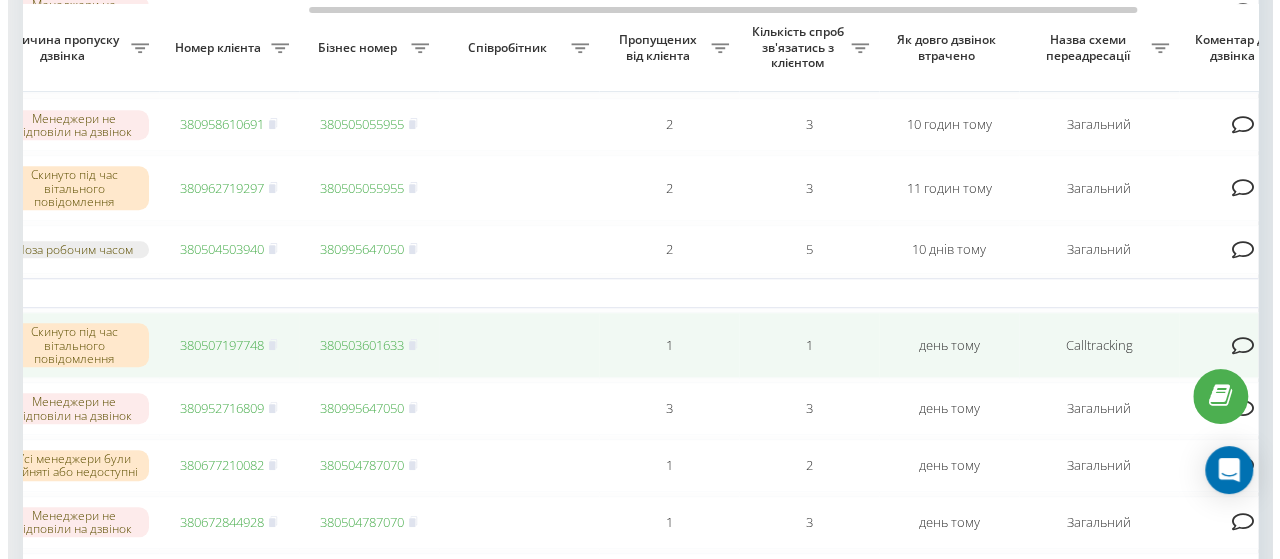 scroll, scrollTop: 0, scrollLeft: 420, axis: horizontal 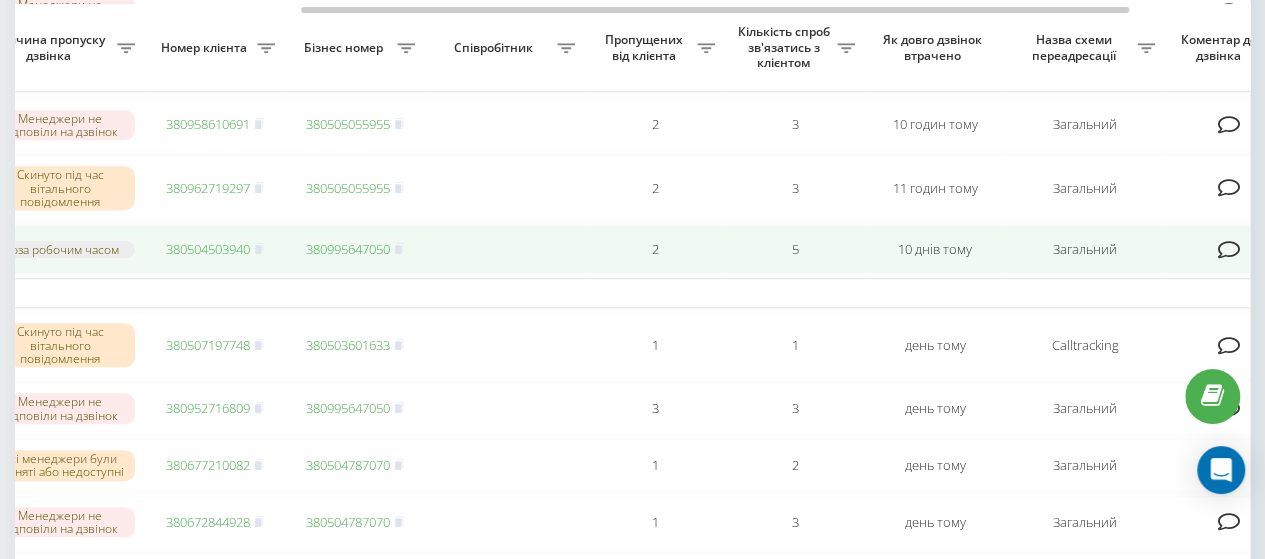 click at bounding box center [1228, 250] 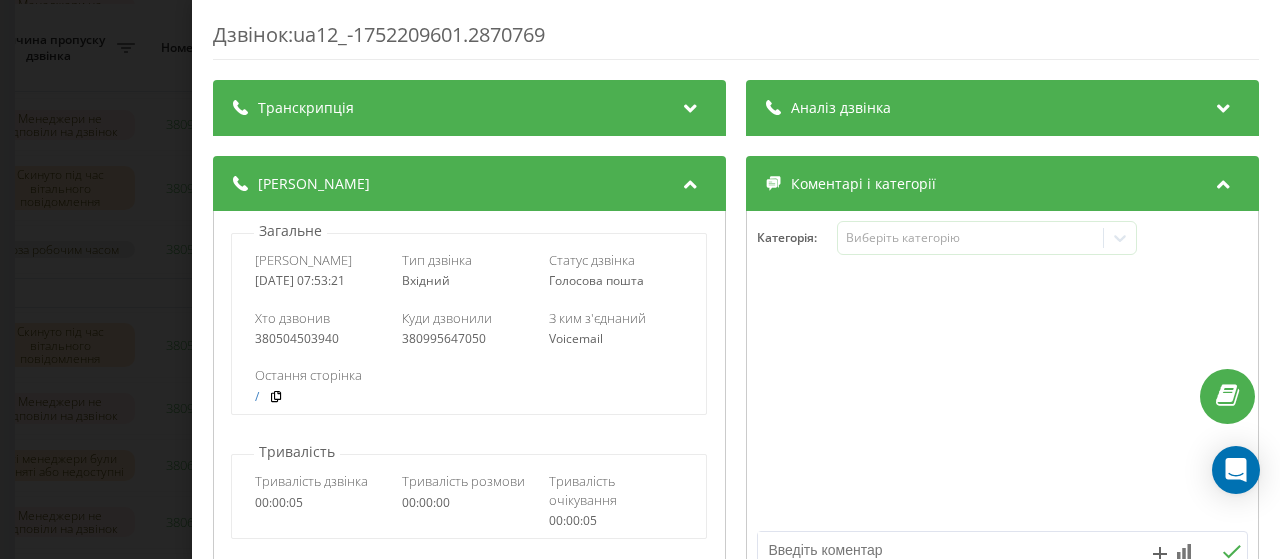 click at bounding box center (953, 550) 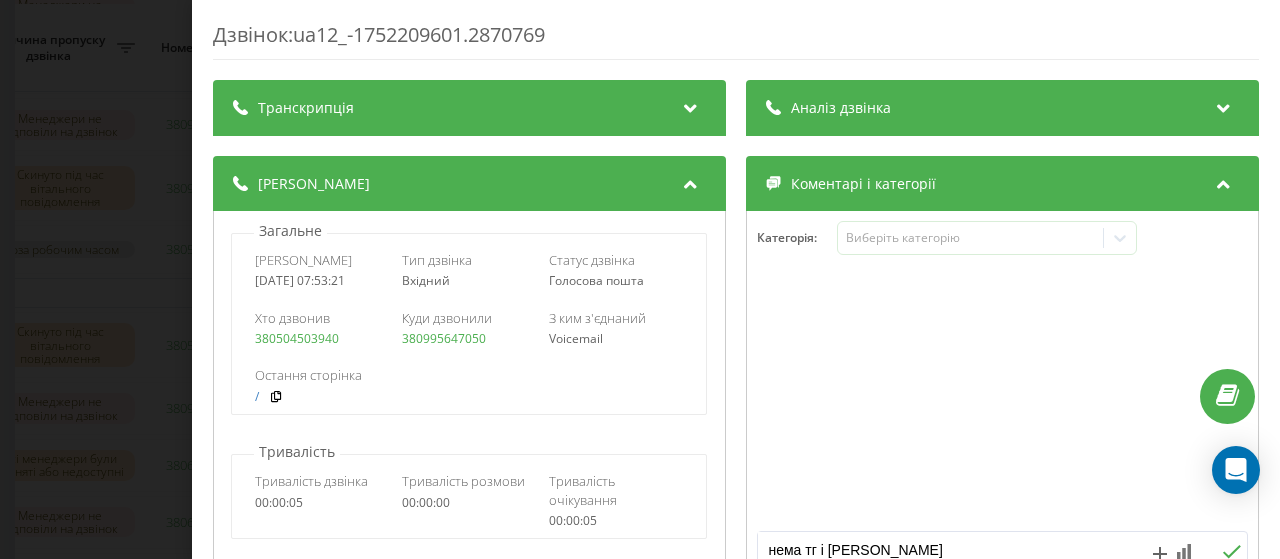 type on "нема тг і вб" 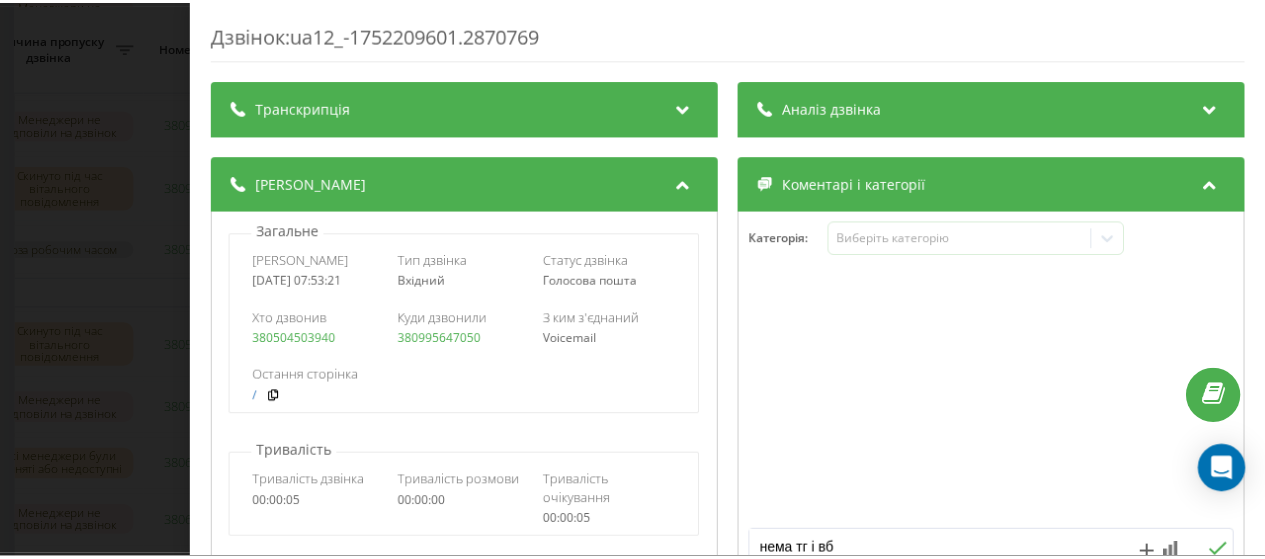 scroll, scrollTop: 92, scrollLeft: 0, axis: vertical 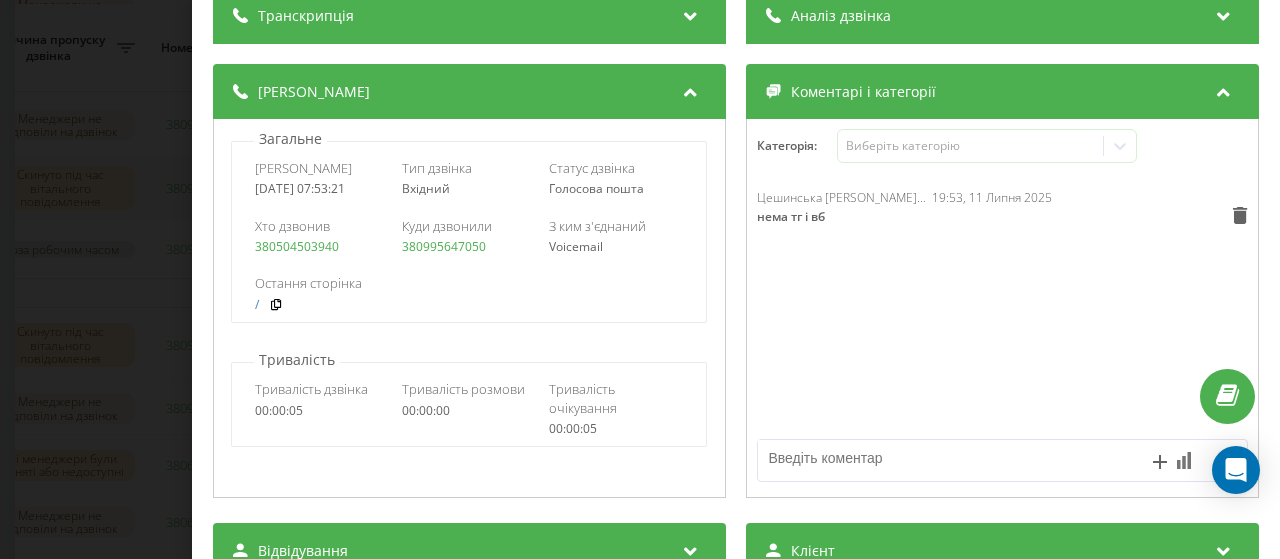 click on "Дзвінок :  ua12_-1752209601.2870769 Транскрипція Для AI-аналізу майбутніх дзвінків  налаштуйте та активуйте профіль на сторінці . Якщо профіль вже є і дзвінок відповідає його умовам, оновіть сторінку через 10 хвилин - AI аналізує поточний дзвінок. Аналіз дзвінка Для AI-аналізу майбутніх дзвінків  налаштуйте та активуйте профіль на сторінці . Якщо профіль вже є і дзвінок відповідає його умовам, оновіть сторінку через 10 хвилин - AI аналізує поточний дзвінок. Деталі дзвінка Загальне Дата дзвінка 2025-07-11 07:53:21 Тип дзвінка Вхідний Статус дзвінка Голосова пошта Хто дзвонив 380504503940" at bounding box center (640, 279) 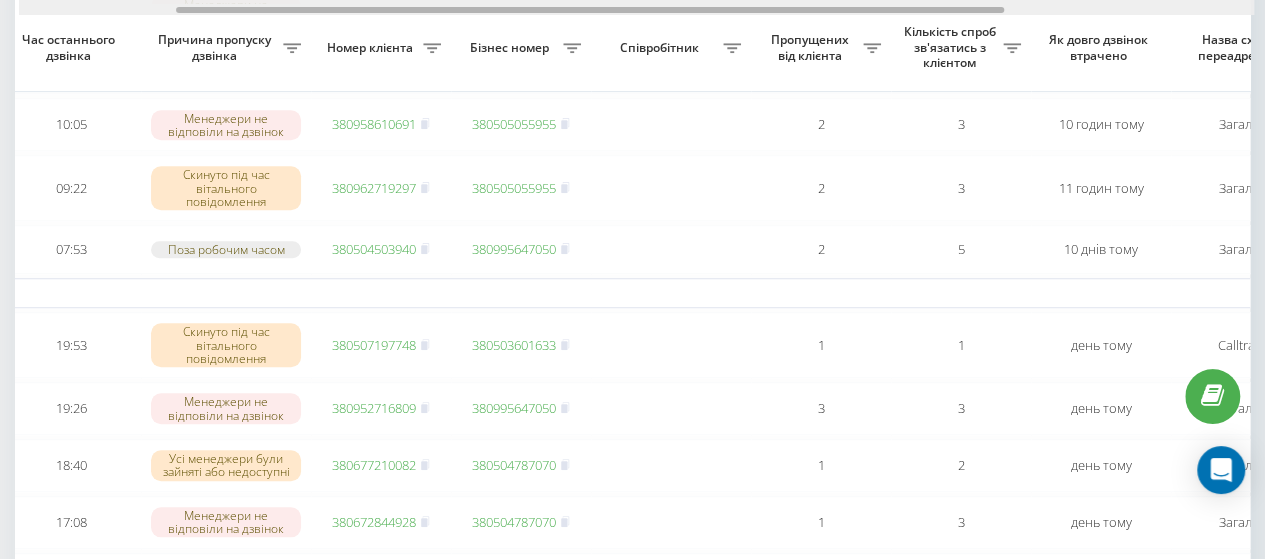 scroll, scrollTop: 0, scrollLeft: 230, axis: horizontal 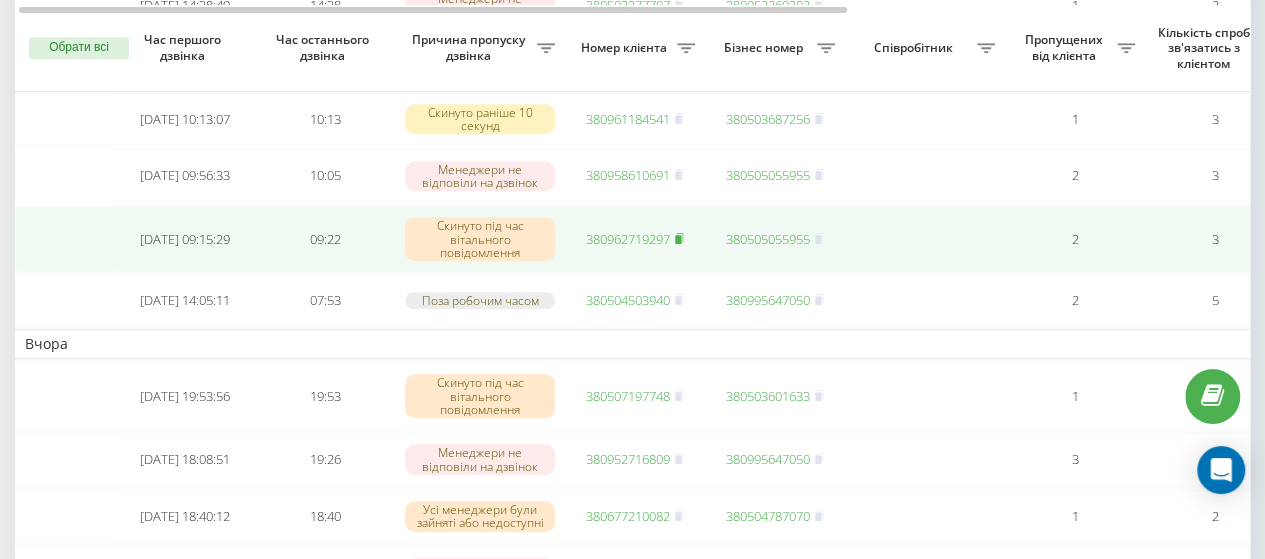 click 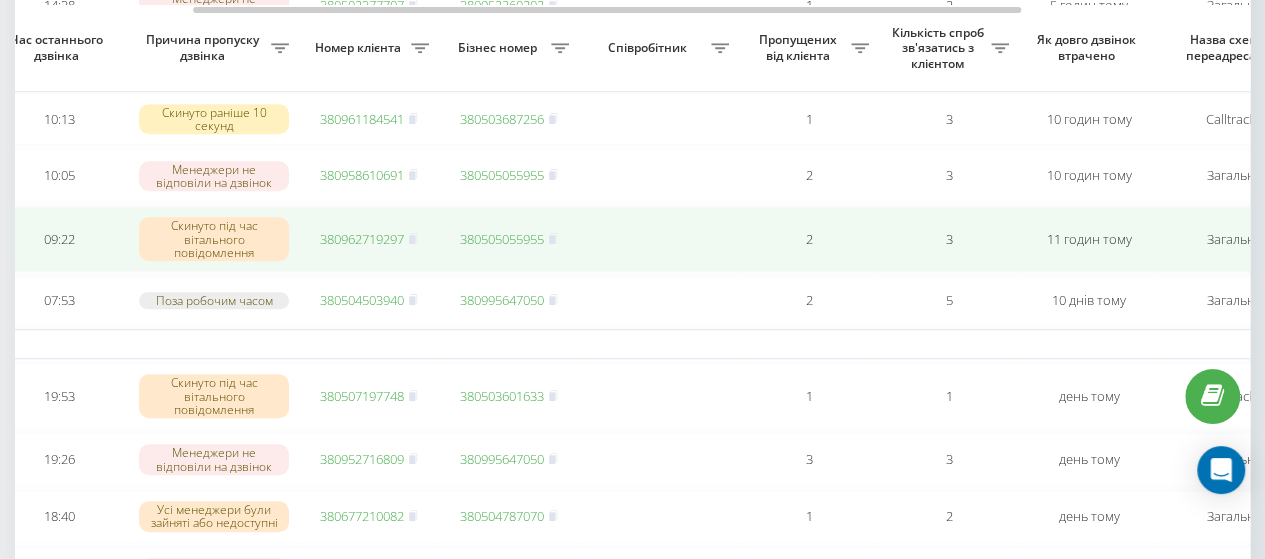 scroll, scrollTop: 0, scrollLeft: 272, axis: horizontal 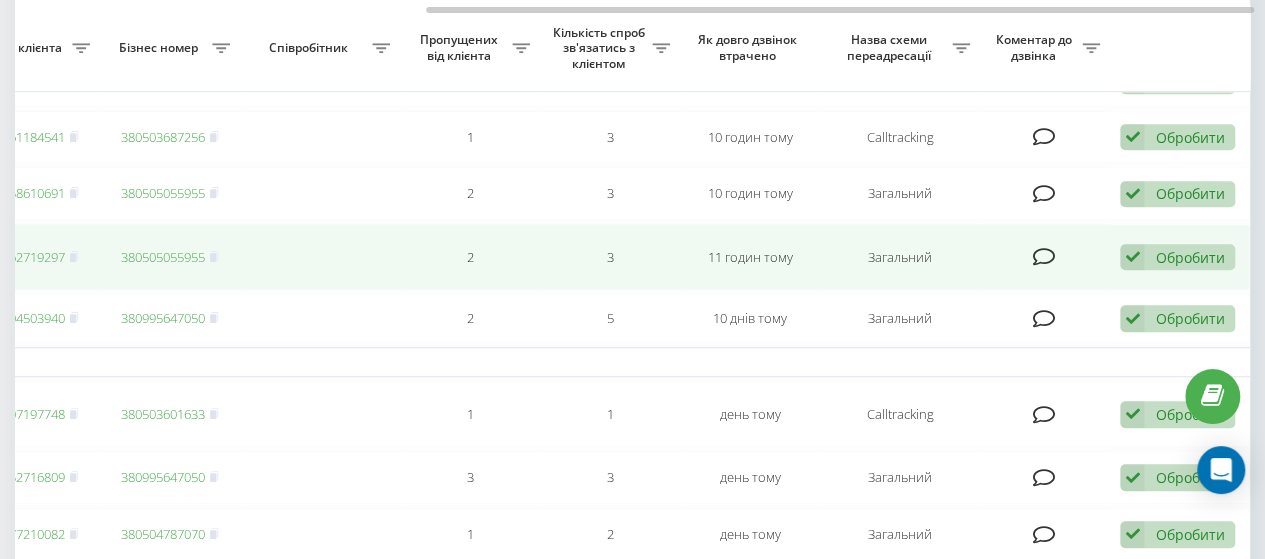 click at bounding box center [1043, 257] 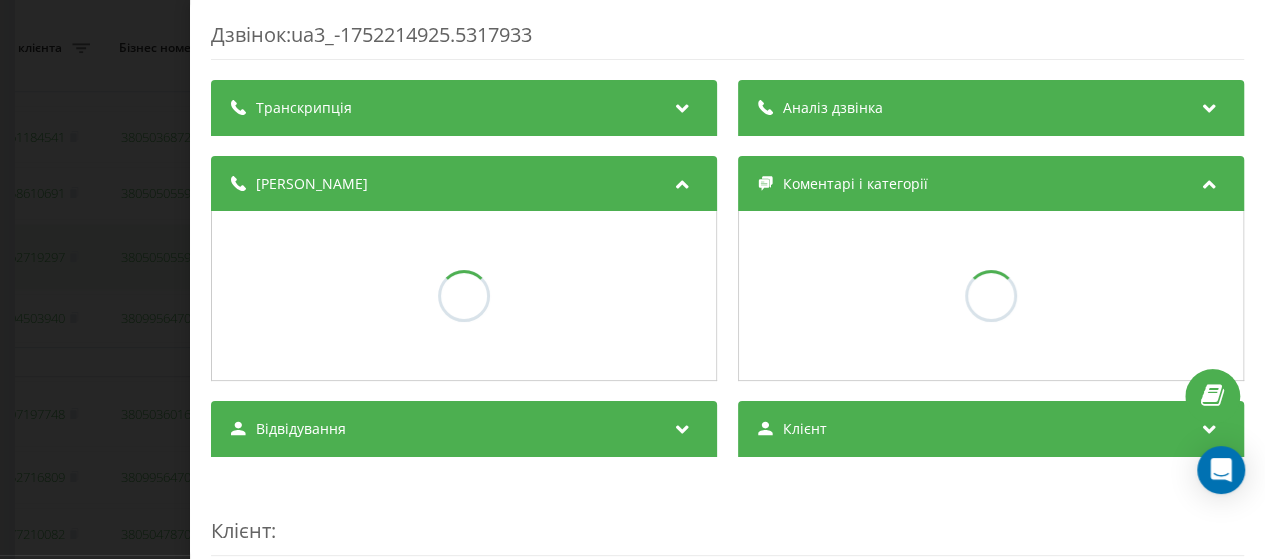 scroll, scrollTop: 0, scrollLeft: 590, axis: horizontal 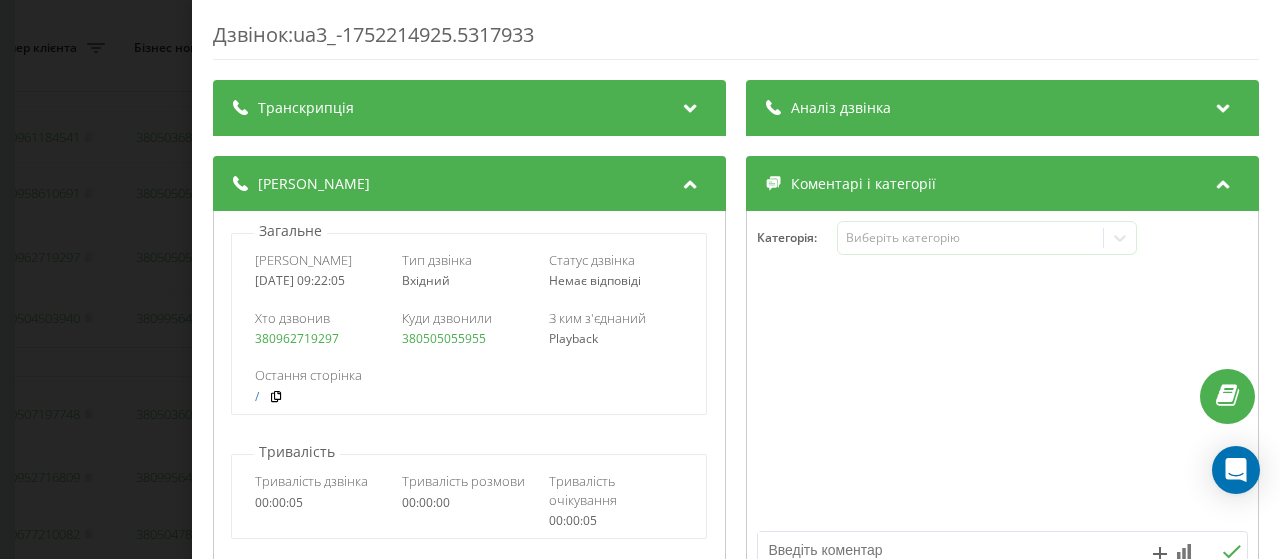 click at bounding box center [953, 550] 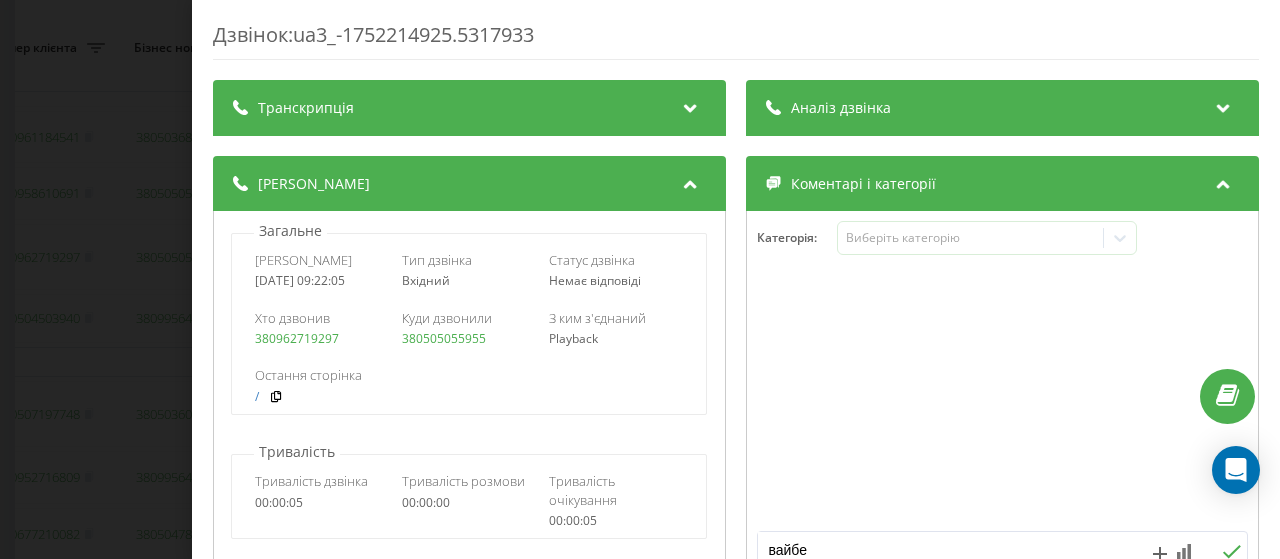 type on "вайбер" 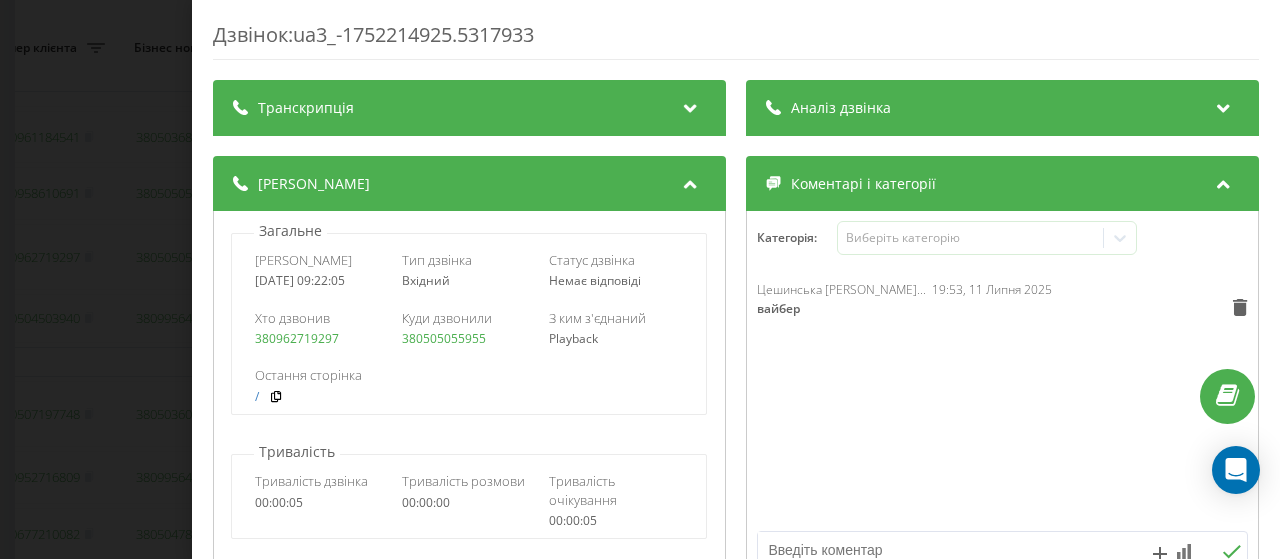 click on "Дзвінок :  ua3_-1752214925.5317933 Транскрипція Для AI-аналізу майбутніх дзвінків  налаштуйте та активуйте профіль на сторінці . Якщо профіль вже є і дзвінок відповідає його умовам, оновіть сторінку через 10 хвилин - AI аналізує поточний дзвінок. Аналіз дзвінка Для AI-аналізу майбутніх дзвінків  налаштуйте та активуйте профіль на сторінці . Якщо профіль вже є і дзвінок відповідає його умовам, оновіть сторінку через 10 хвилин - AI аналізує поточний дзвінок. Деталі дзвінка Загальне Дата дзвінка 2025-07-11 09:22:05 Тип дзвінка Вхідний Статус дзвінка Немає відповіді Хто дзвонив Playback /" at bounding box center [640, 279] 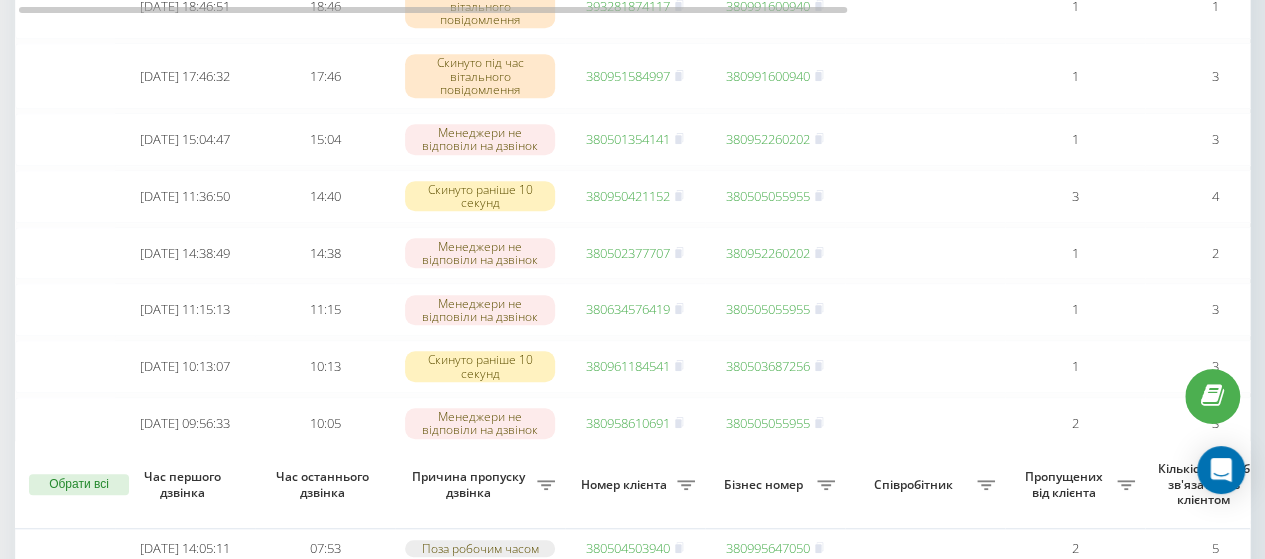 scroll, scrollTop: 925, scrollLeft: 0, axis: vertical 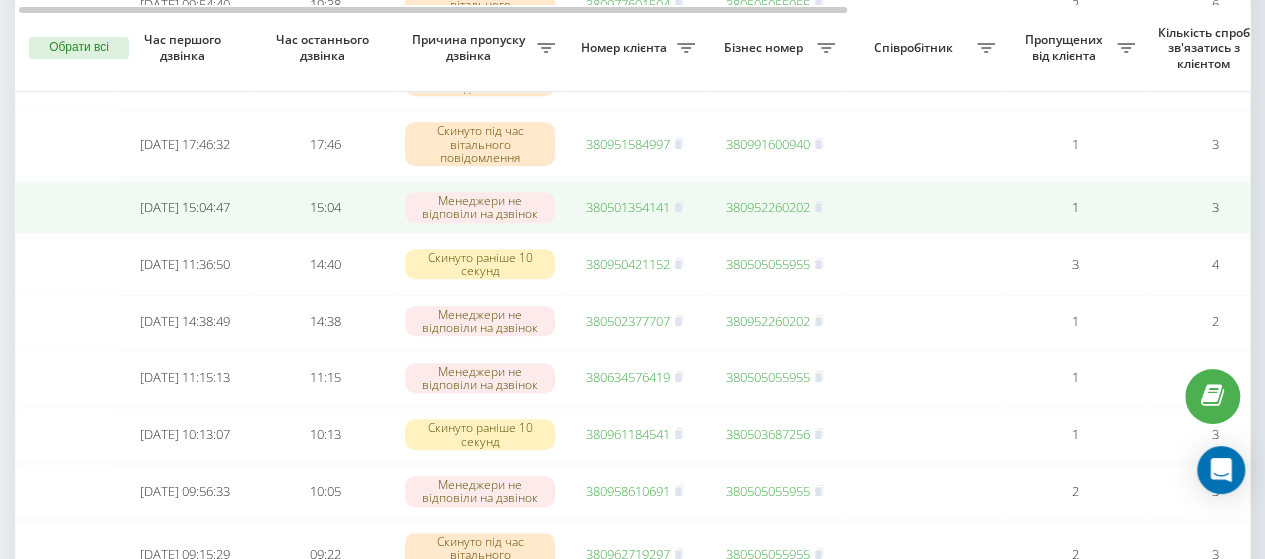 click on "380501354141" at bounding box center [635, 207] 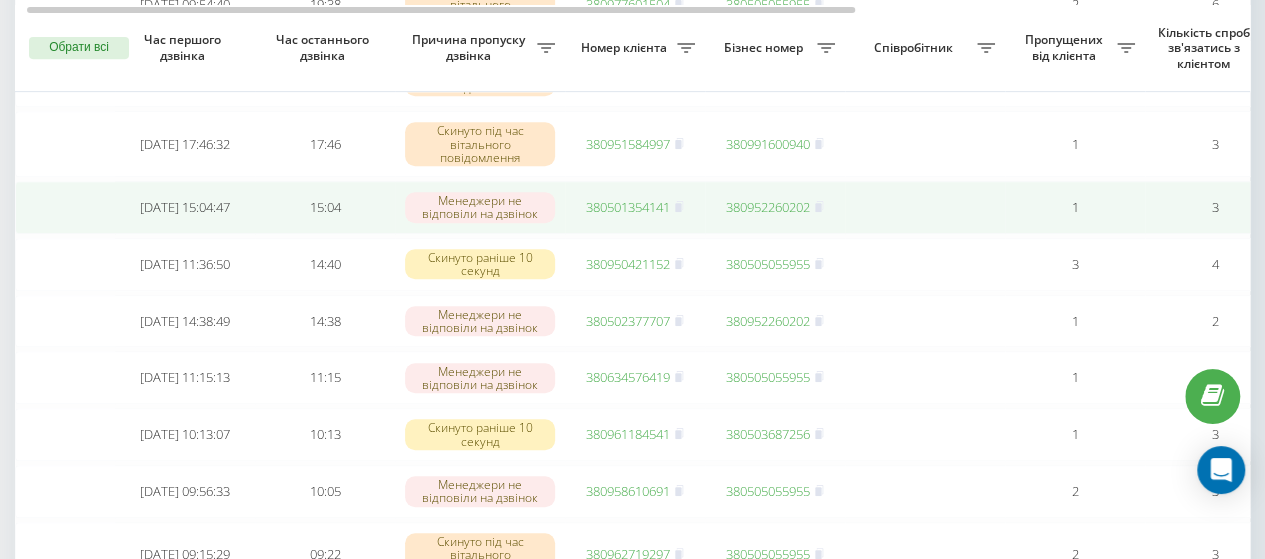 scroll, scrollTop: 0, scrollLeft: 74, axis: horizontal 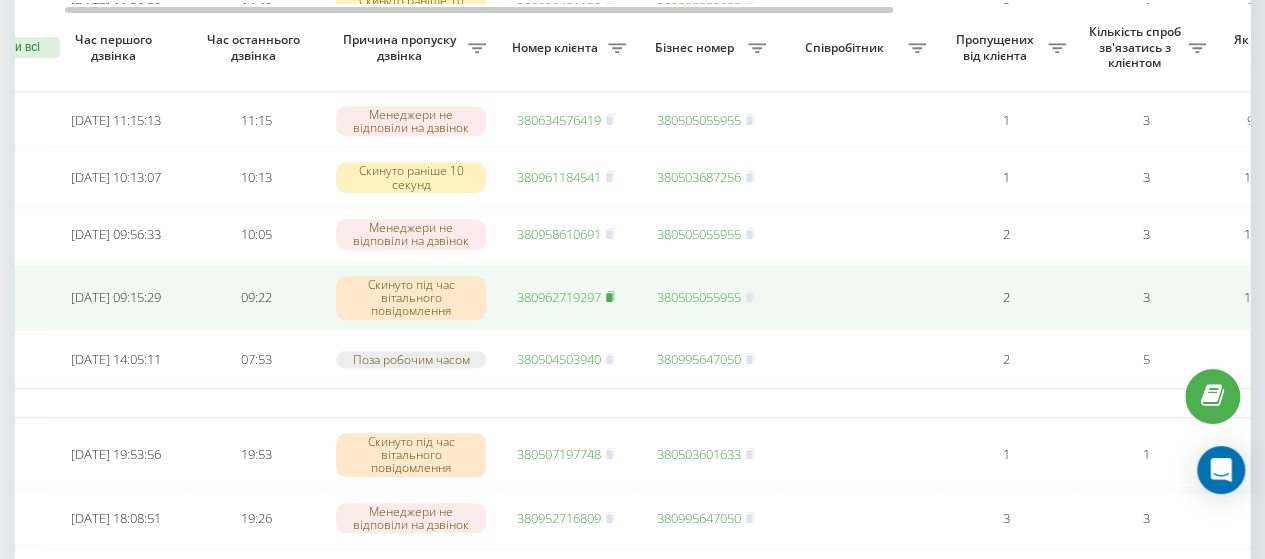 click 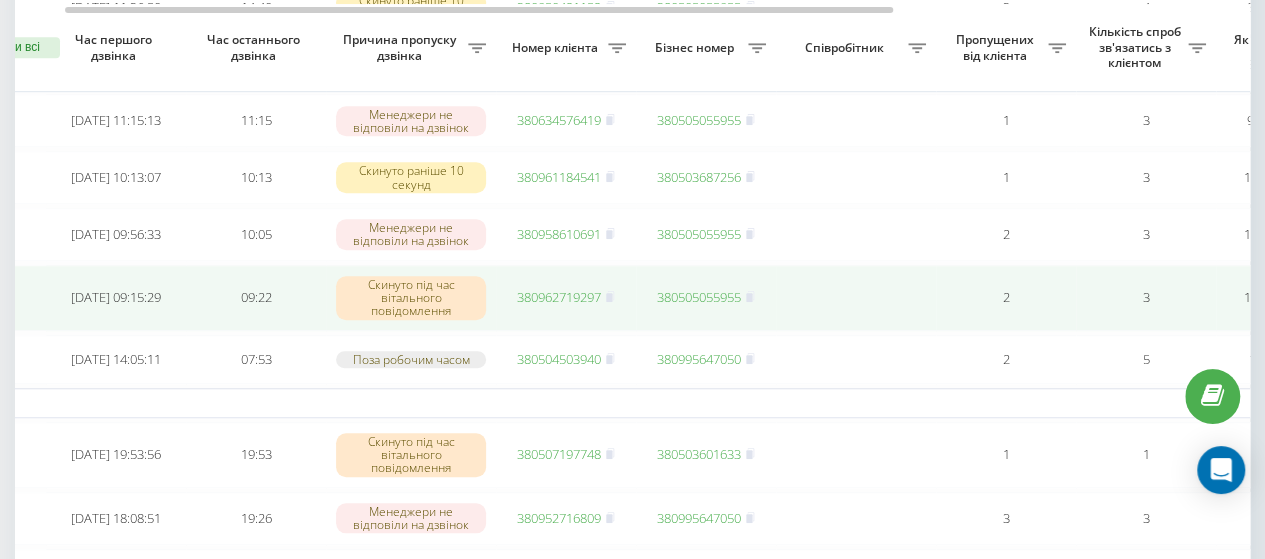 click on "380962719297" at bounding box center (559, 297) 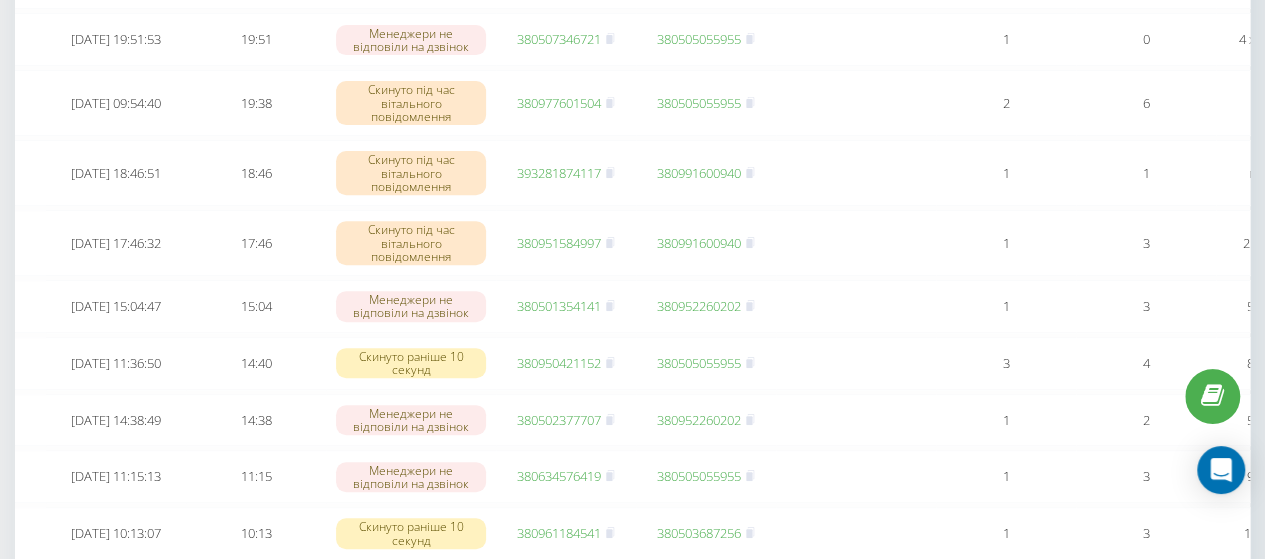 scroll, scrollTop: 0, scrollLeft: 0, axis: both 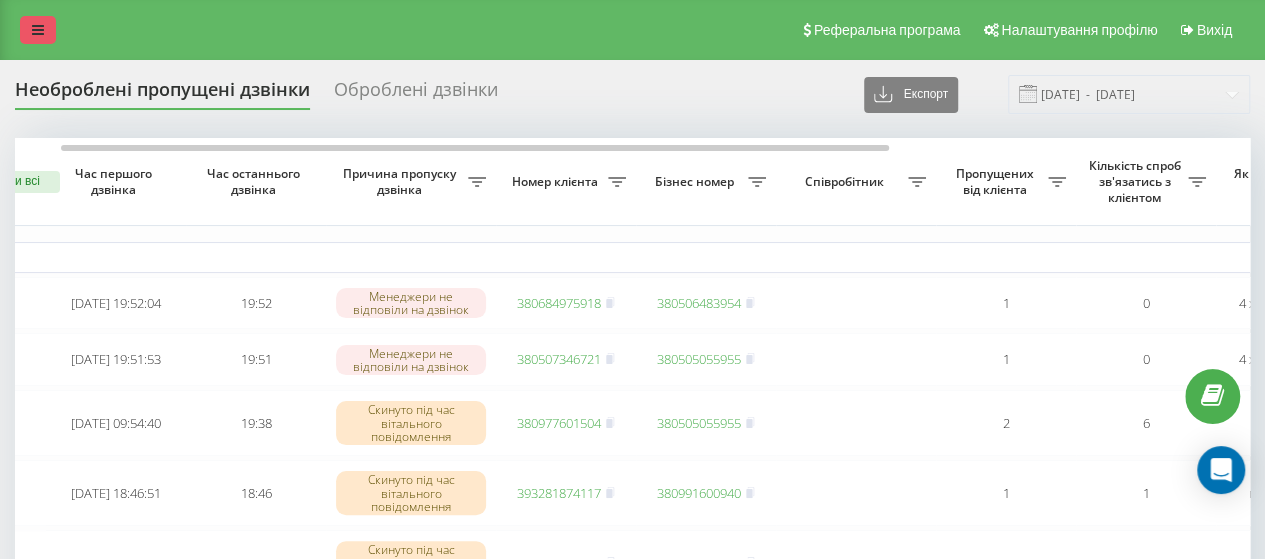 click at bounding box center (38, 30) 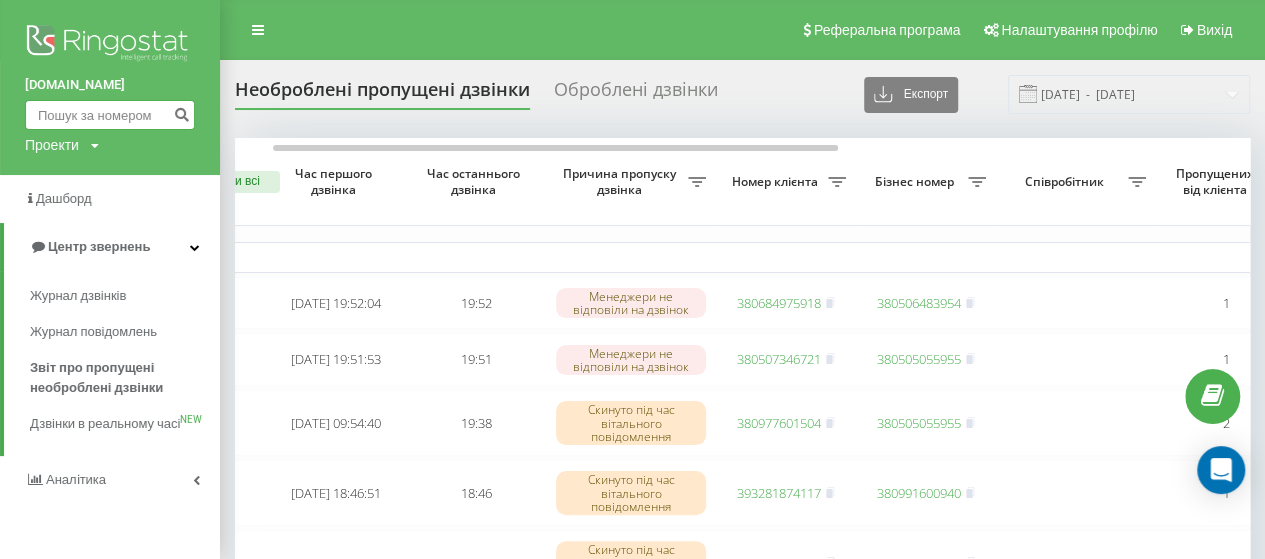 click at bounding box center [110, 115] 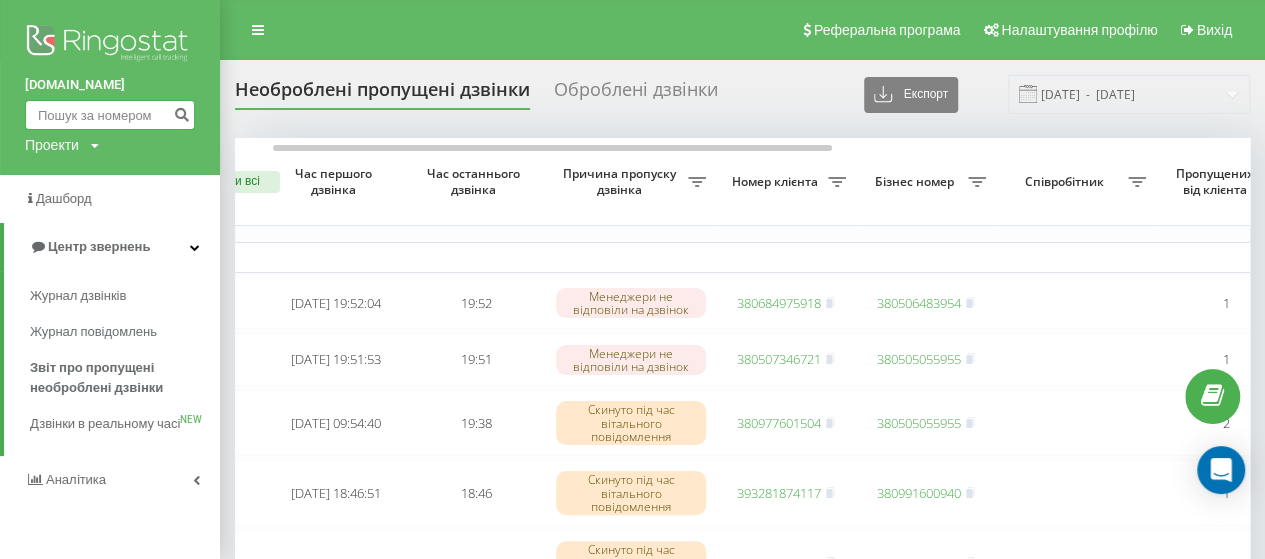 paste on "380962719297" 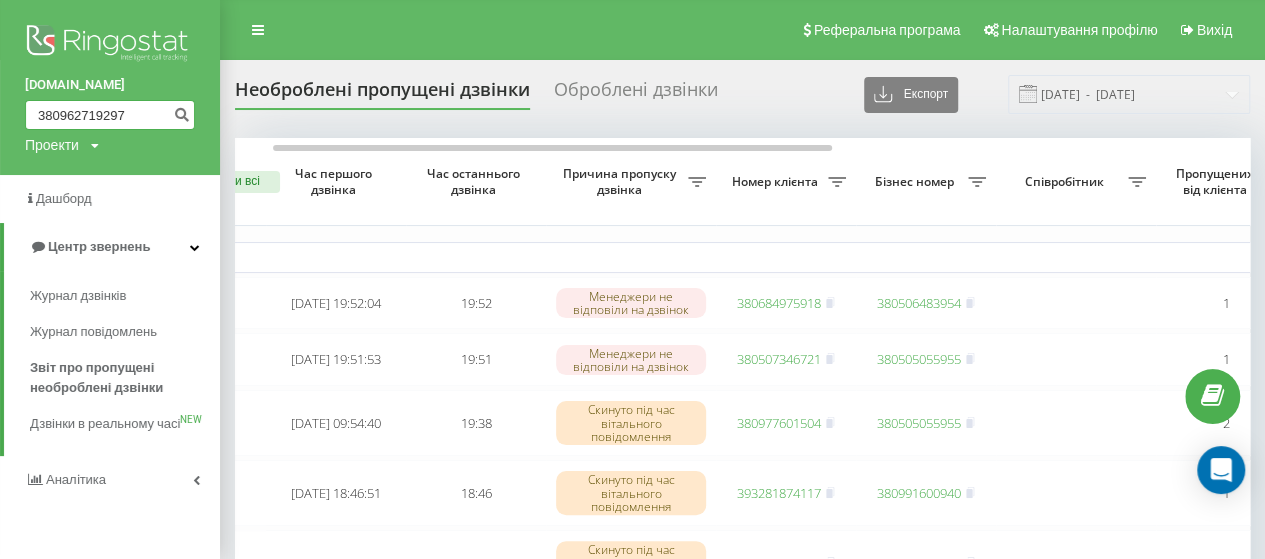 type on "380962719297" 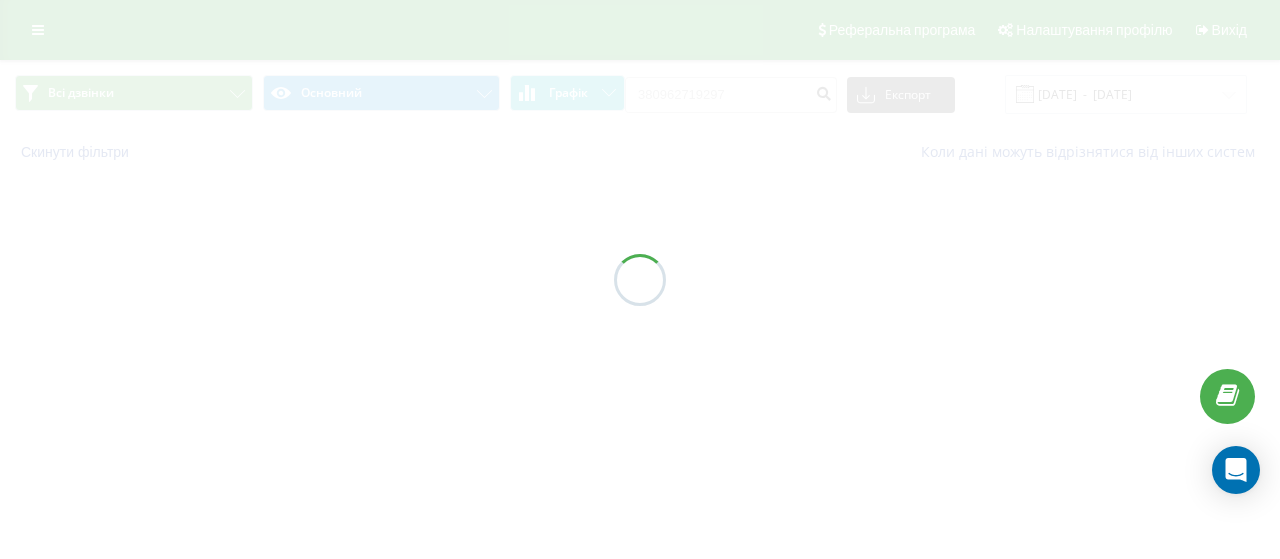 scroll, scrollTop: 0, scrollLeft: 0, axis: both 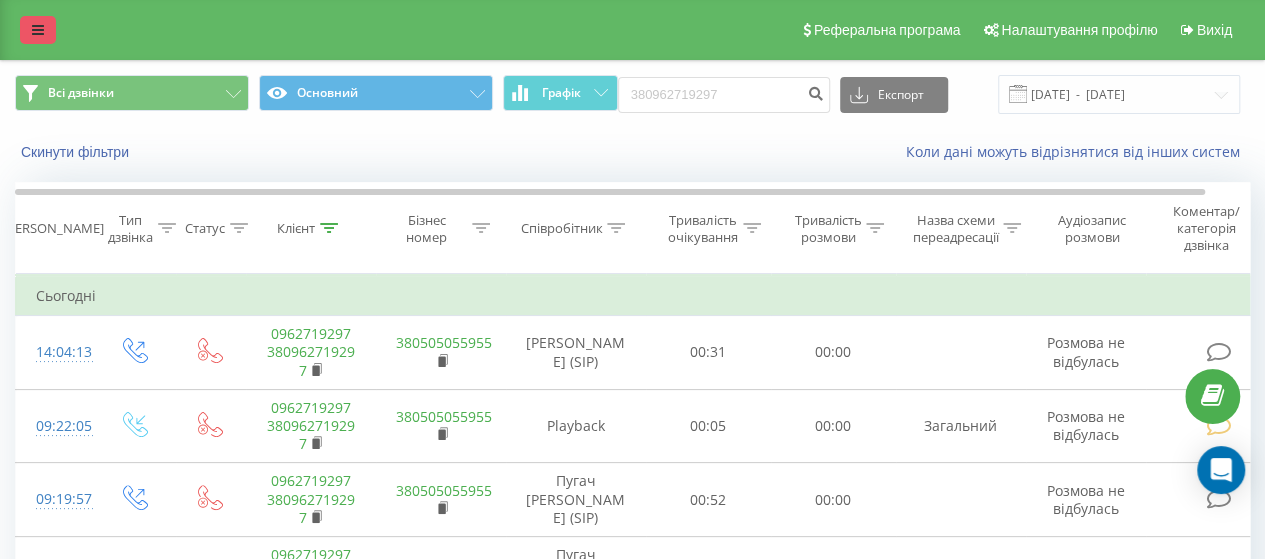 click at bounding box center (38, 30) 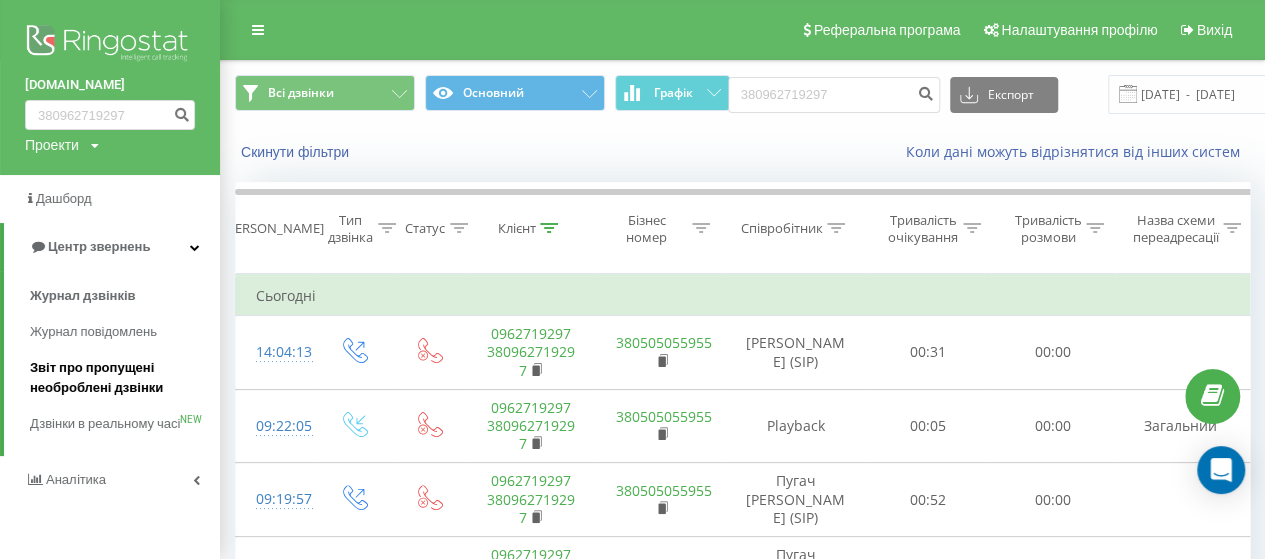 click on "Звіт про пропущені необроблені дзвінки" at bounding box center [120, 378] 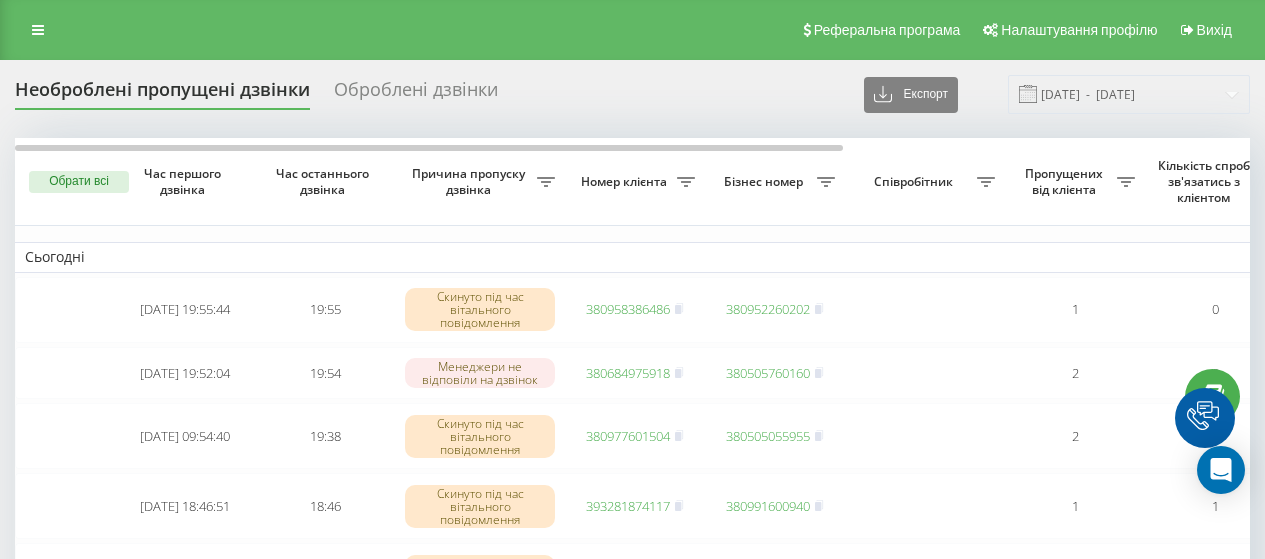 scroll, scrollTop: 0, scrollLeft: 0, axis: both 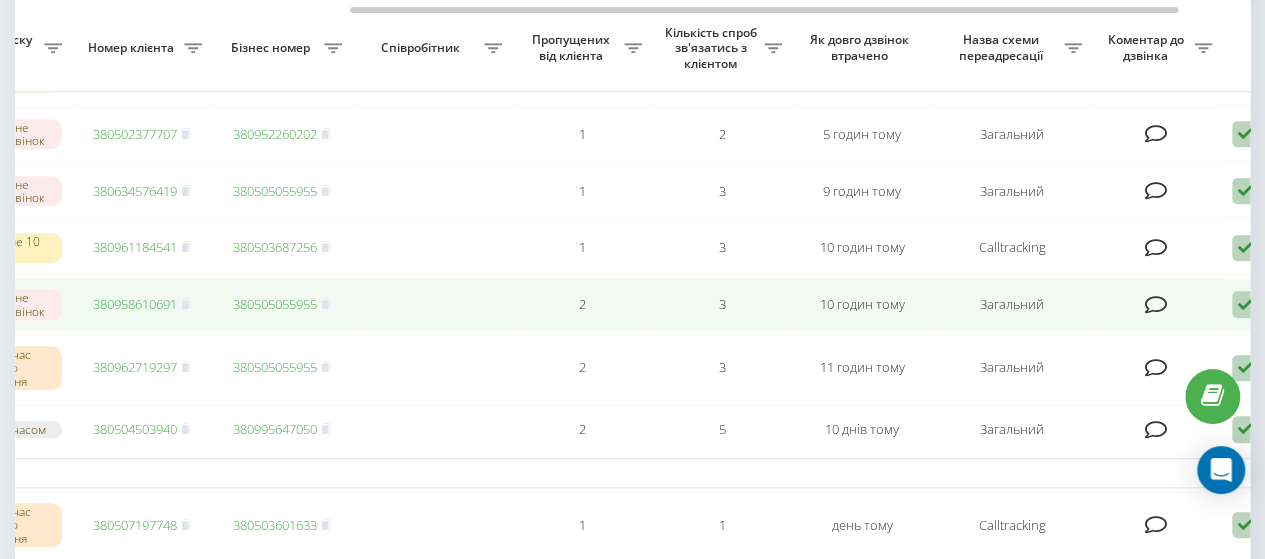 click on "380958610691" at bounding box center [135, 304] 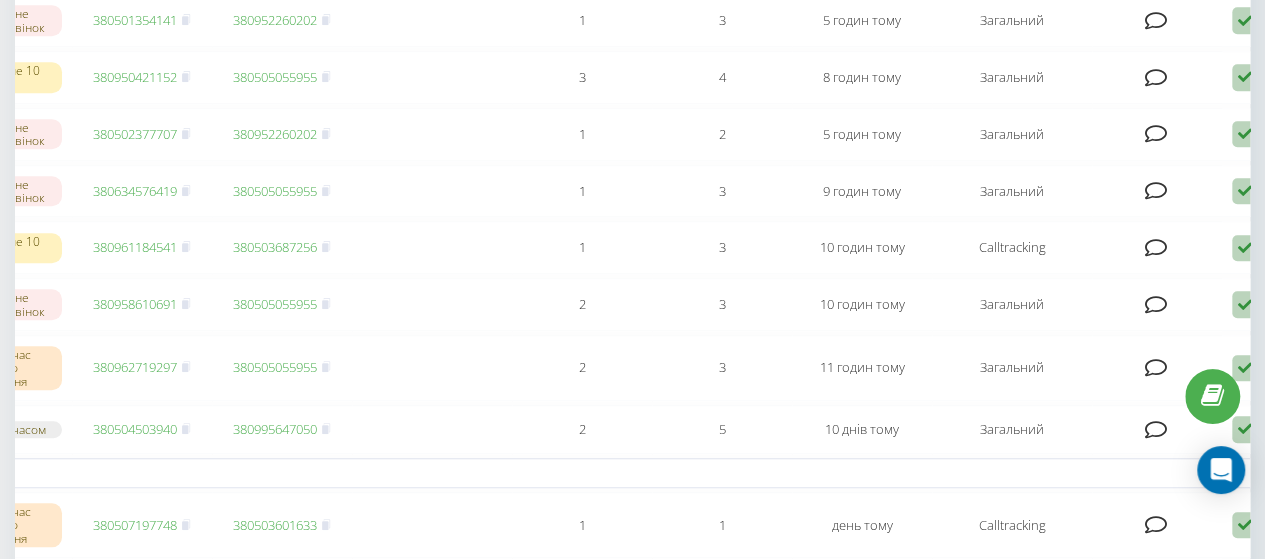 scroll, scrollTop: 0, scrollLeft: 0, axis: both 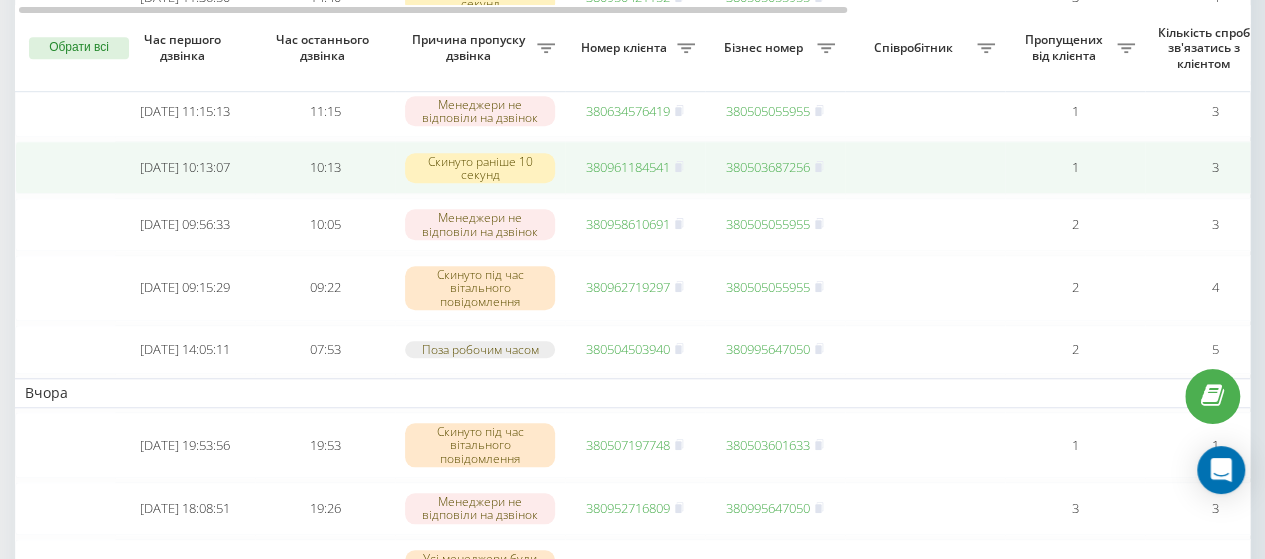 click on "380961184541" at bounding box center (628, 167) 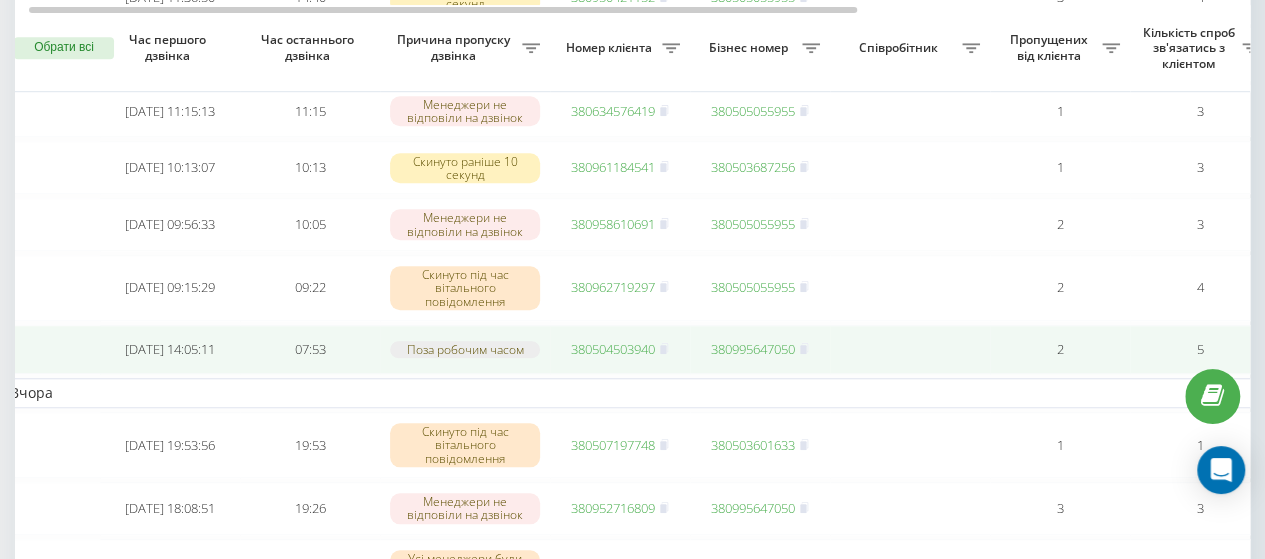 scroll, scrollTop: 0, scrollLeft: 18, axis: horizontal 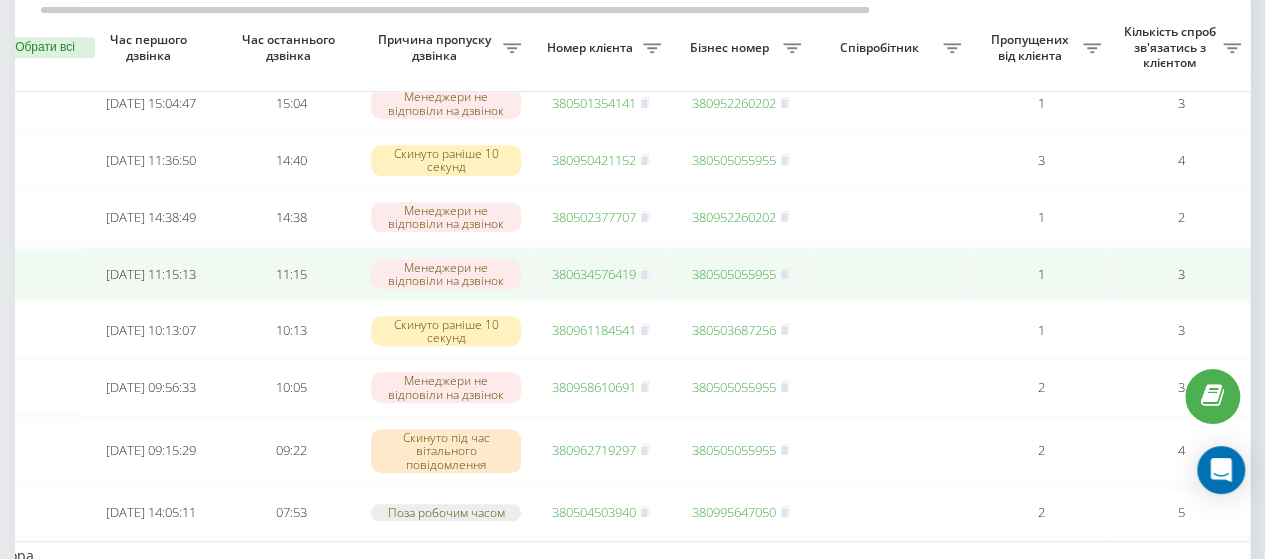 click on "380634576419" at bounding box center [594, 274] 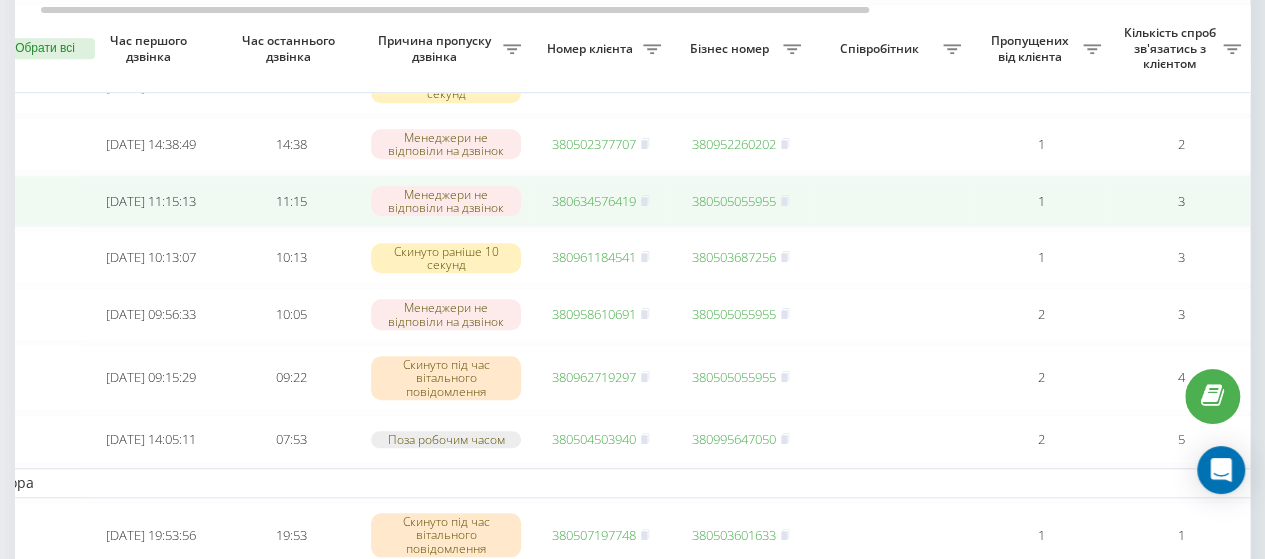 scroll, scrollTop: 610, scrollLeft: 0, axis: vertical 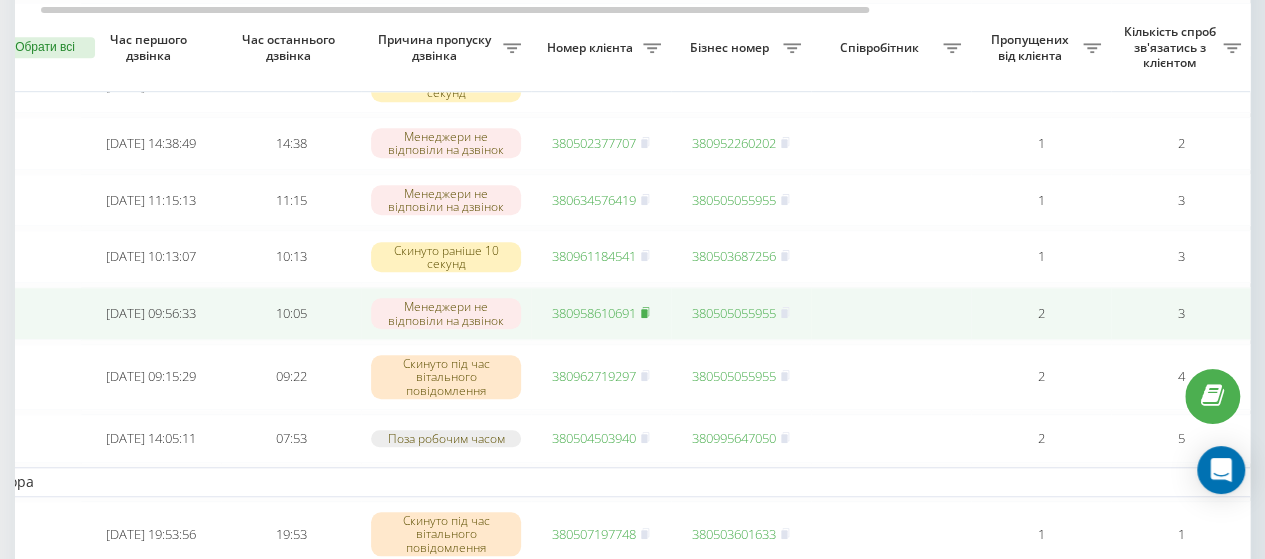 click 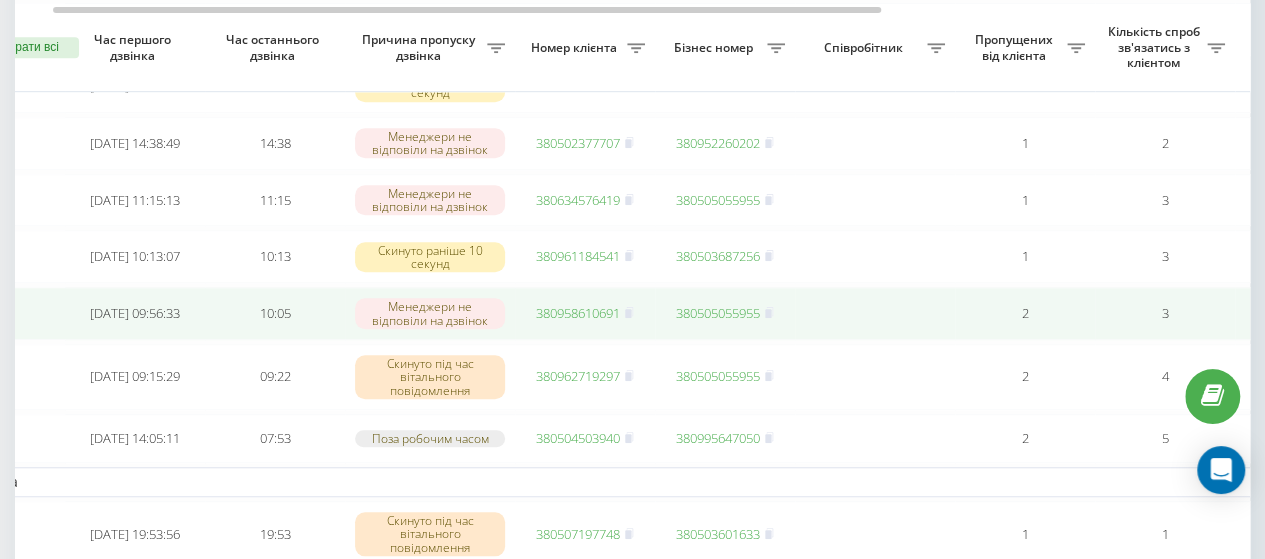 scroll, scrollTop: 0, scrollLeft: 52, axis: horizontal 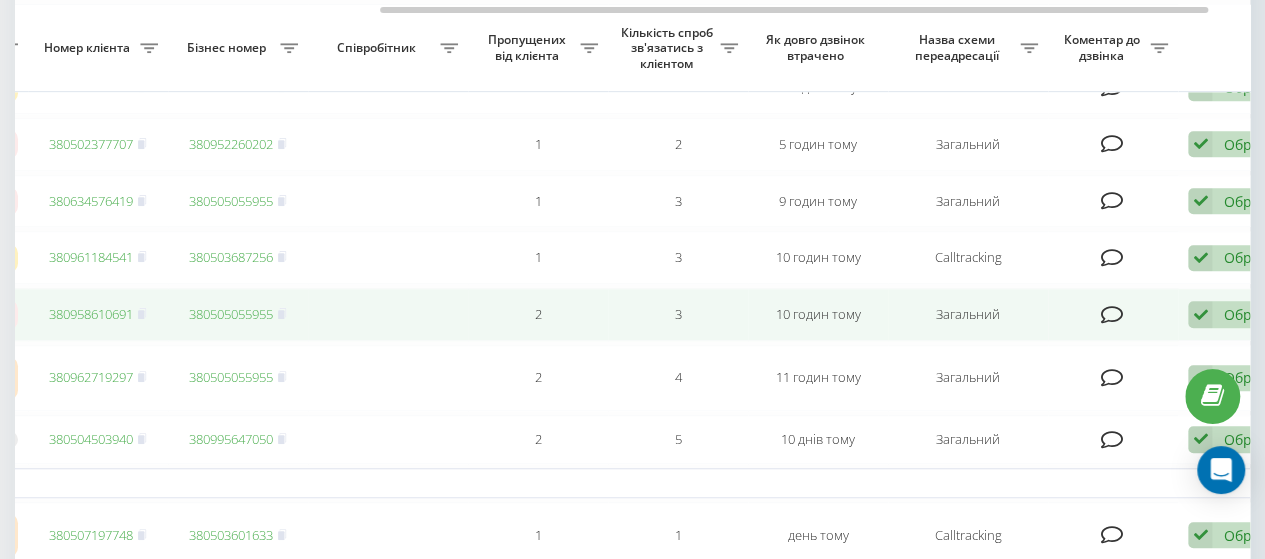 click at bounding box center (1111, 315) 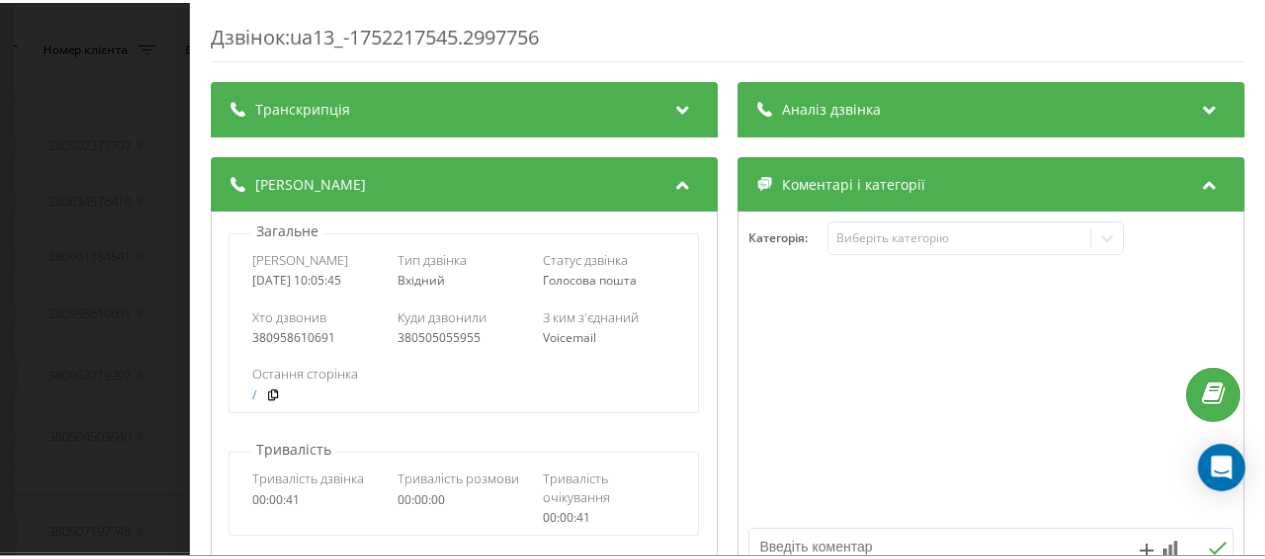 scroll, scrollTop: 74, scrollLeft: 0, axis: vertical 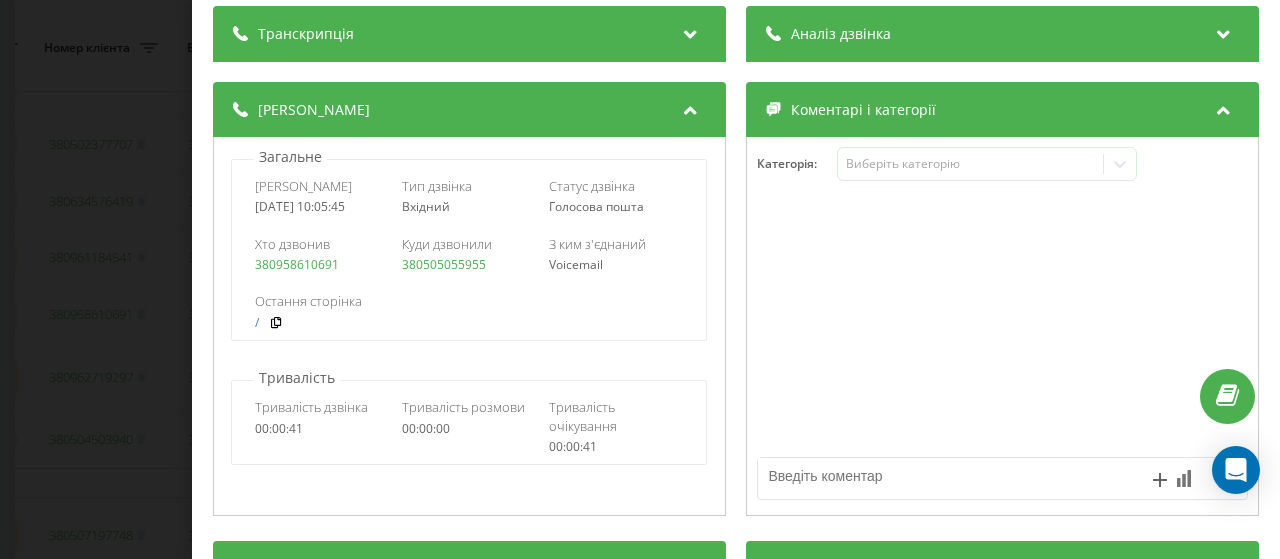 click at bounding box center (953, 476) 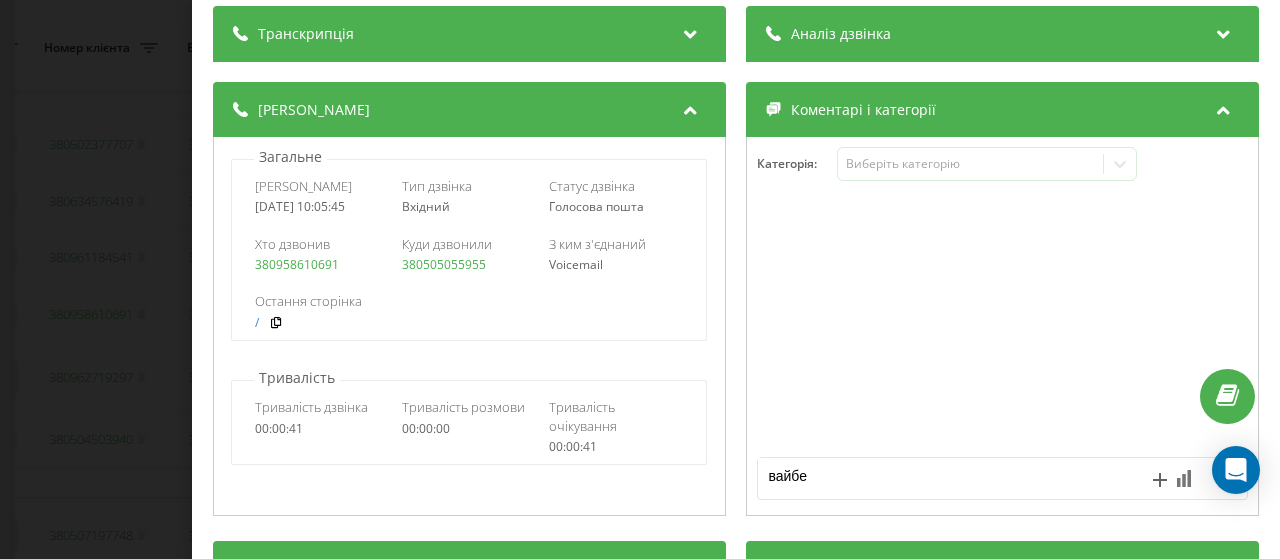 type on "вайбер" 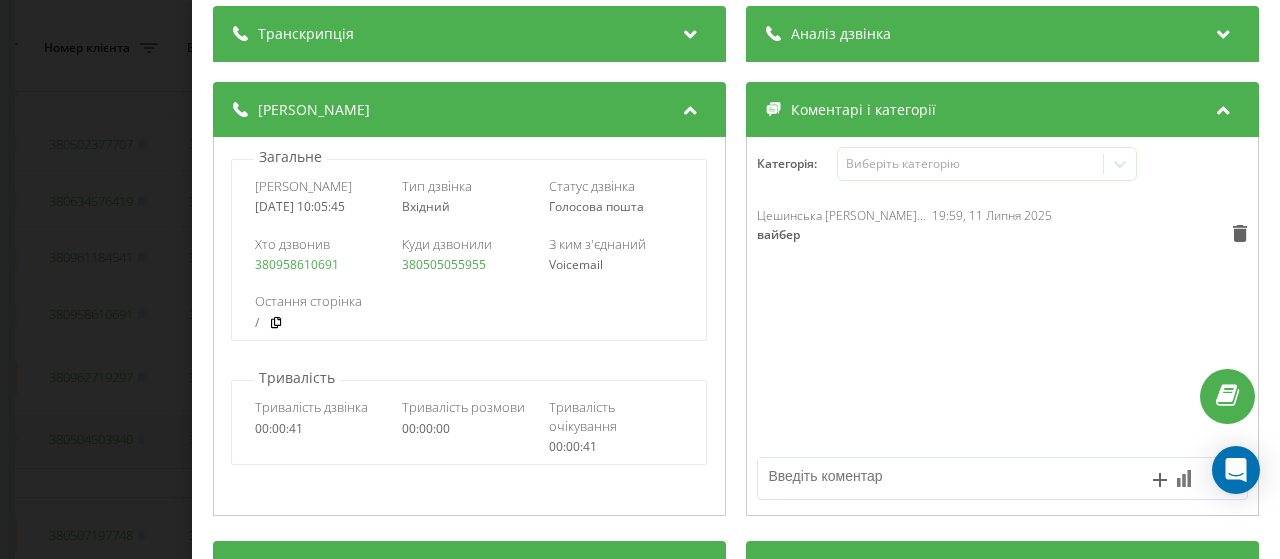 drag, startPoint x: 64, startPoint y: 387, endPoint x: 366, endPoint y: 442, distance: 306.96744 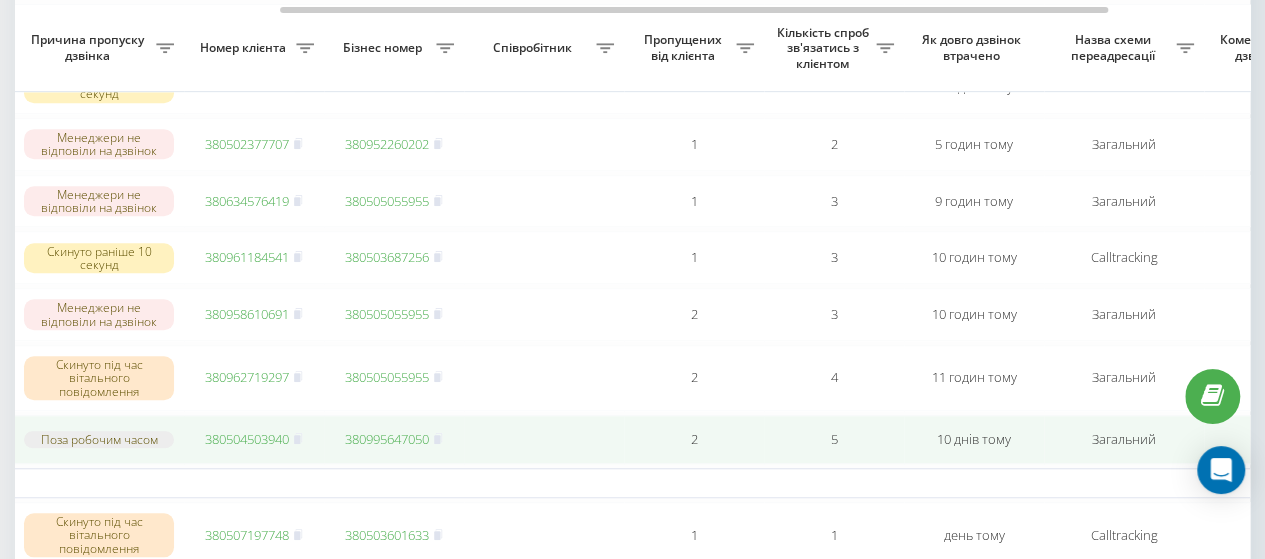 scroll, scrollTop: 0, scrollLeft: 375, axis: horizontal 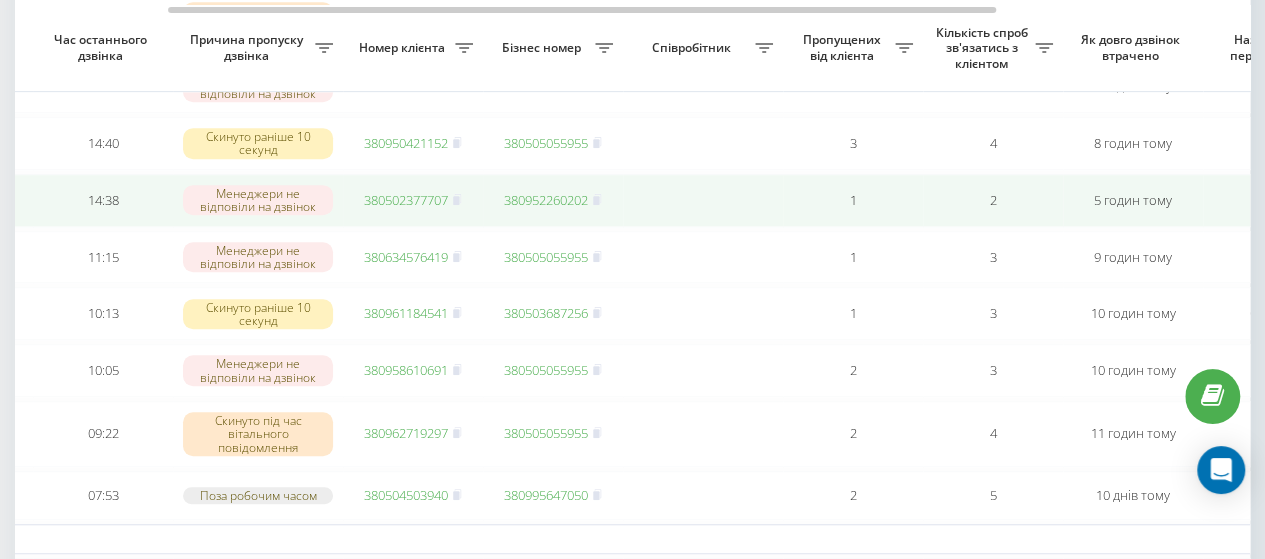 click on "380502377707" at bounding box center [406, 200] 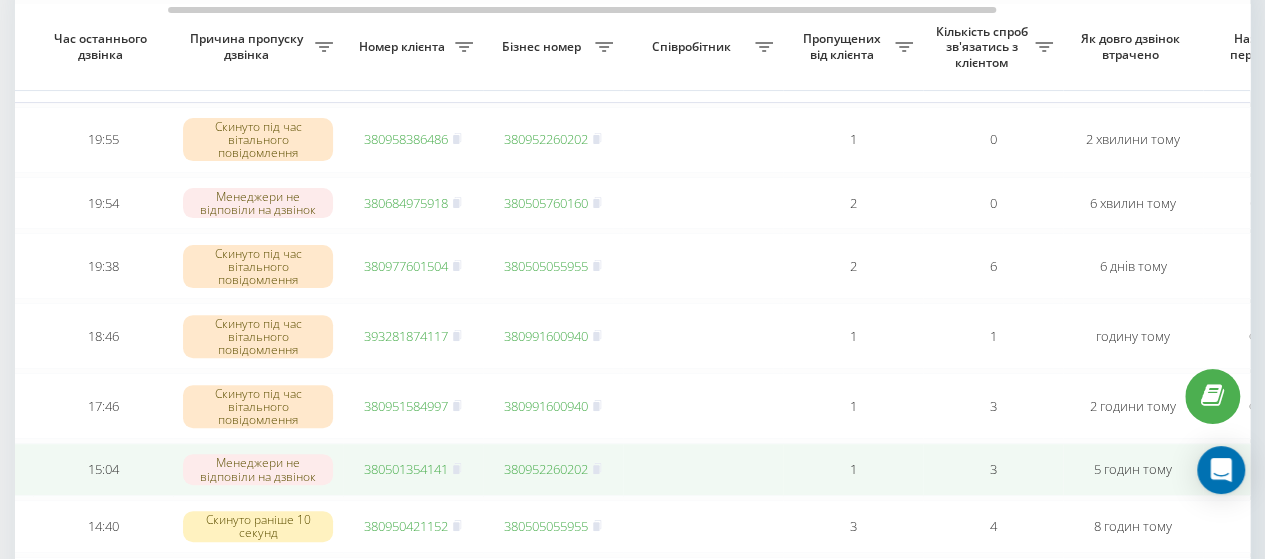 scroll, scrollTop: 169, scrollLeft: 0, axis: vertical 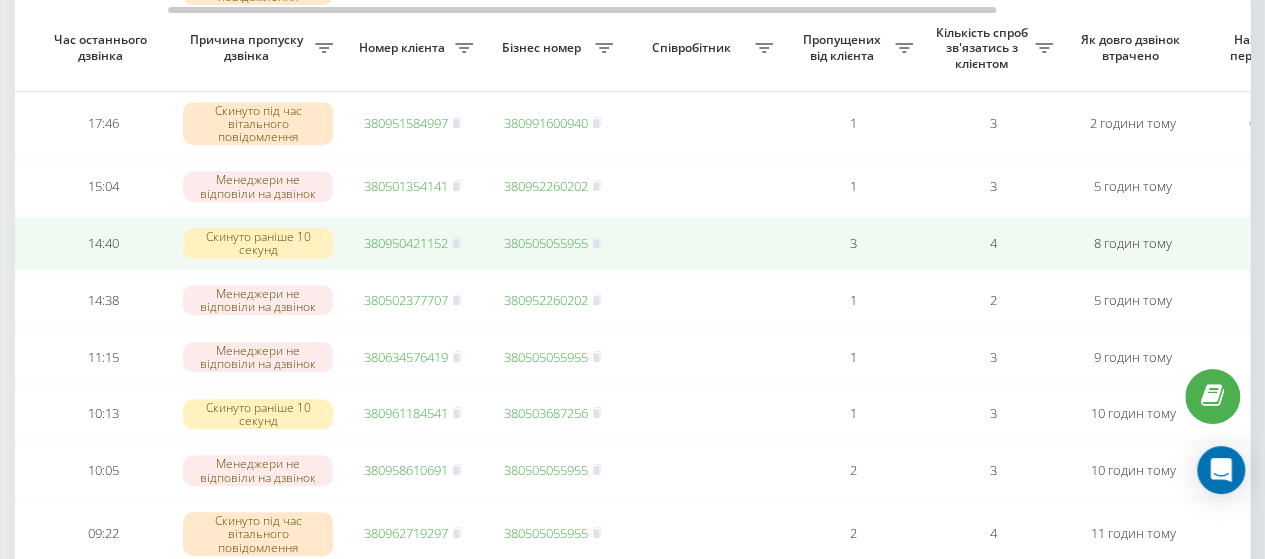 click on "380950421152" at bounding box center [406, 243] 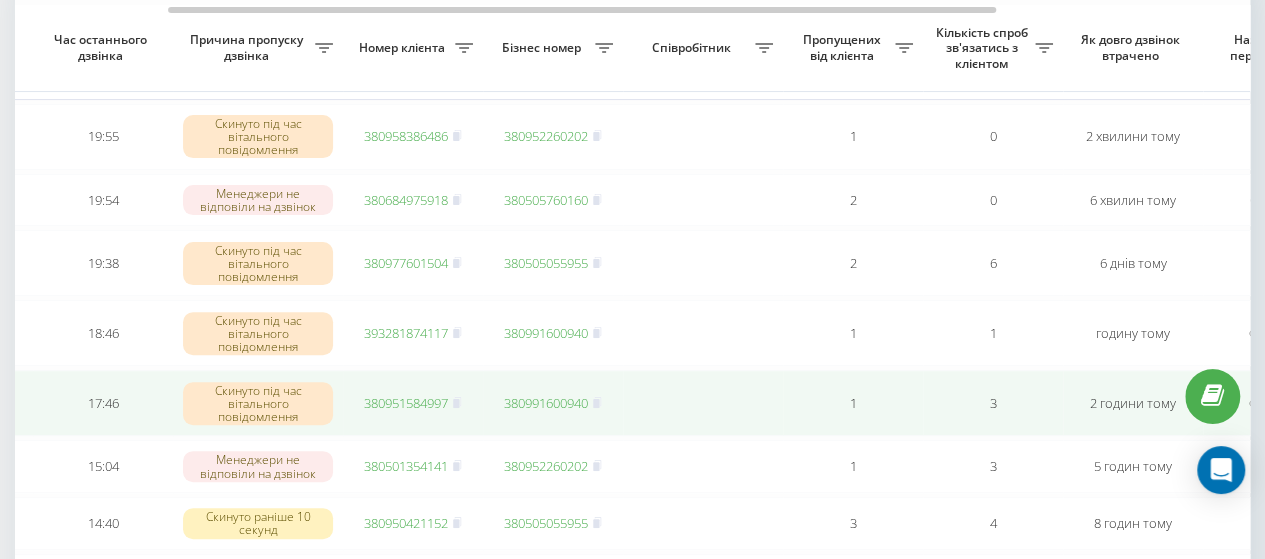 scroll, scrollTop: 175, scrollLeft: 0, axis: vertical 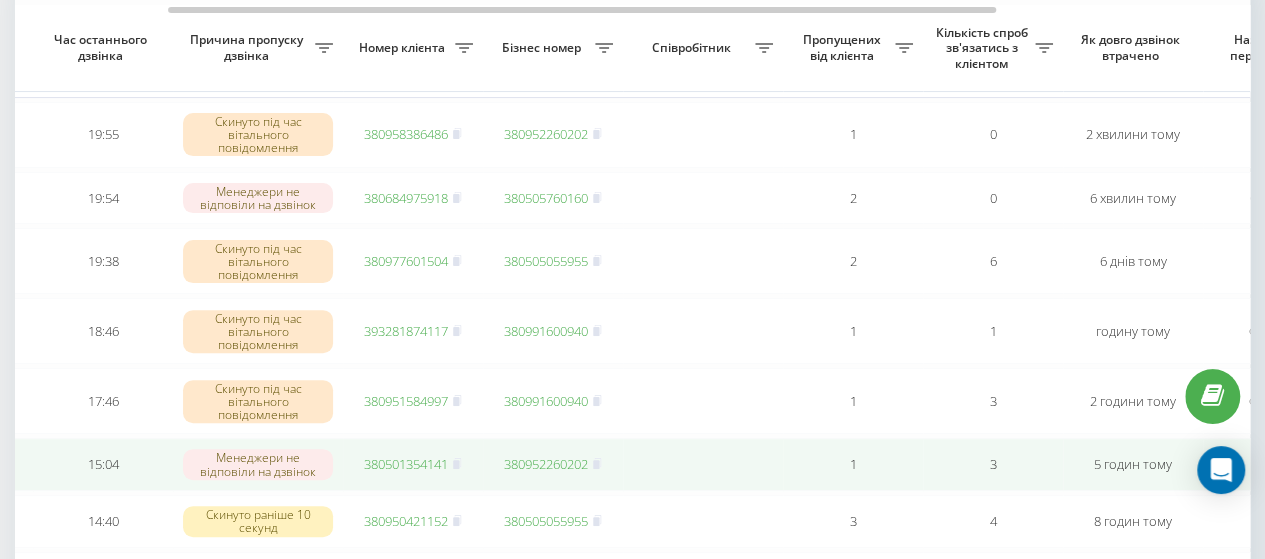 click on "380501354141" at bounding box center (406, 464) 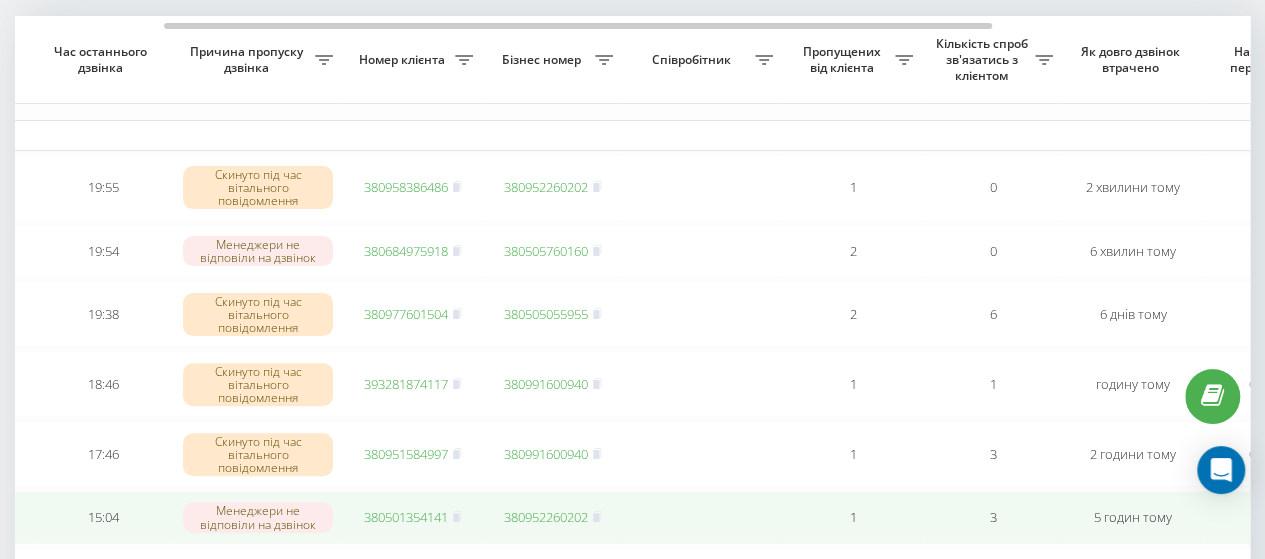 scroll, scrollTop: 120, scrollLeft: 0, axis: vertical 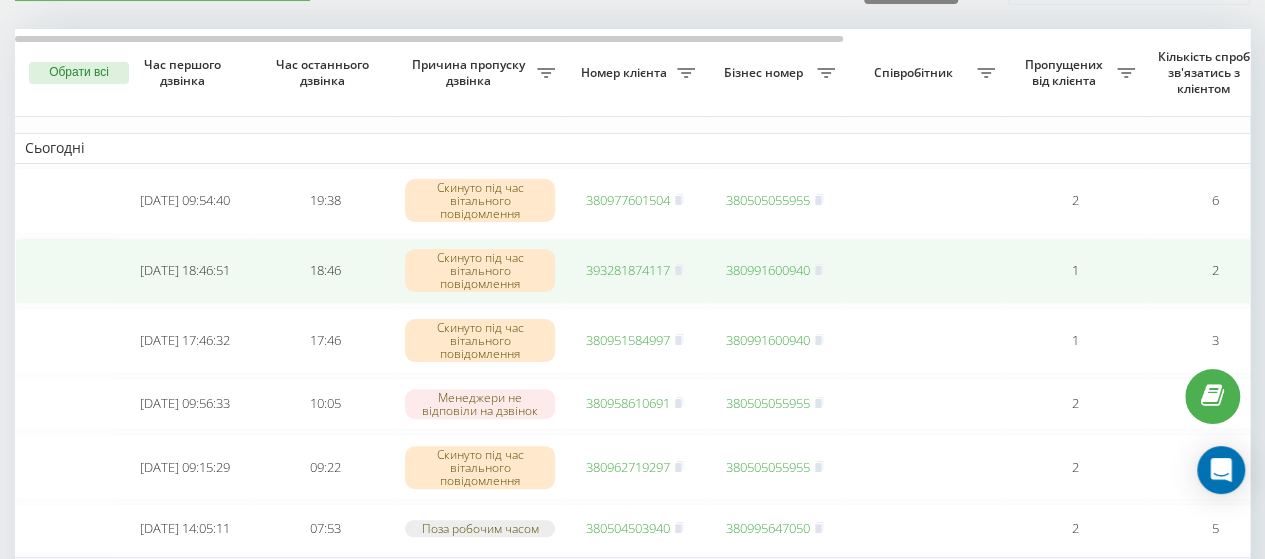click on "393281874117" at bounding box center [628, 270] 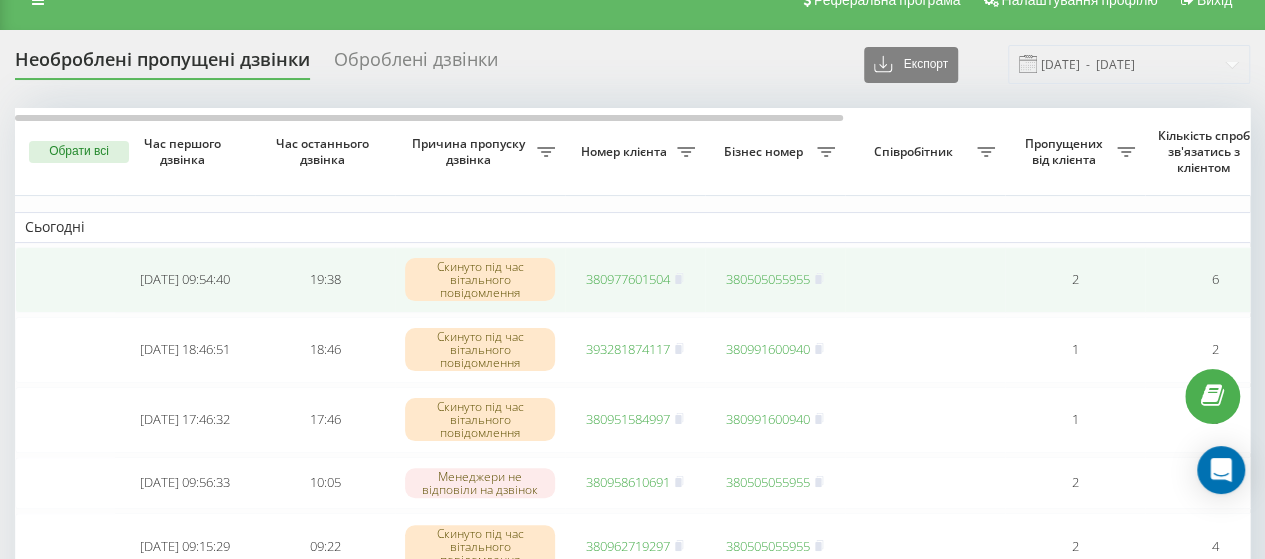 scroll, scrollTop: 25, scrollLeft: 0, axis: vertical 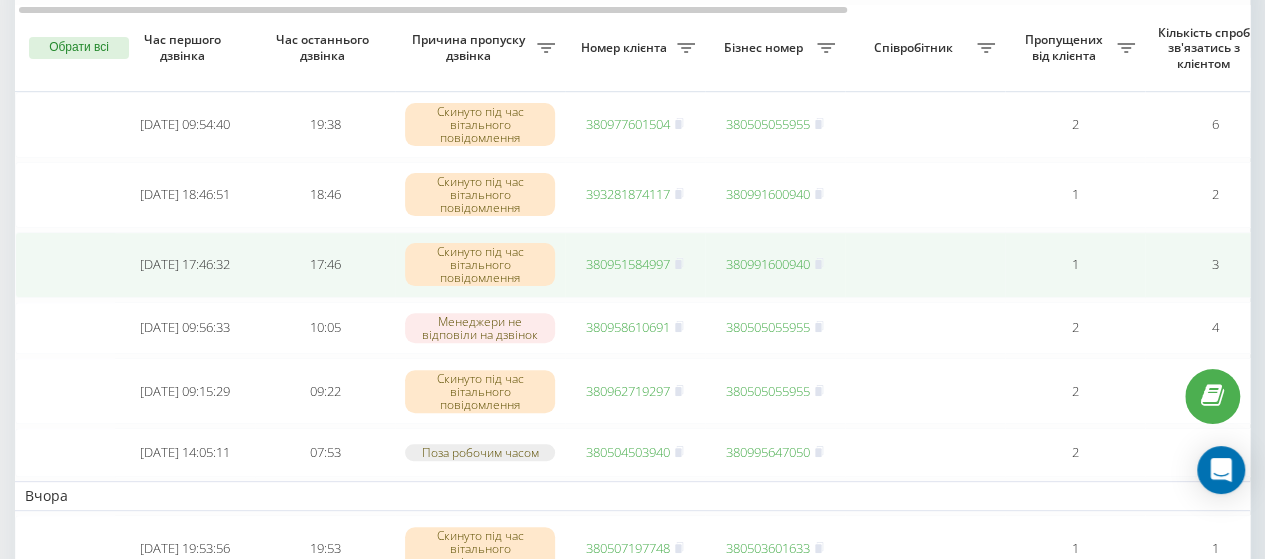 click 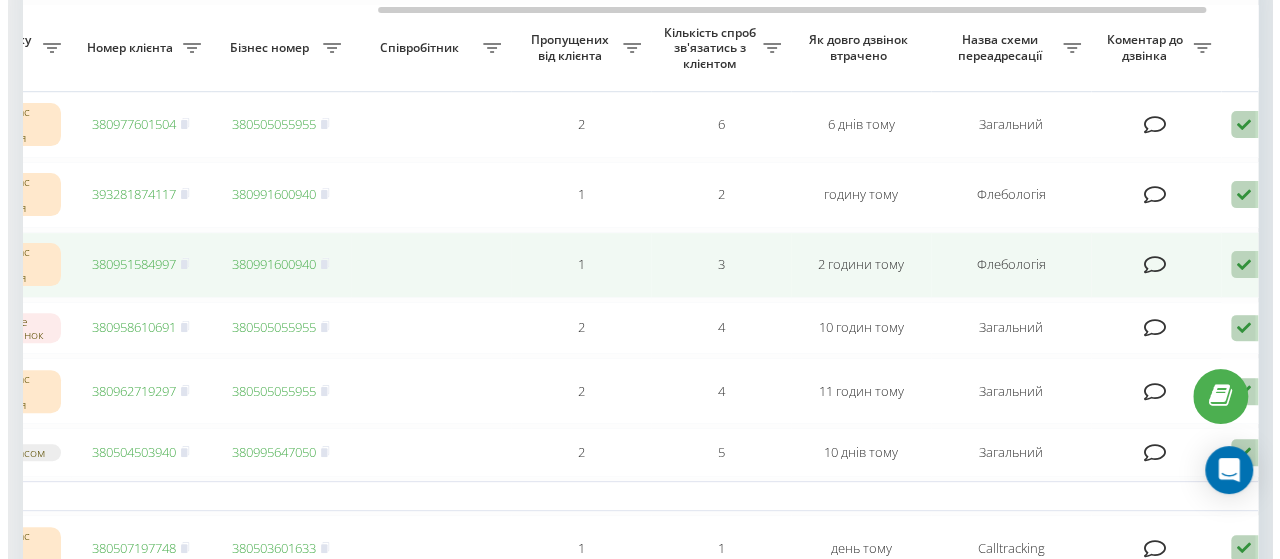 scroll, scrollTop: 0, scrollLeft: 535, axis: horizontal 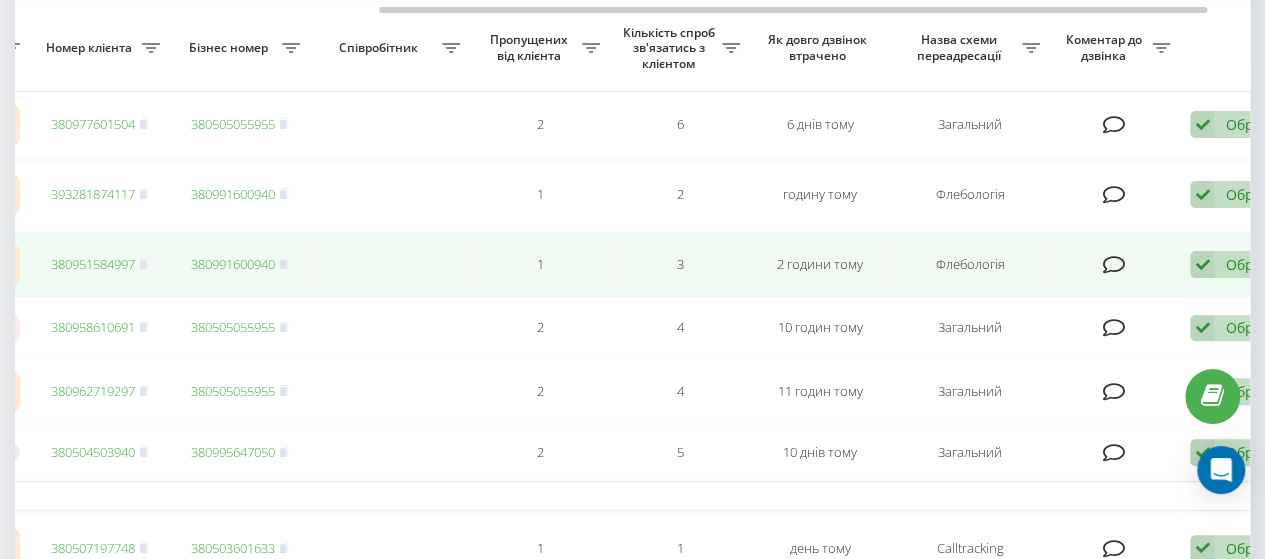 click at bounding box center [1113, 265] 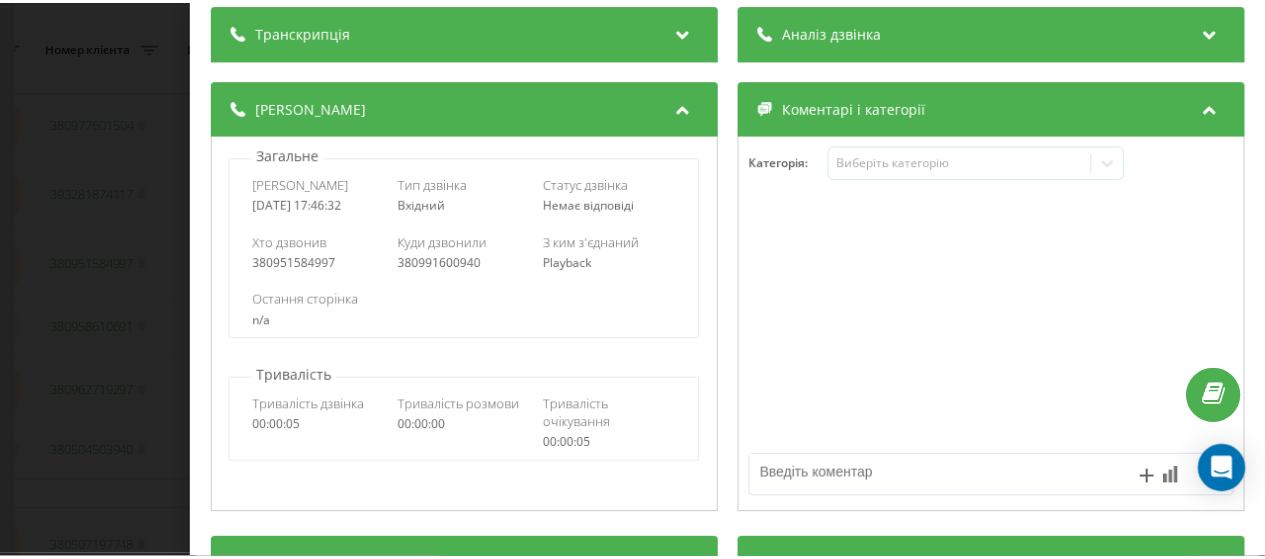 scroll, scrollTop: 80, scrollLeft: 0, axis: vertical 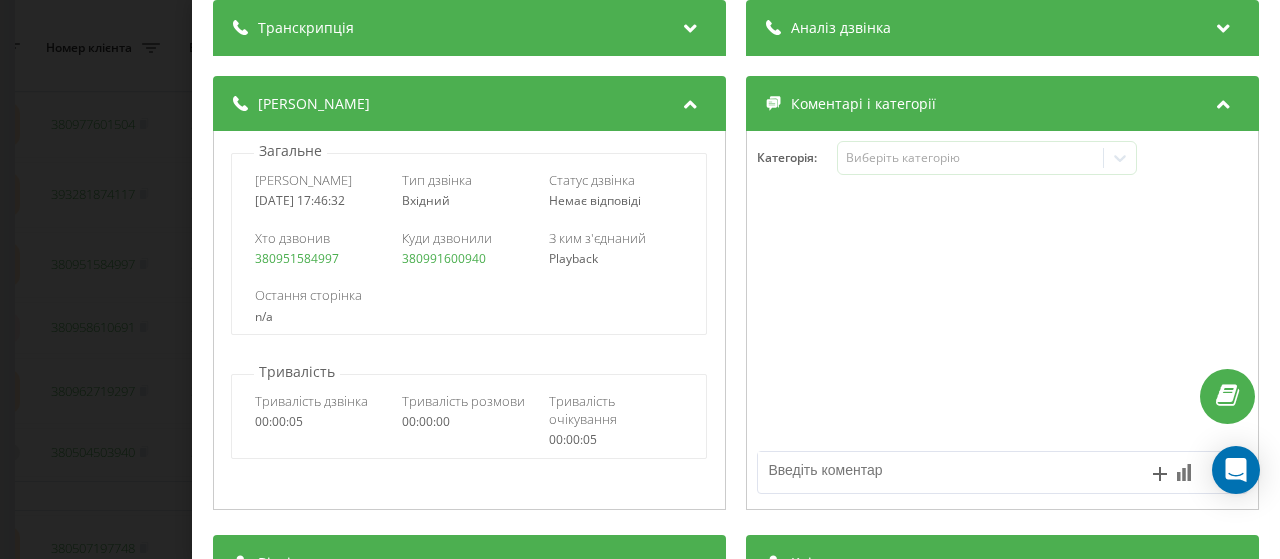 click on "Дзвінок :  ua0_-1752245192.7321342 Транскрипція Для AI-аналізу майбутніх дзвінків  налаштуйте та активуйте профіль на сторінці . Якщо профіль вже є і дзвінок відповідає його умовам, оновіть сторінку через 10 хвилин - AI аналізує поточний дзвінок. Аналіз дзвінка Для AI-аналізу майбутніх дзвінків  налаштуйте та активуйте профіль на сторінці . Якщо профіль вже є і дзвінок відповідає його умовам, оновіть сторінку через 10 хвилин - AI аналізує поточний дзвінок. Деталі дзвінка Загальне Дата дзвінка 2025-07-11 17:46:32 Тип дзвінка Вхідний Статус дзвінка Немає відповіді Хто дзвонив Playback :" at bounding box center [640, 279] 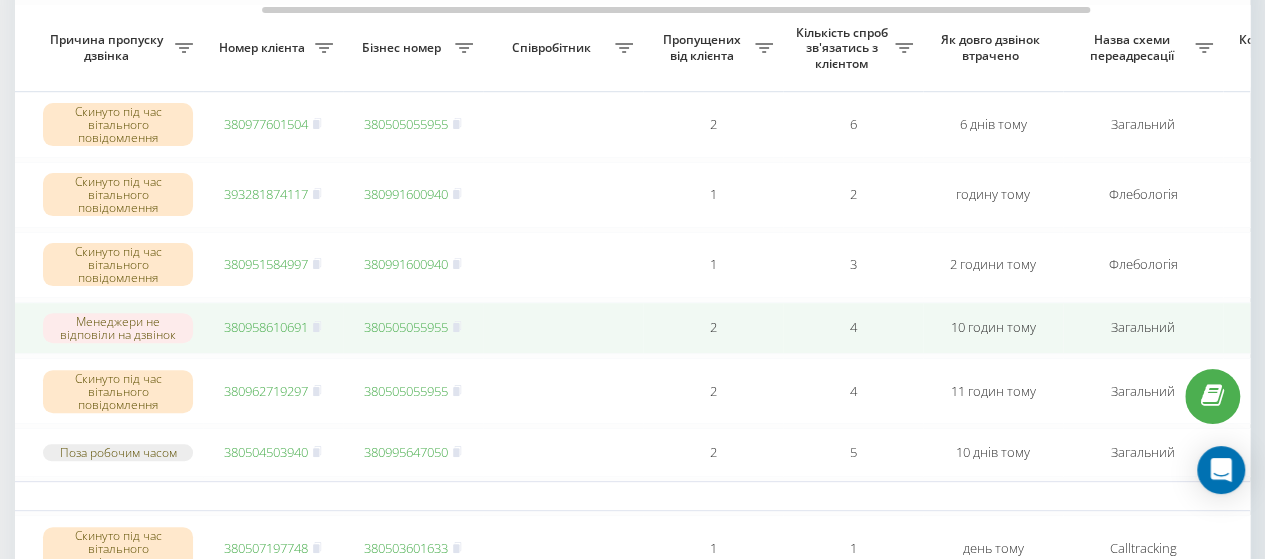 scroll, scrollTop: 0, scrollLeft: 363, axis: horizontal 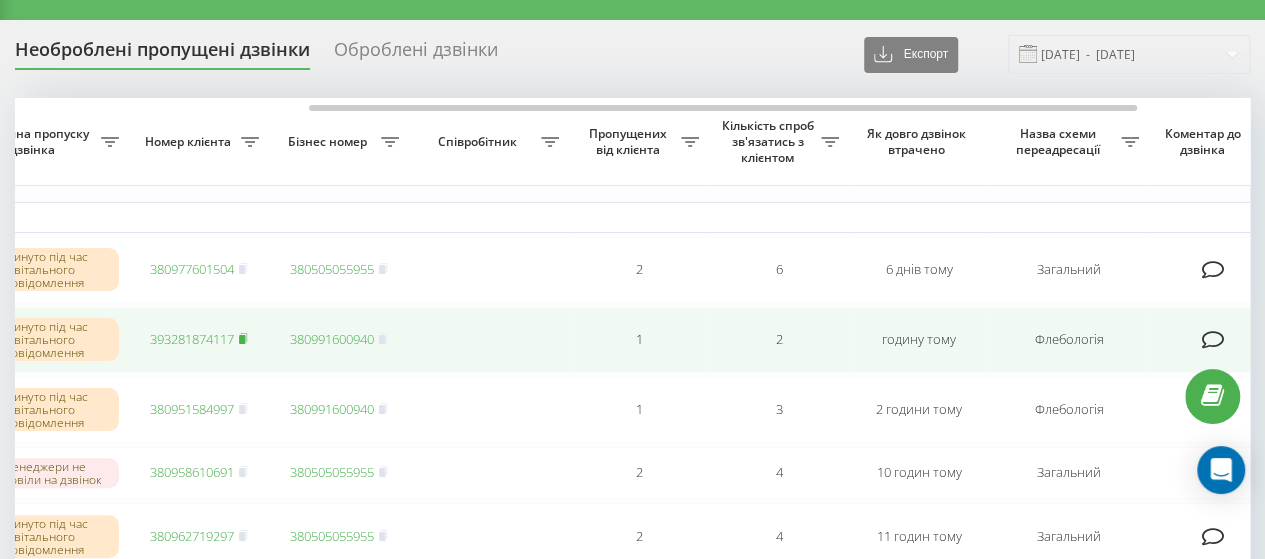 click 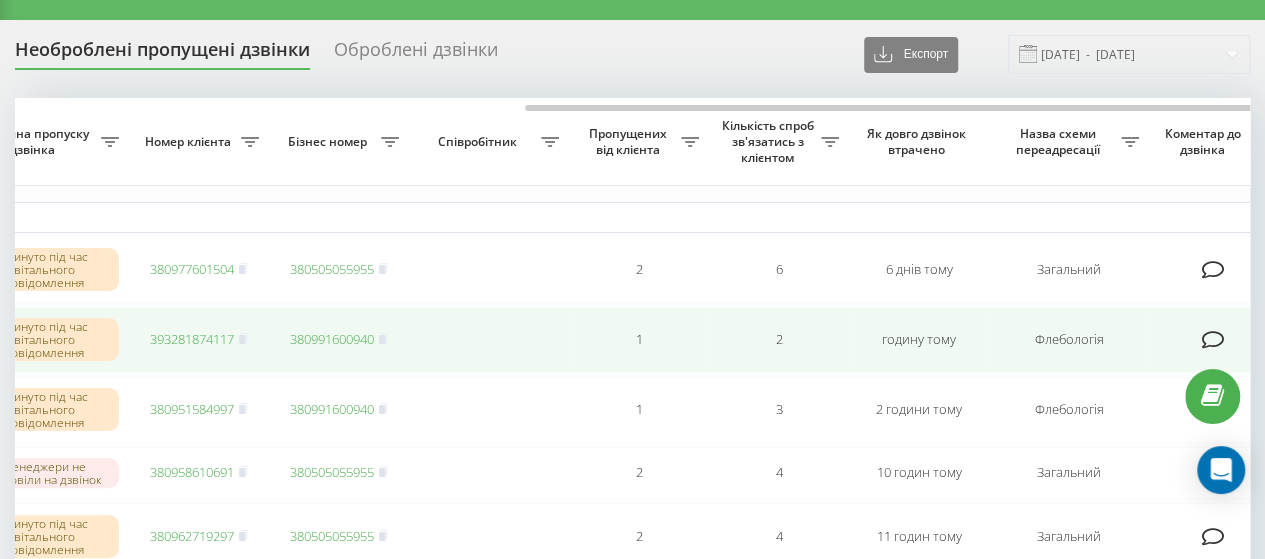 scroll, scrollTop: 0, scrollLeft: 605, axis: horizontal 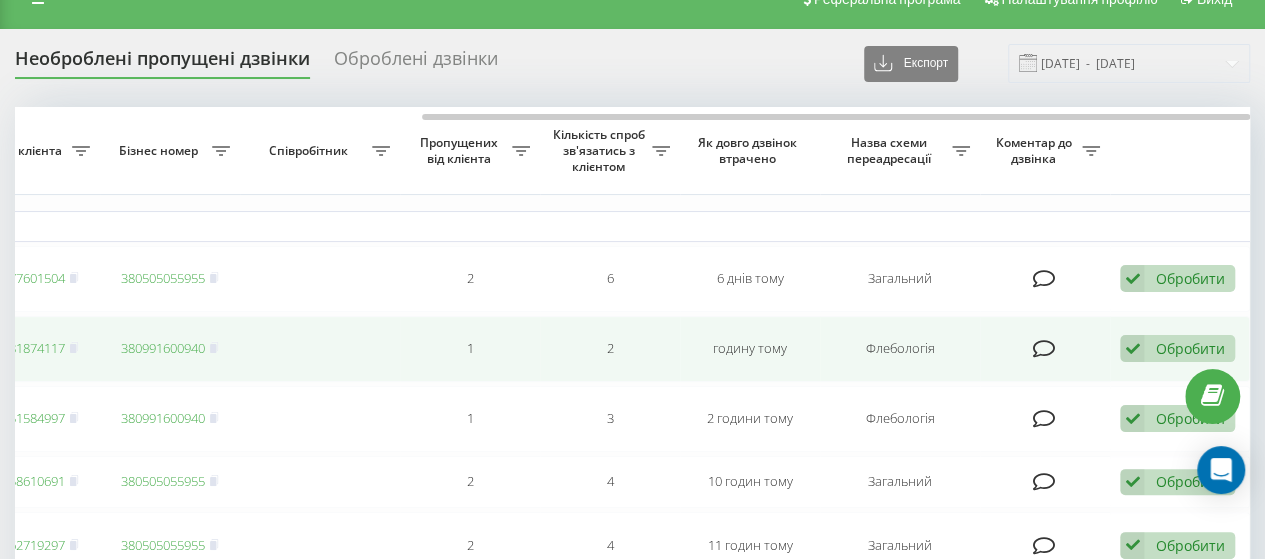 drag, startPoint x: 1010, startPoint y: 329, endPoint x: 1038, endPoint y: 336, distance: 28.86174 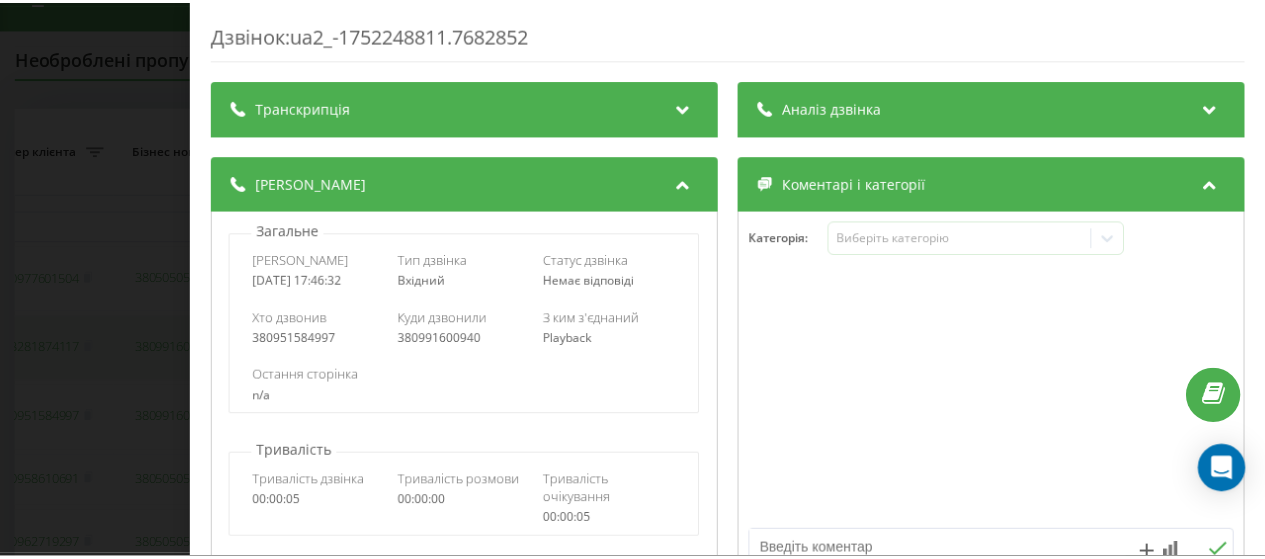 scroll, scrollTop: 0, scrollLeft: 590, axis: horizontal 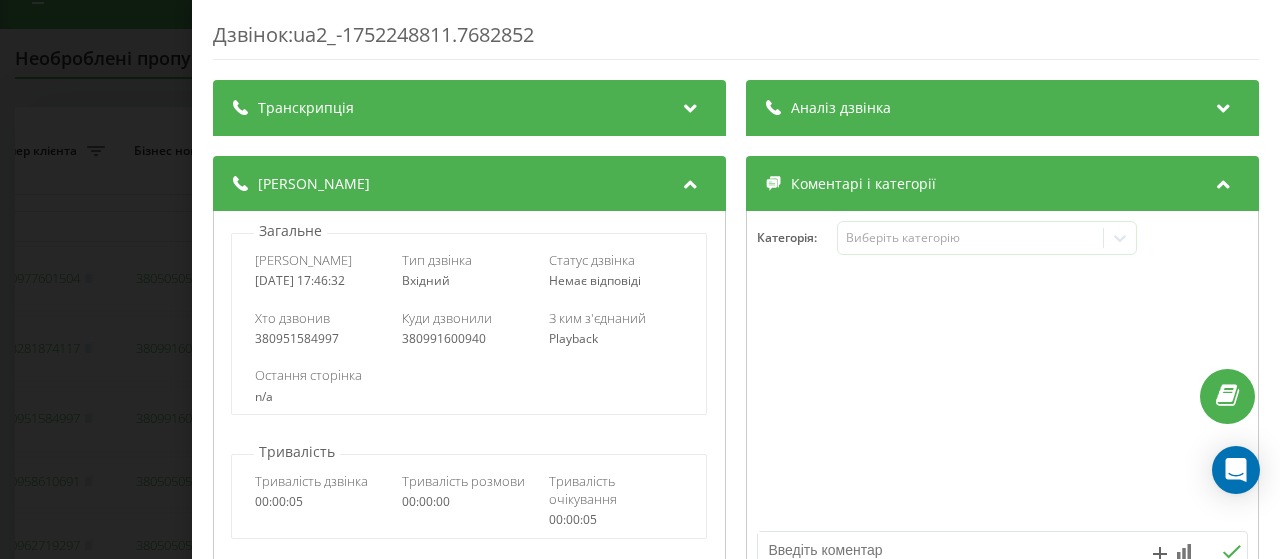 click on "Дзвінок :  ua2_-1752248811.7682852 Транскрипція Для AI-аналізу майбутніх дзвінків  налаштуйте та активуйте профіль на сторінці . Якщо профіль вже є і дзвінок відповідає його умовам, оновіть сторінку через 10 хвилин - AI аналізує поточний дзвінок. Аналіз дзвінка Для AI-аналізу майбутніх дзвінків  налаштуйте та активуйте профіль на сторінці . Якщо профіль вже є і дзвінок відповідає його умовам, оновіть сторінку через 10 хвилин - AI аналізує поточний дзвінок. Деталі дзвінка Загальне Дата дзвінка 2025-07-11 17:46:32 Тип дзвінка Вхідний Статус дзвінка Немає відповіді Хто дзвонив Playback :" at bounding box center (640, 279) 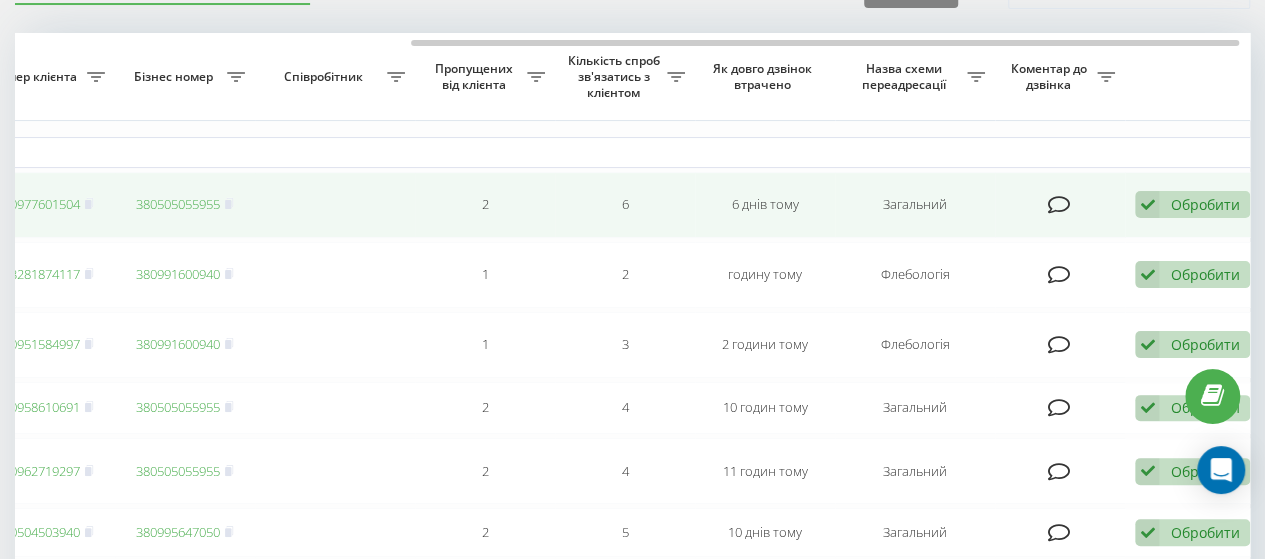 scroll, scrollTop: 104, scrollLeft: 0, axis: vertical 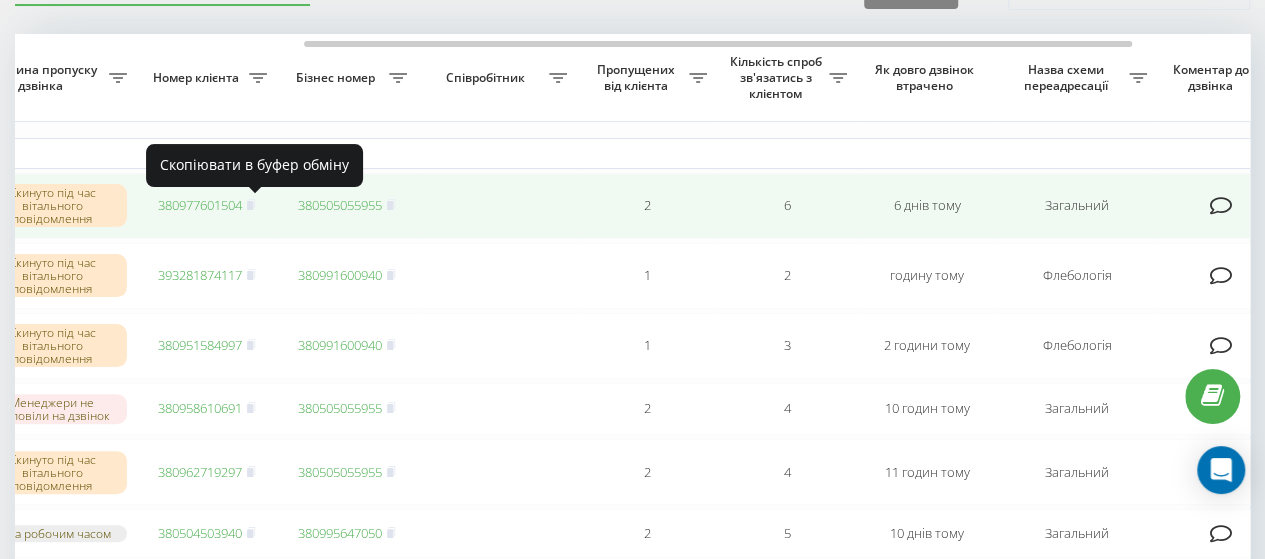 drag, startPoint x: 252, startPoint y: 202, endPoint x: 351, endPoint y: 191, distance: 99.60924 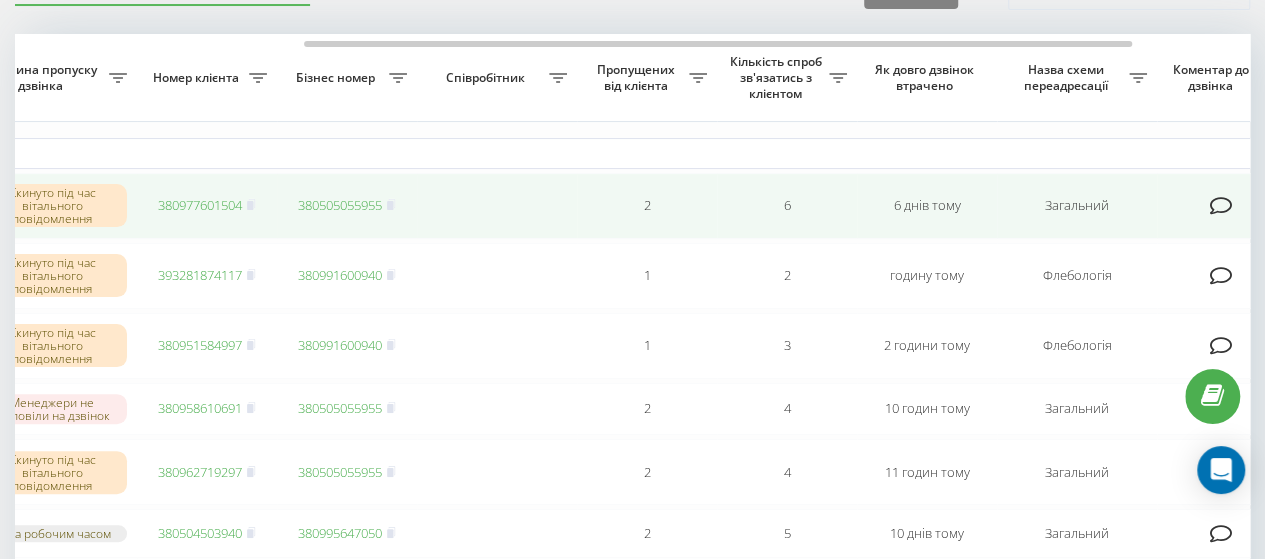 click at bounding box center [1220, 206] 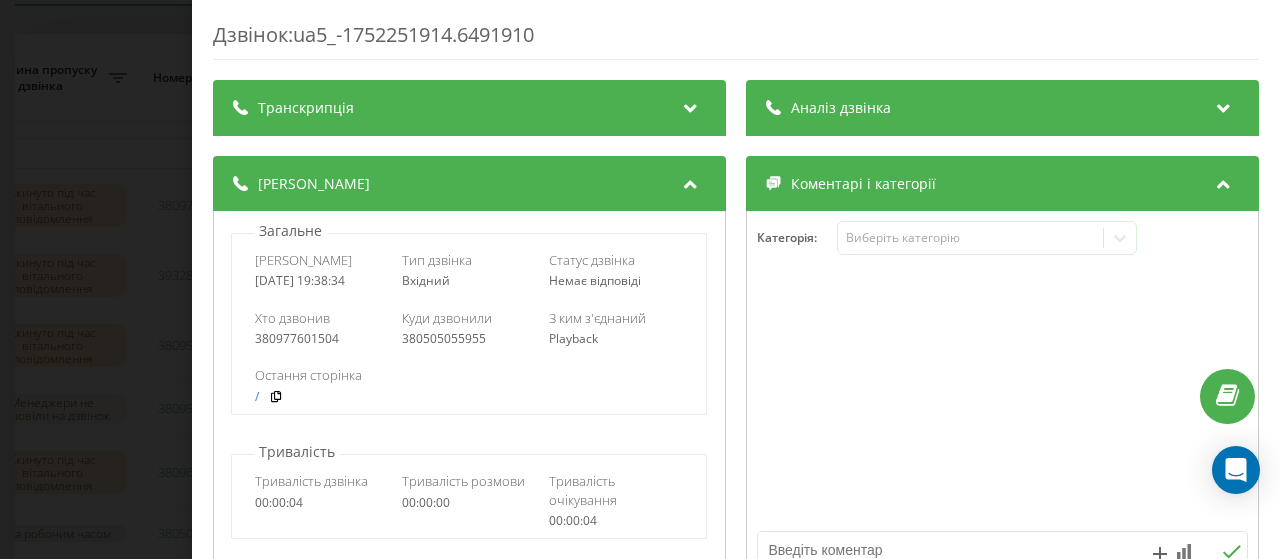 drag, startPoint x: 828, startPoint y: 547, endPoint x: 883, endPoint y: 551, distance: 55.145264 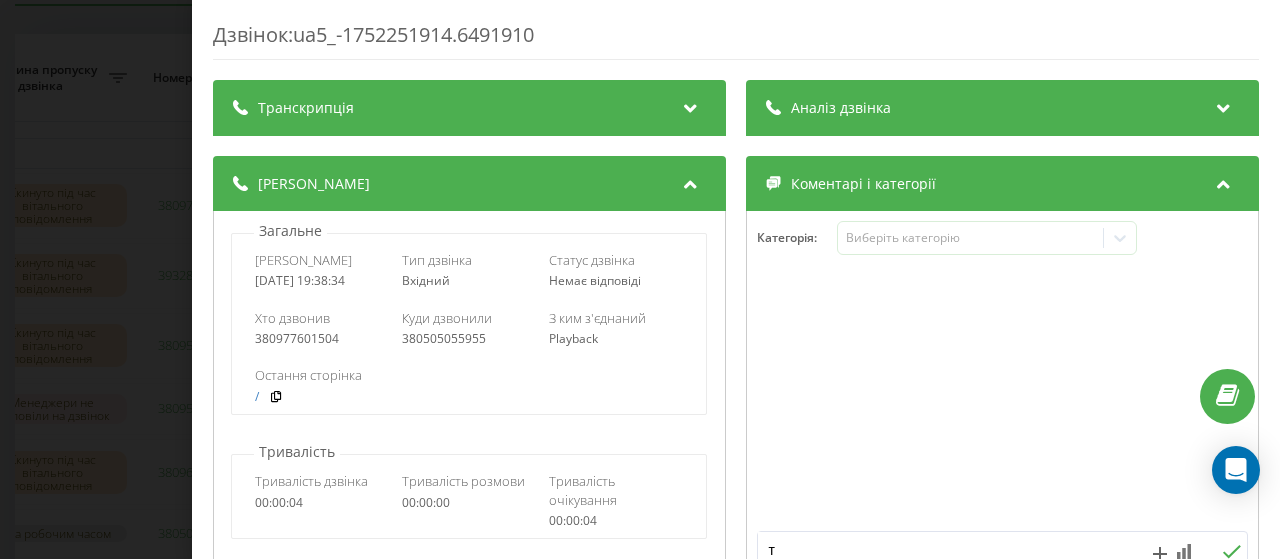 type on "тг" 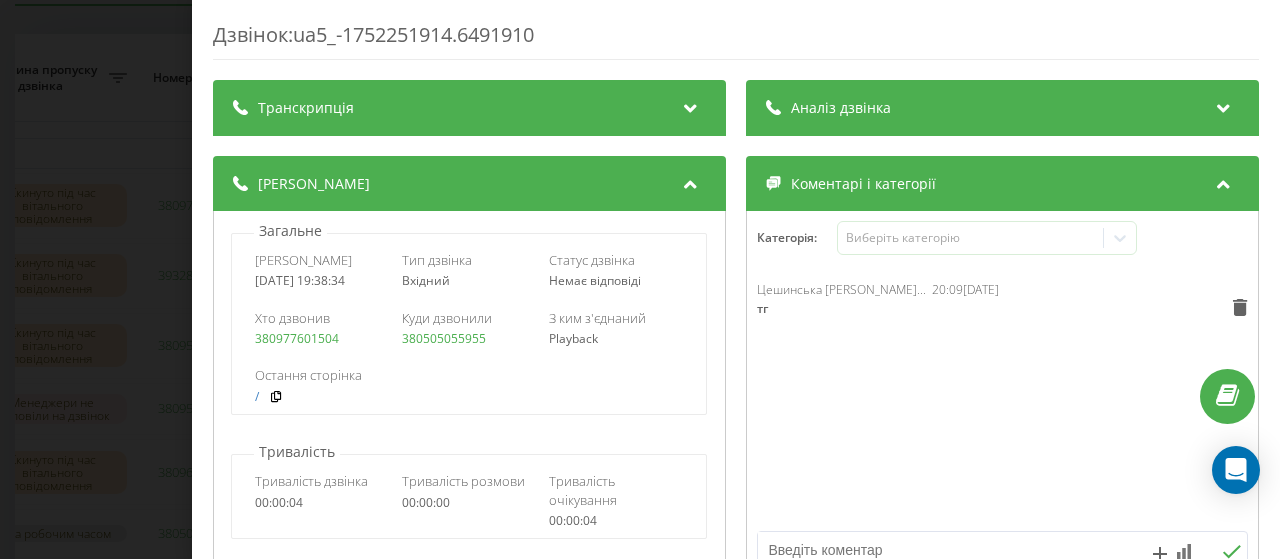 click on "Дзвінок :  ua5_-1752251914.6491910 Транскрипція Для AI-аналізу майбутніх дзвінків  налаштуйте та активуйте профіль на сторінці . Якщо профіль вже є і дзвінок відповідає його умовам, оновіть сторінку через 10 хвилин - AI аналізує поточний дзвінок. Аналіз дзвінка Для AI-аналізу майбутніх дзвінків  налаштуйте та активуйте профіль на сторінці . Якщо профіль вже є і дзвінок відповідає його умовам, оновіть сторінку через 10 хвилин - AI аналізує поточний дзвінок. Деталі дзвінка Загальне Дата дзвінка 2025-07-11 19:38:34 Тип дзвінка Вхідний Статус дзвінка Немає відповіді Хто дзвонив Playback /" at bounding box center [640, 279] 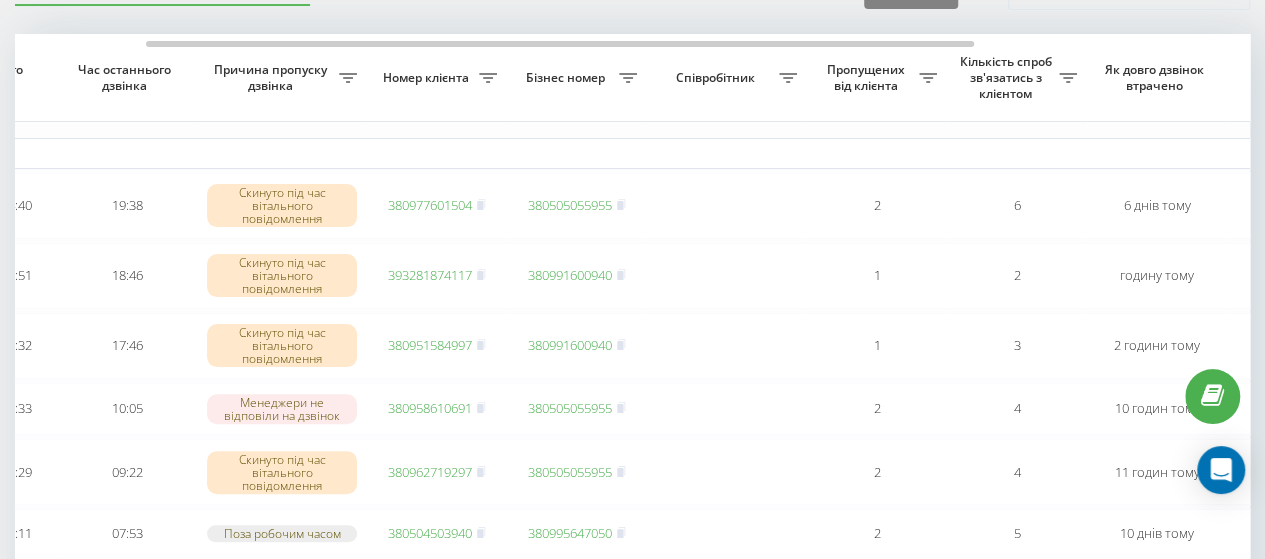 scroll, scrollTop: 0, scrollLeft: 196, axis: horizontal 